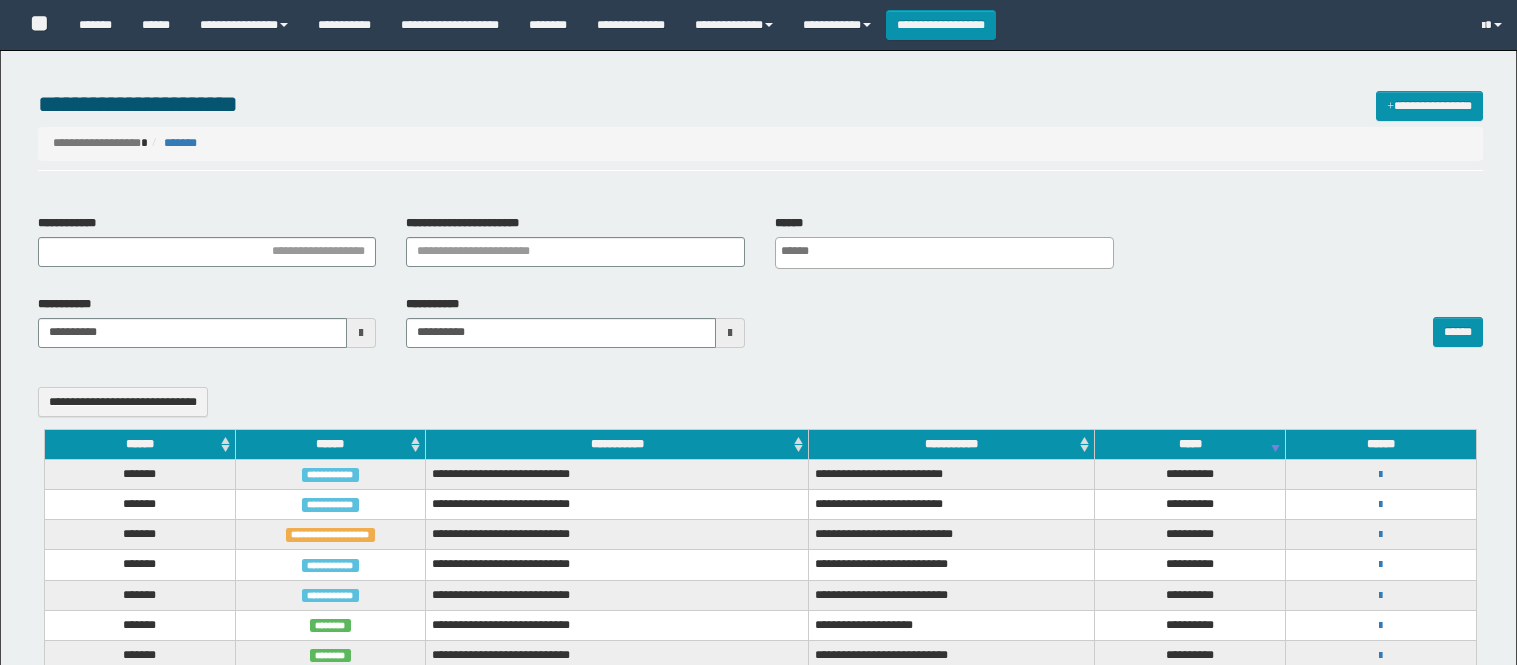 select 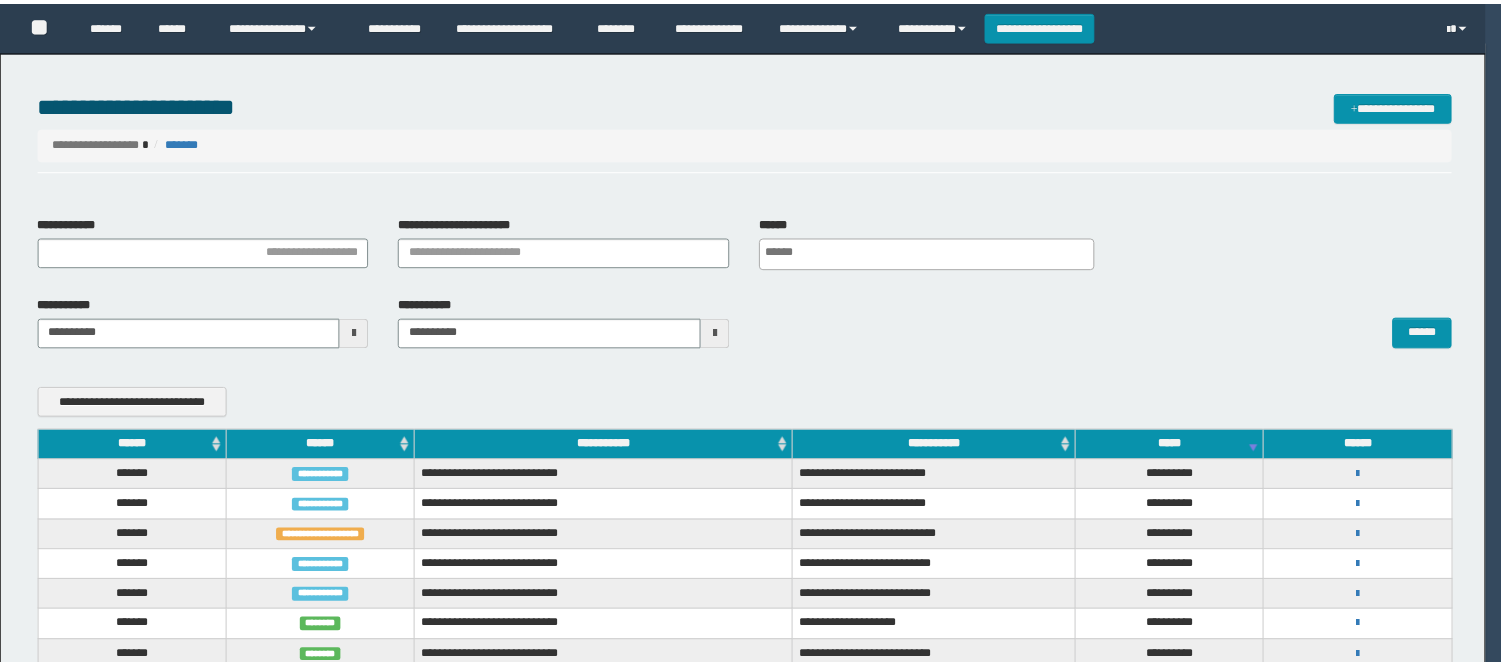 scroll, scrollTop: 0, scrollLeft: 0, axis: both 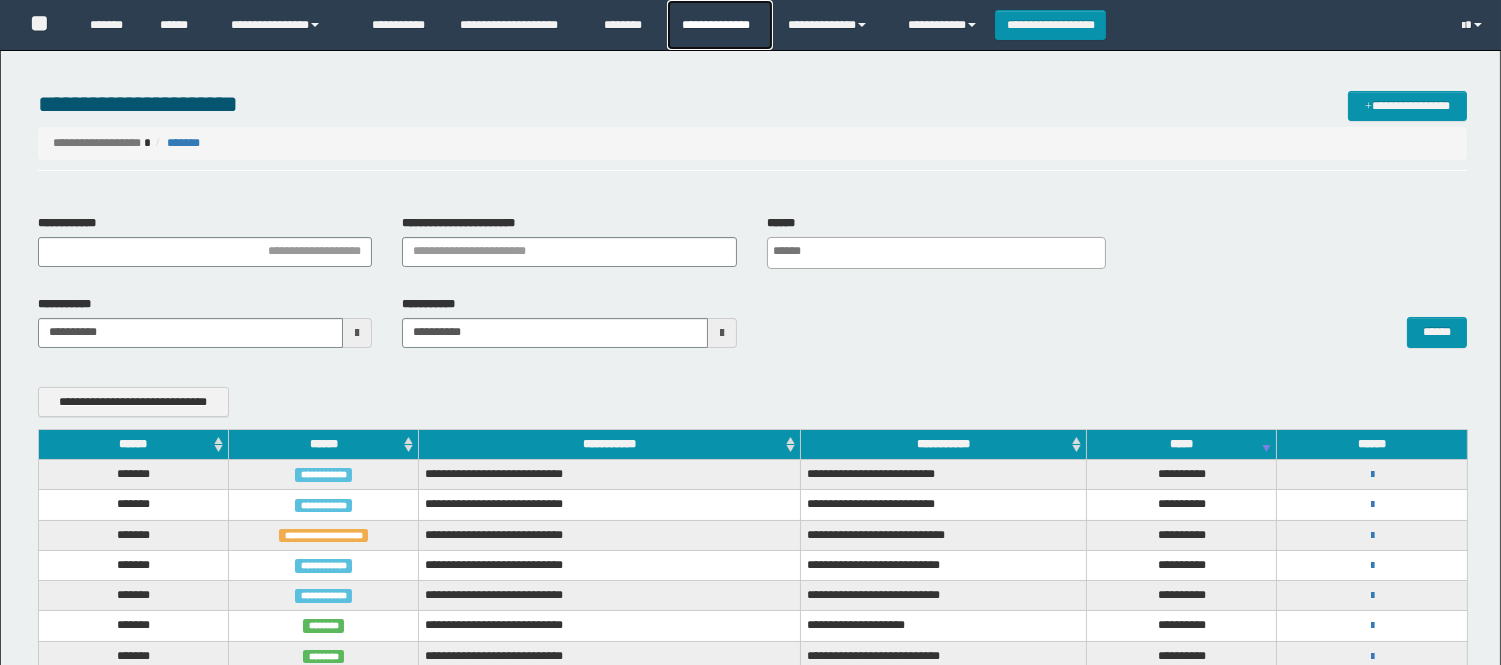 click on "**********" at bounding box center (719, 25) 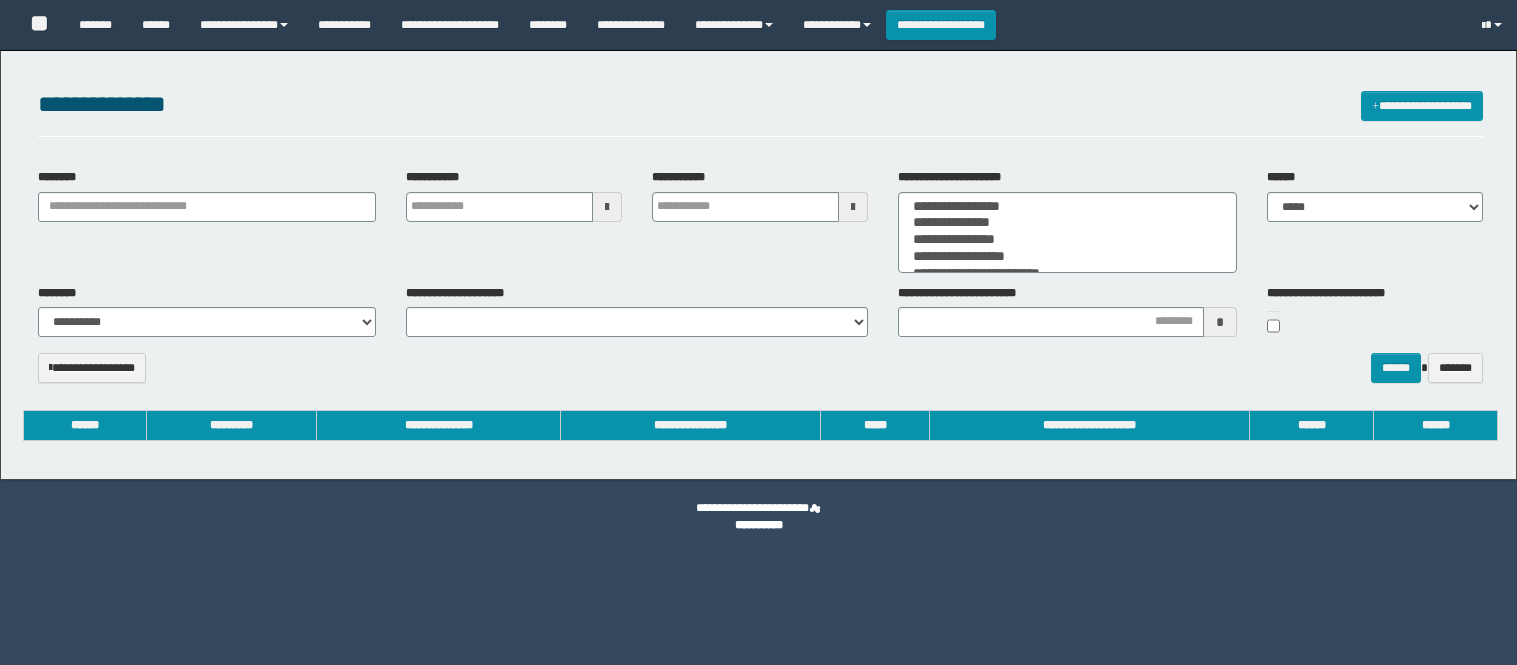 select 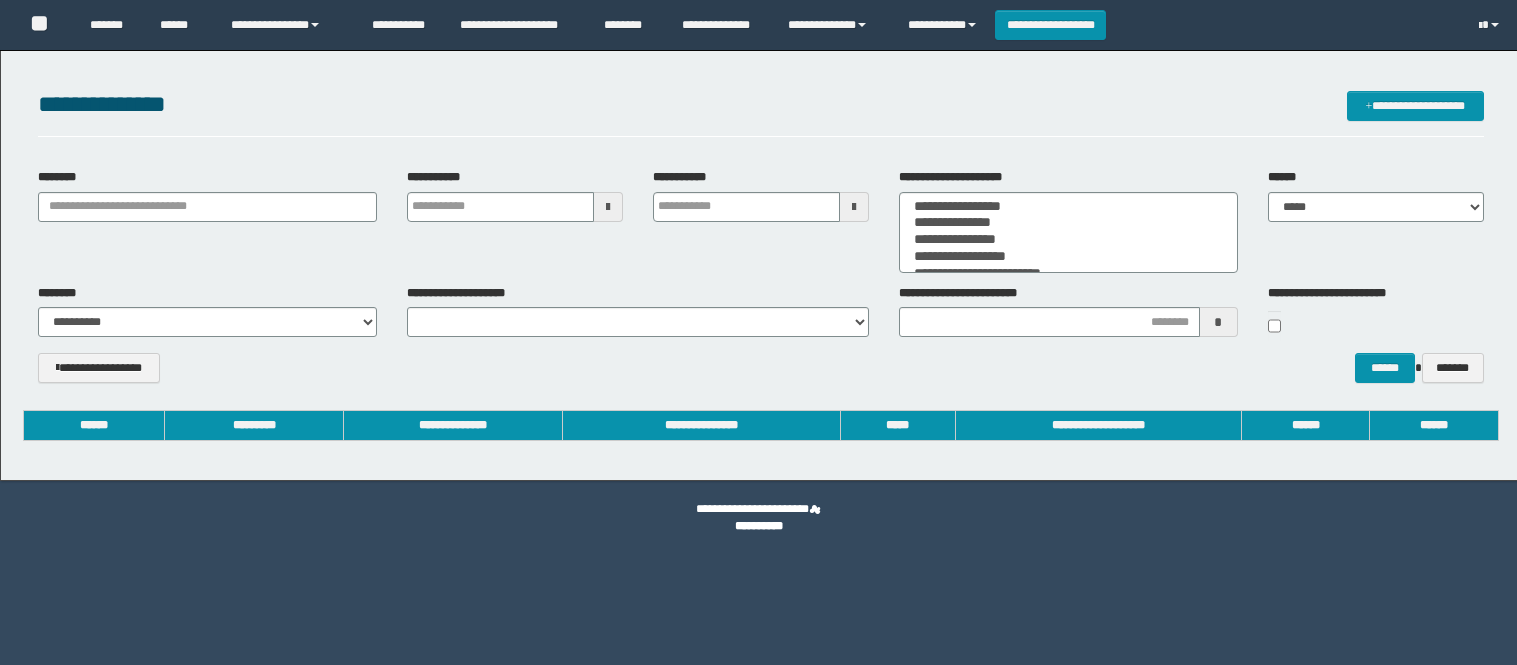scroll, scrollTop: 0, scrollLeft: 0, axis: both 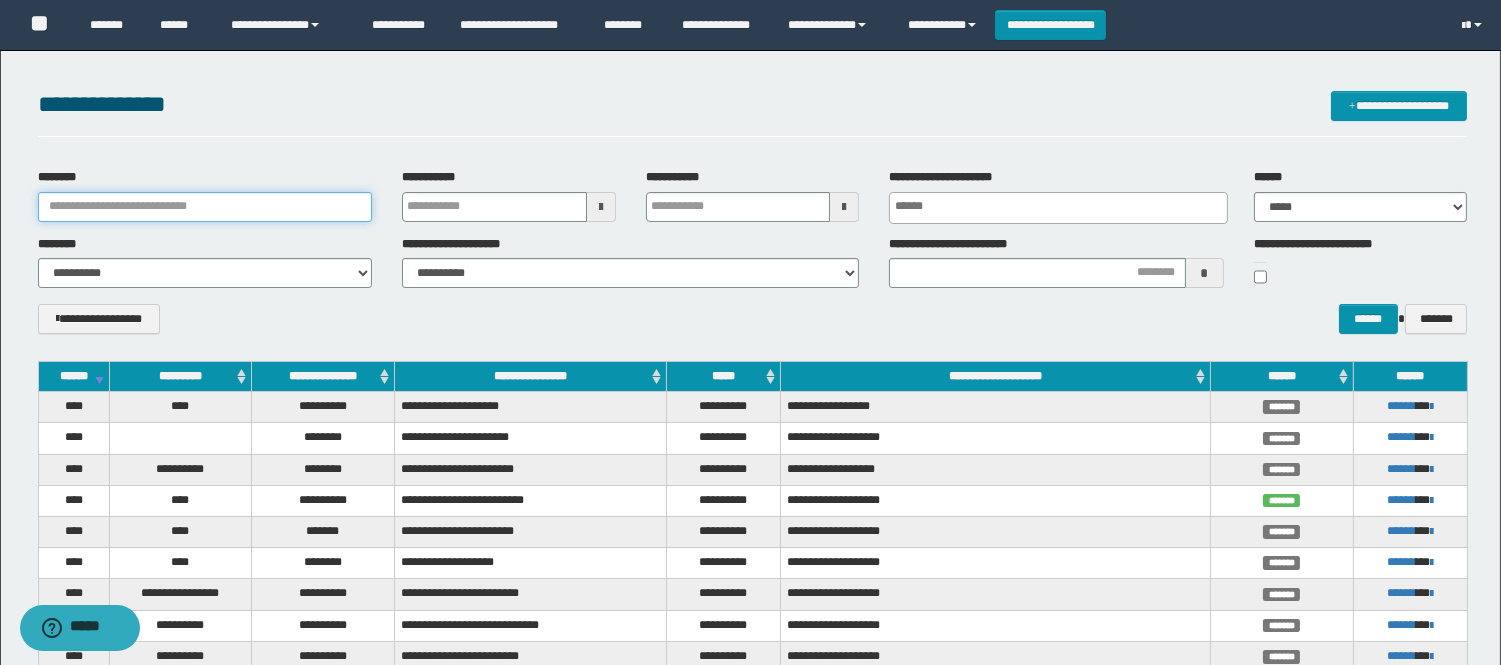 click on "********" at bounding box center [205, 207] 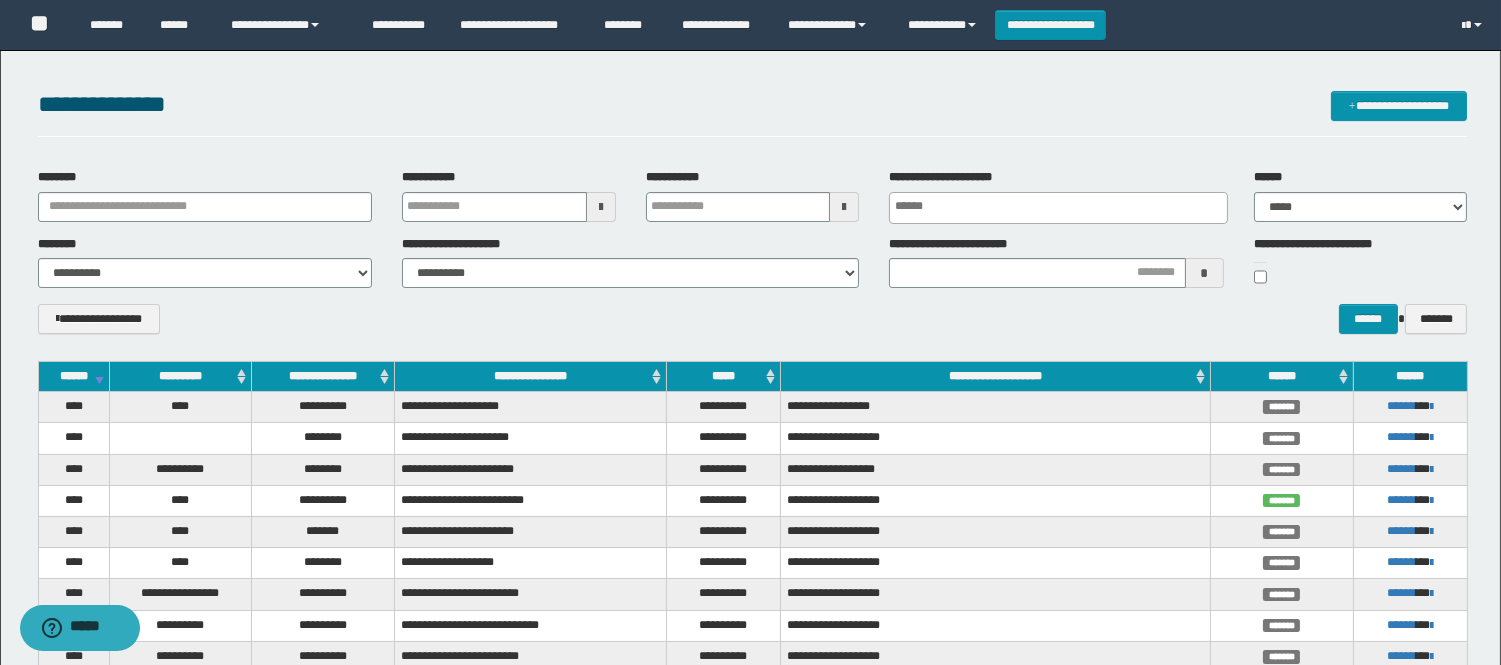 click on "**********" at bounding box center [752, 114] 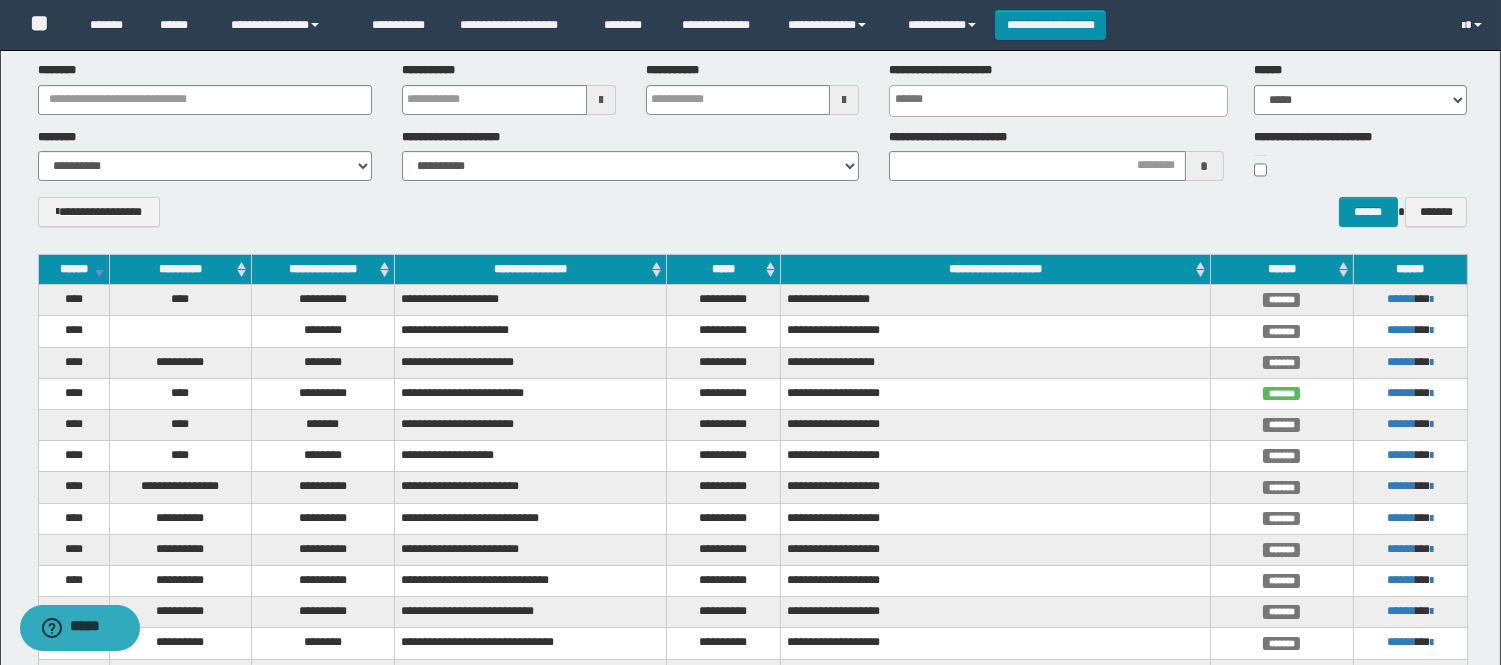 scroll, scrollTop: 0, scrollLeft: 0, axis: both 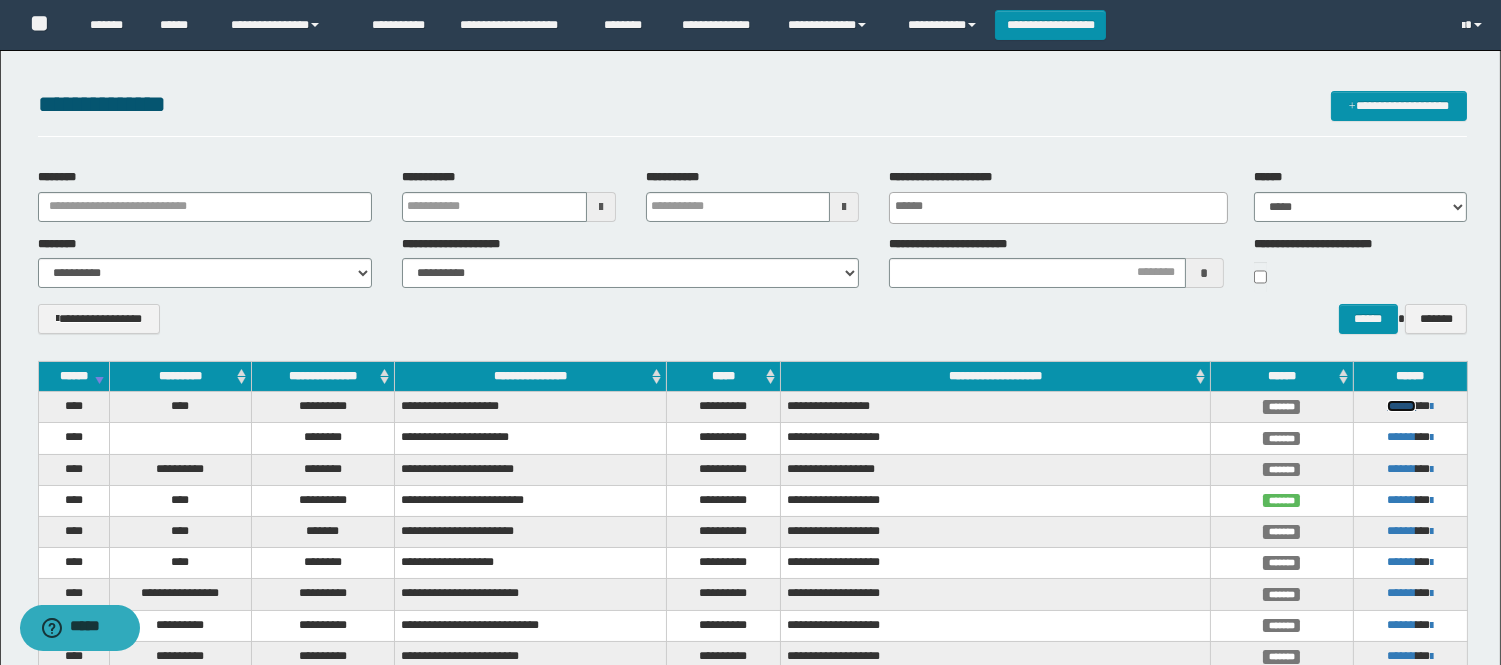 click on "******" at bounding box center [1401, 406] 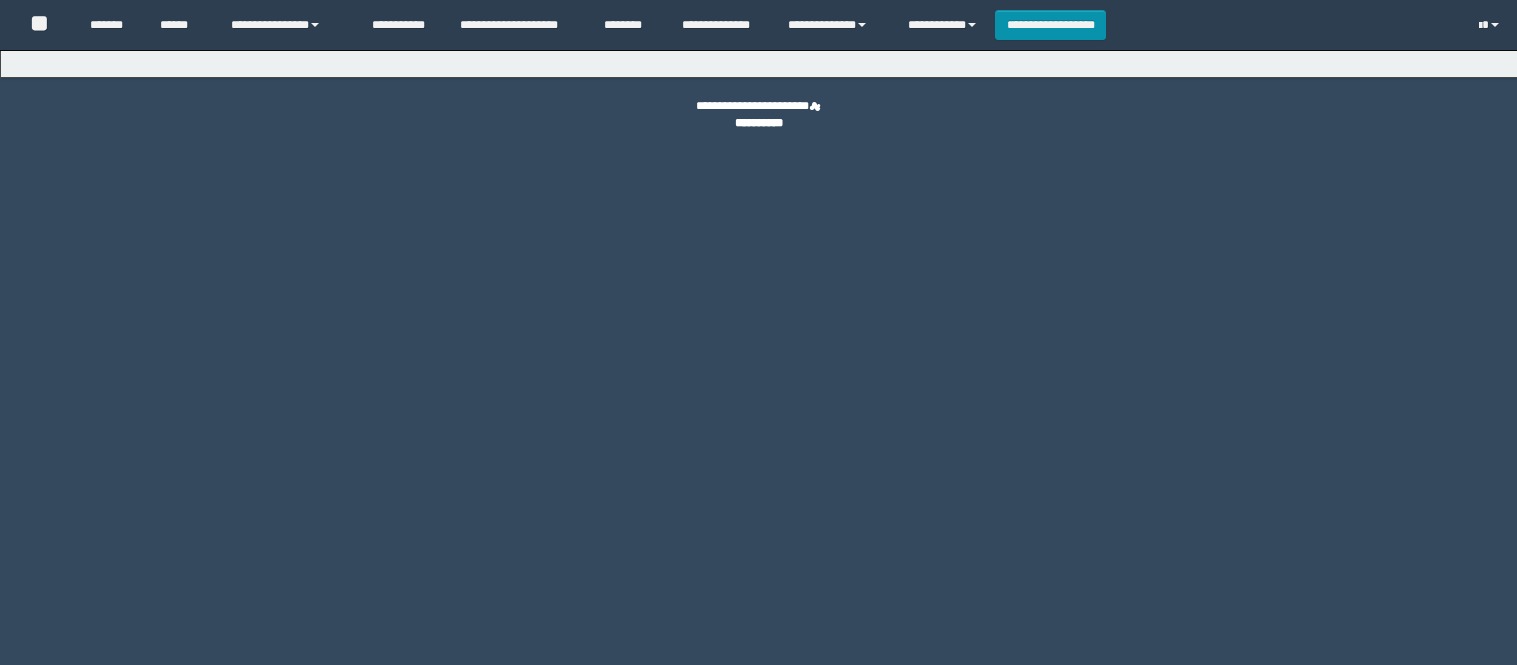 scroll, scrollTop: 0, scrollLeft: 0, axis: both 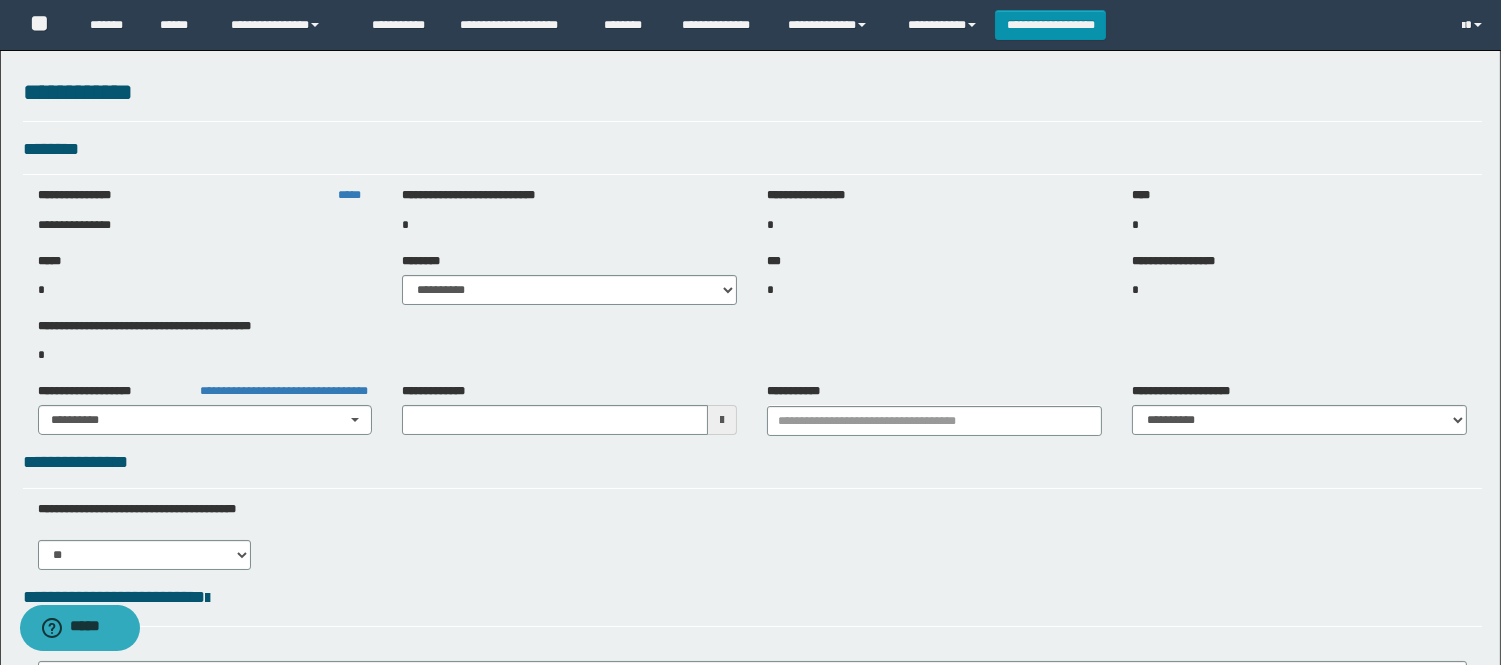 type on "**********" 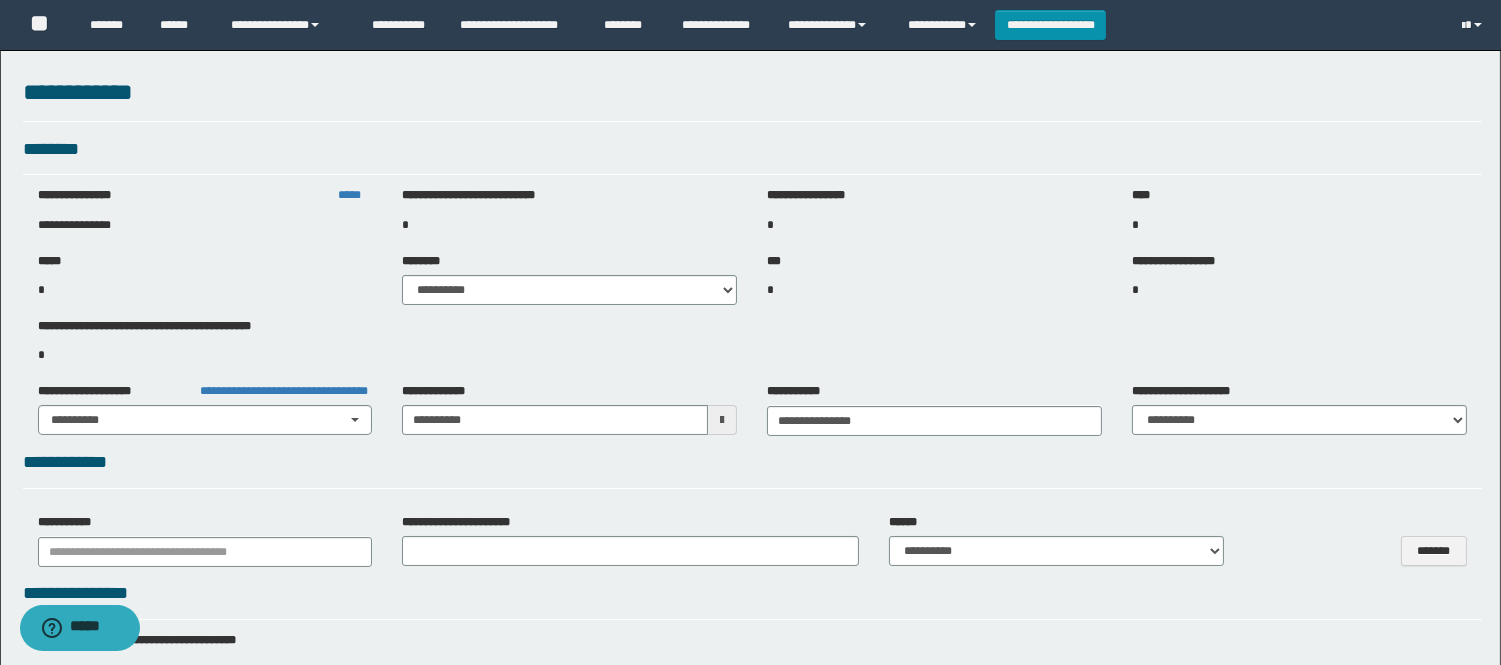 select on "***" 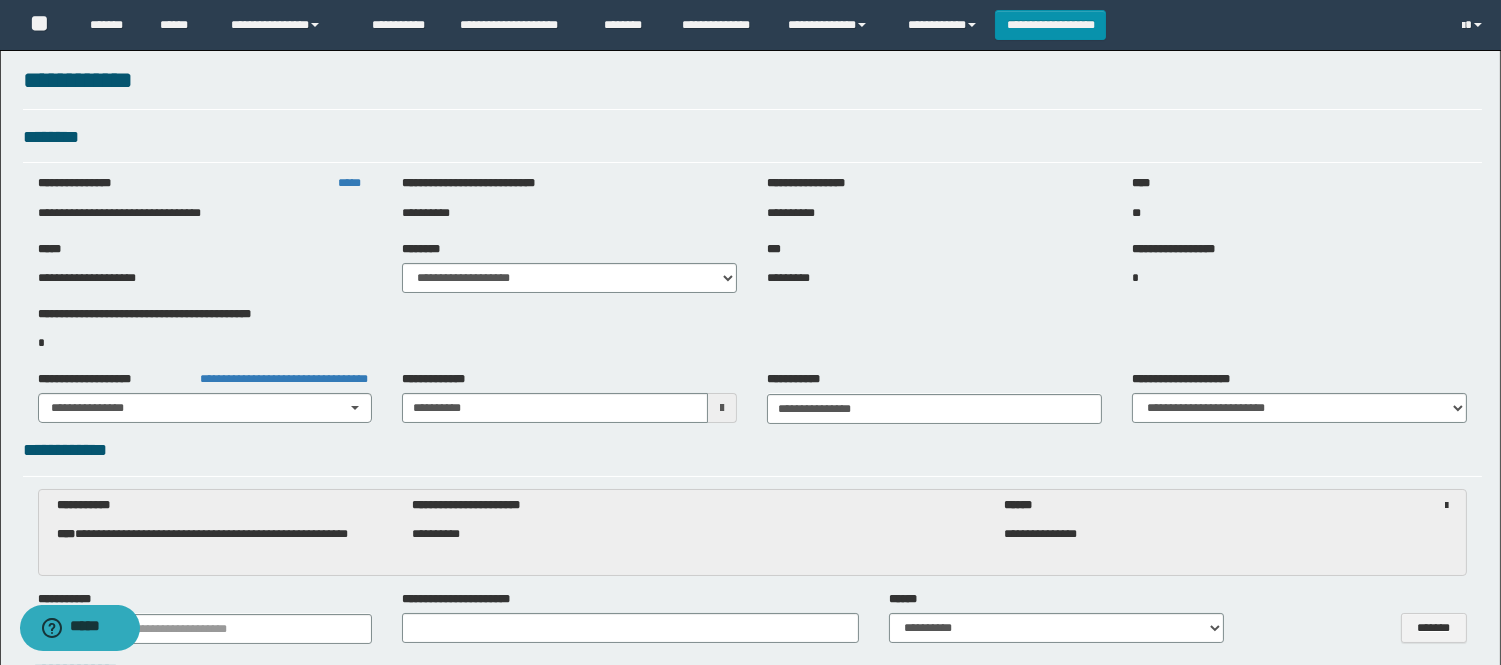 scroll, scrollTop: 0, scrollLeft: 0, axis: both 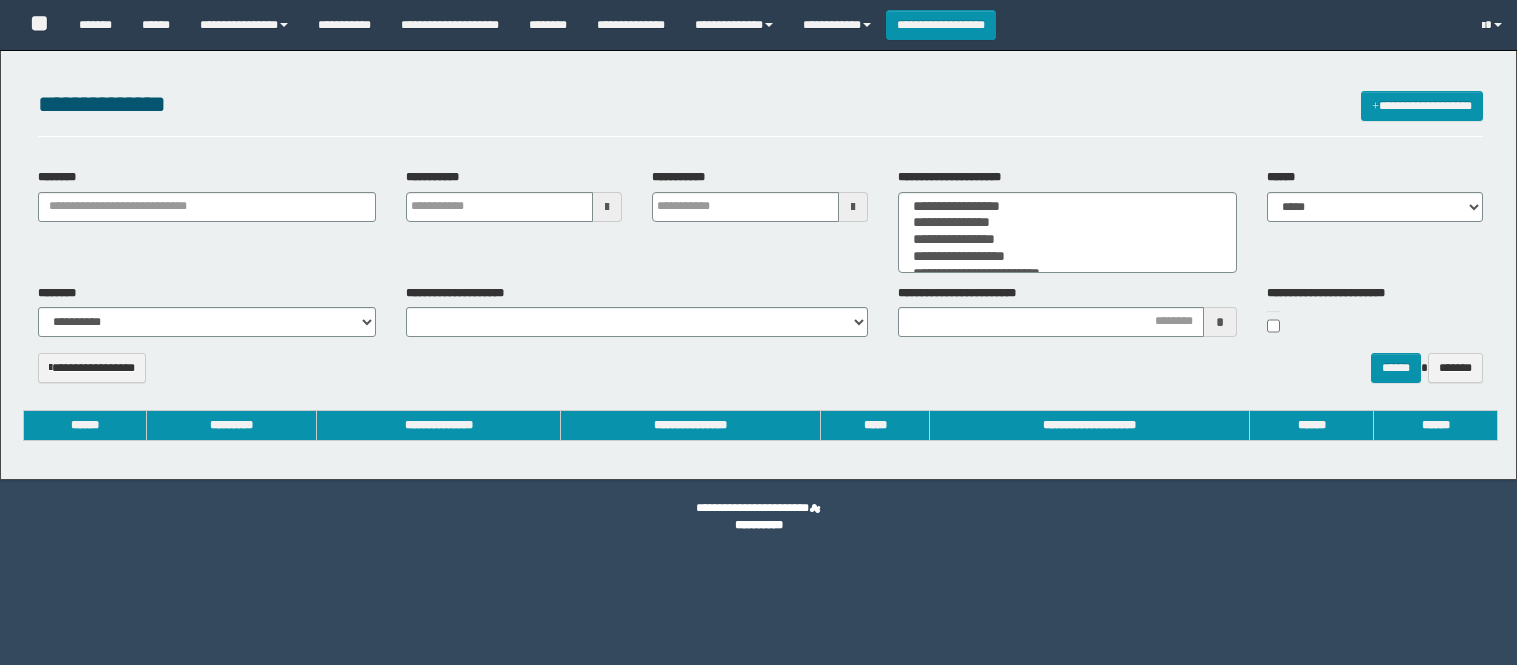 select 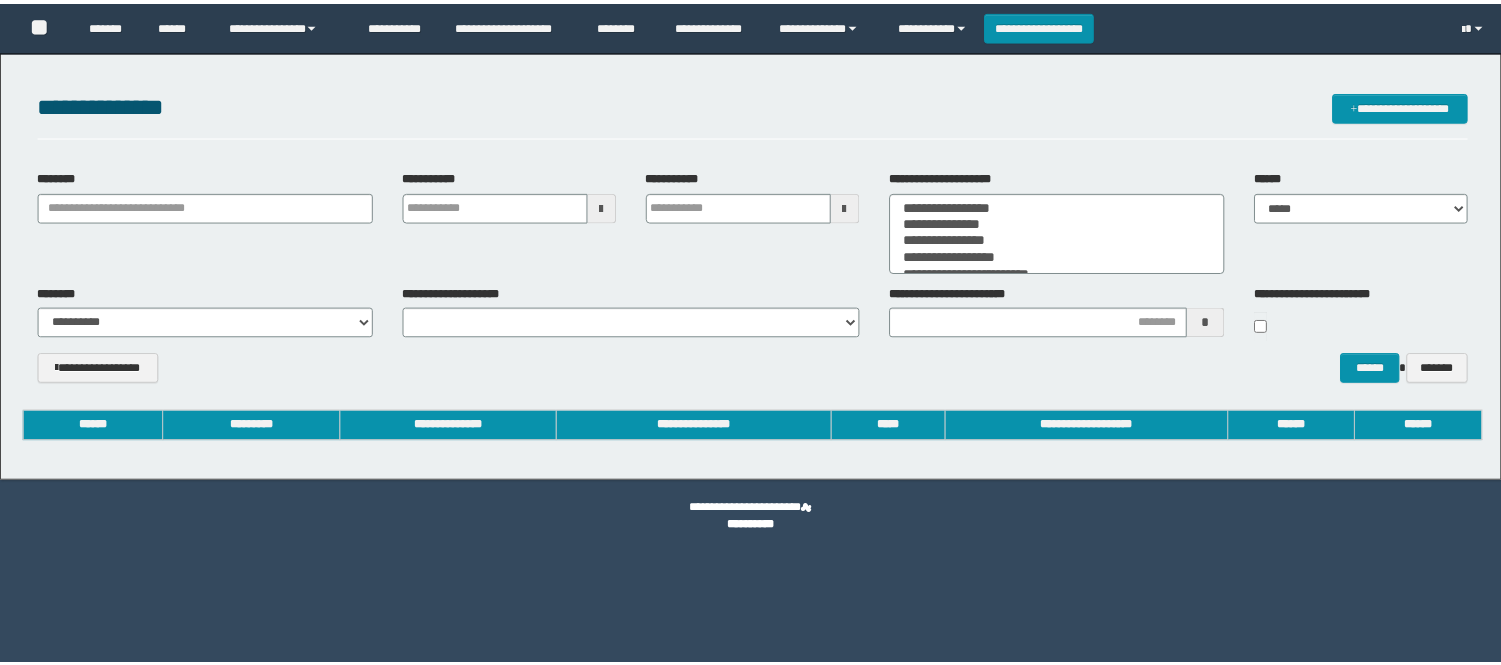 scroll, scrollTop: 0, scrollLeft: 0, axis: both 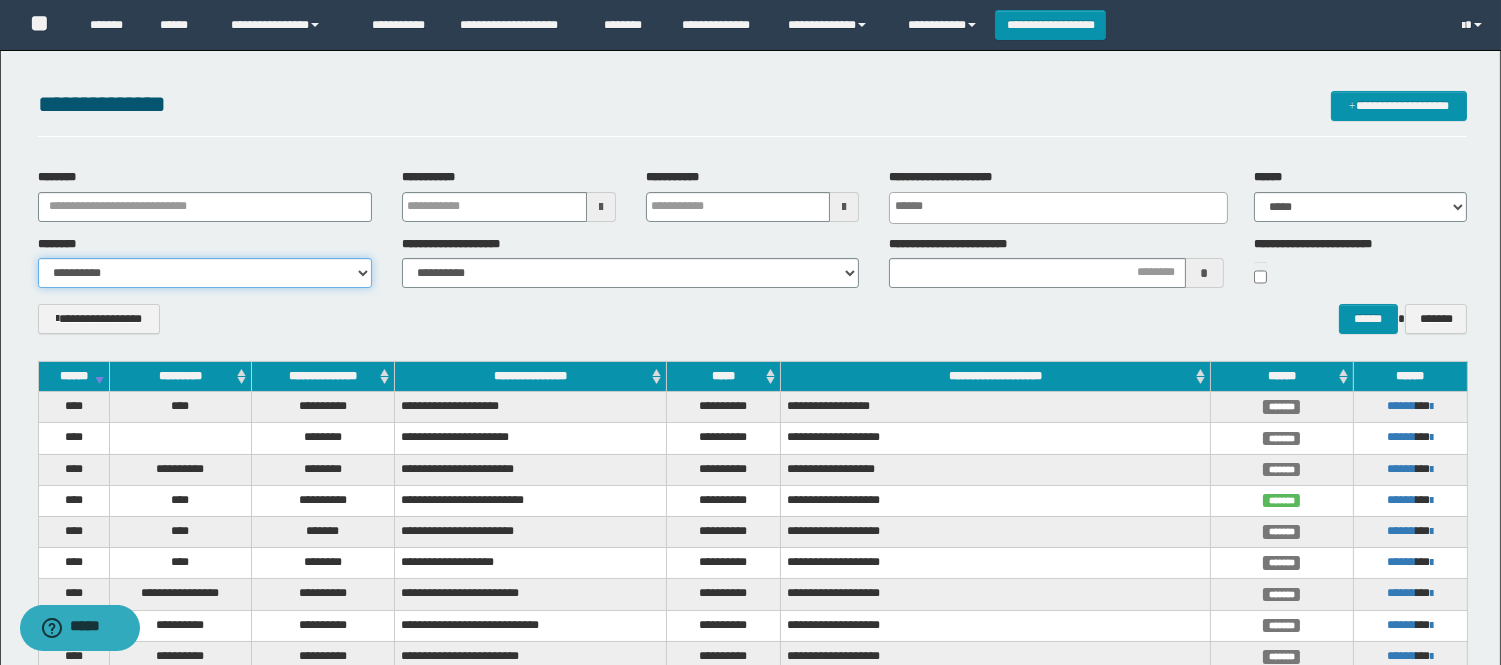 click on "**********" at bounding box center [205, 273] 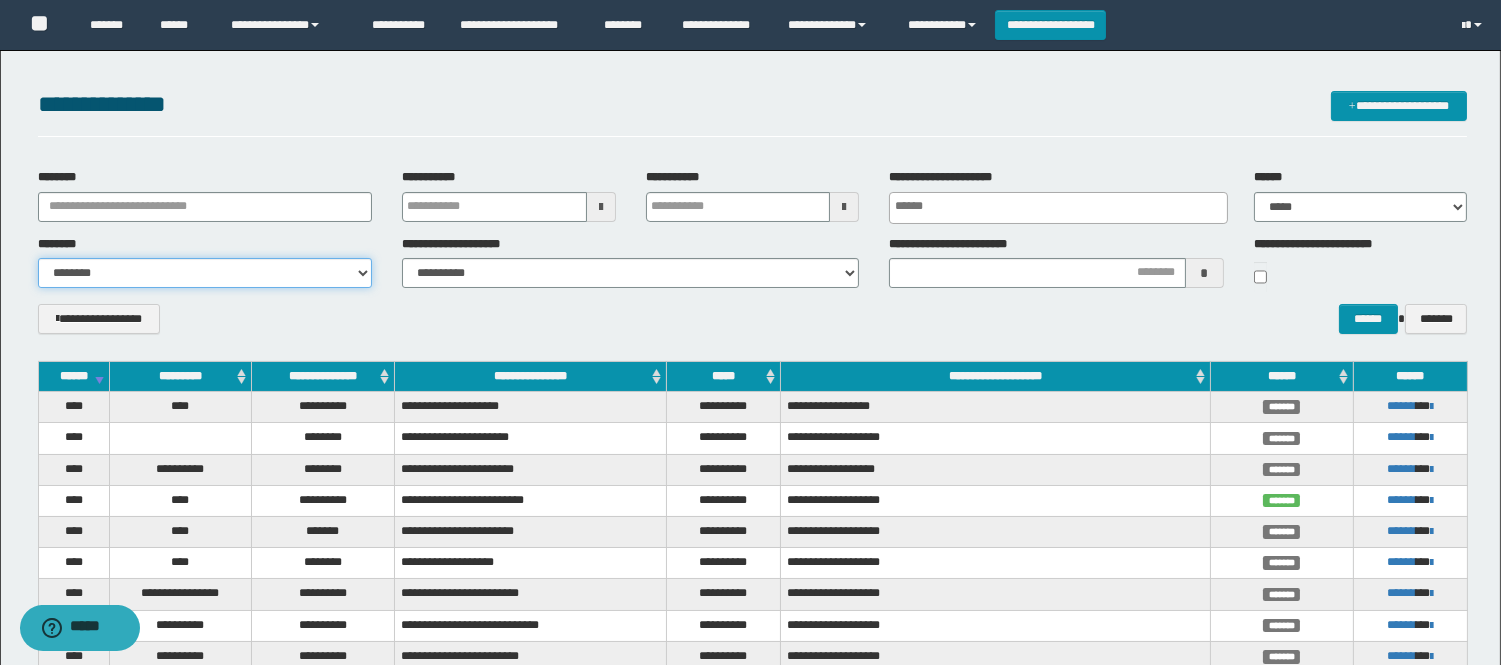 click on "**********" at bounding box center [205, 273] 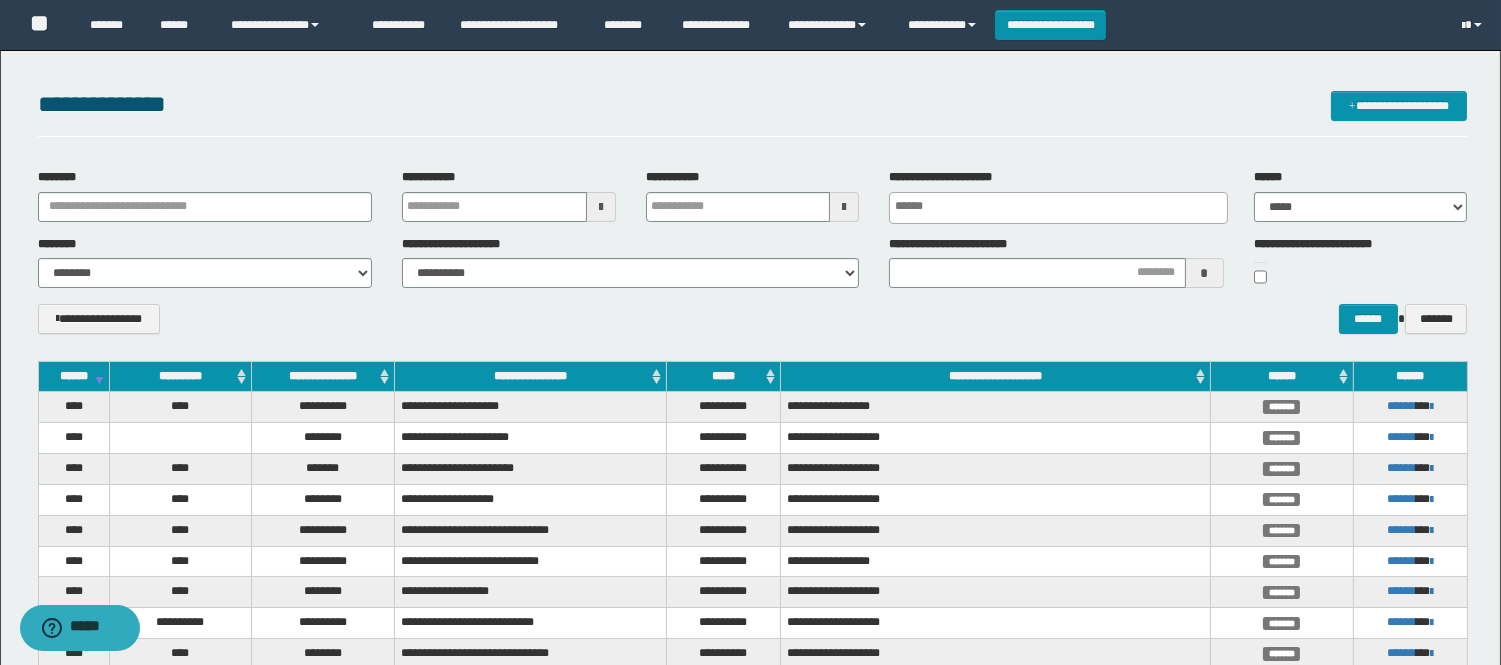 click on "**********" at bounding box center (630, 262) 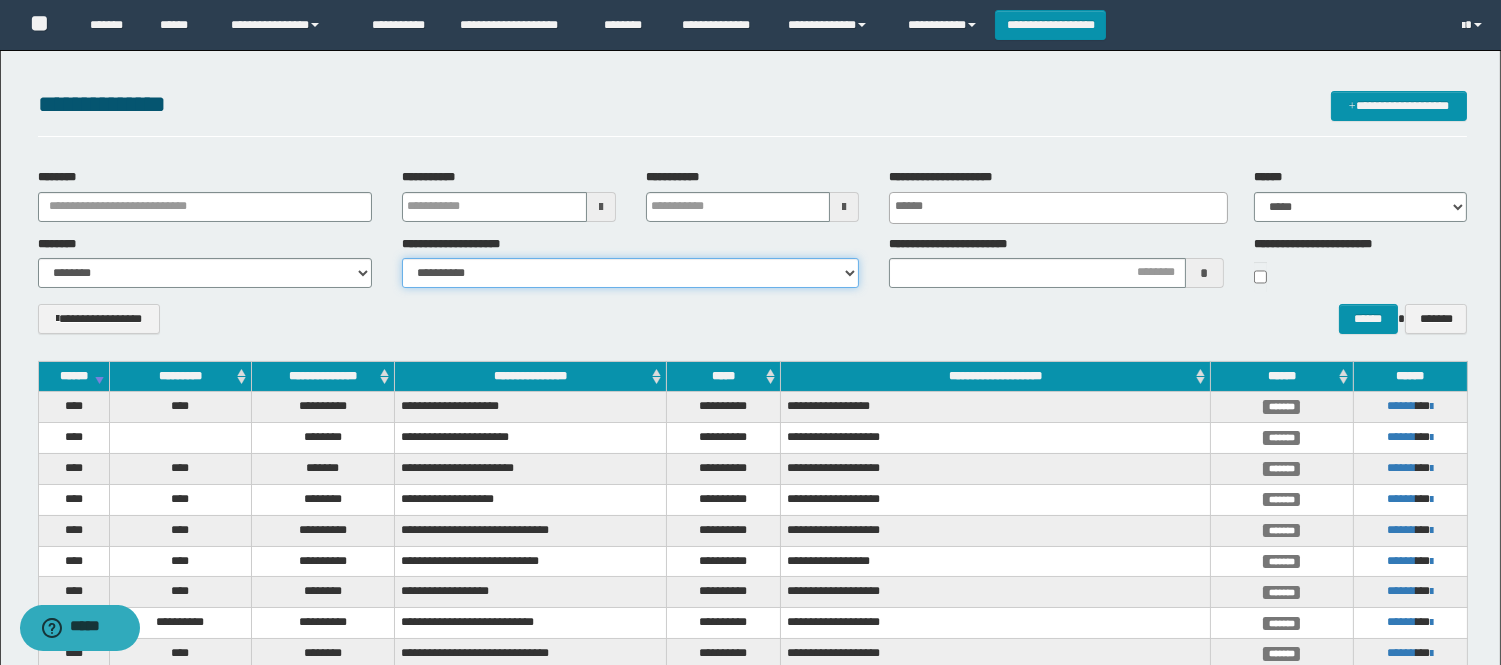click on "**********" at bounding box center [630, 273] 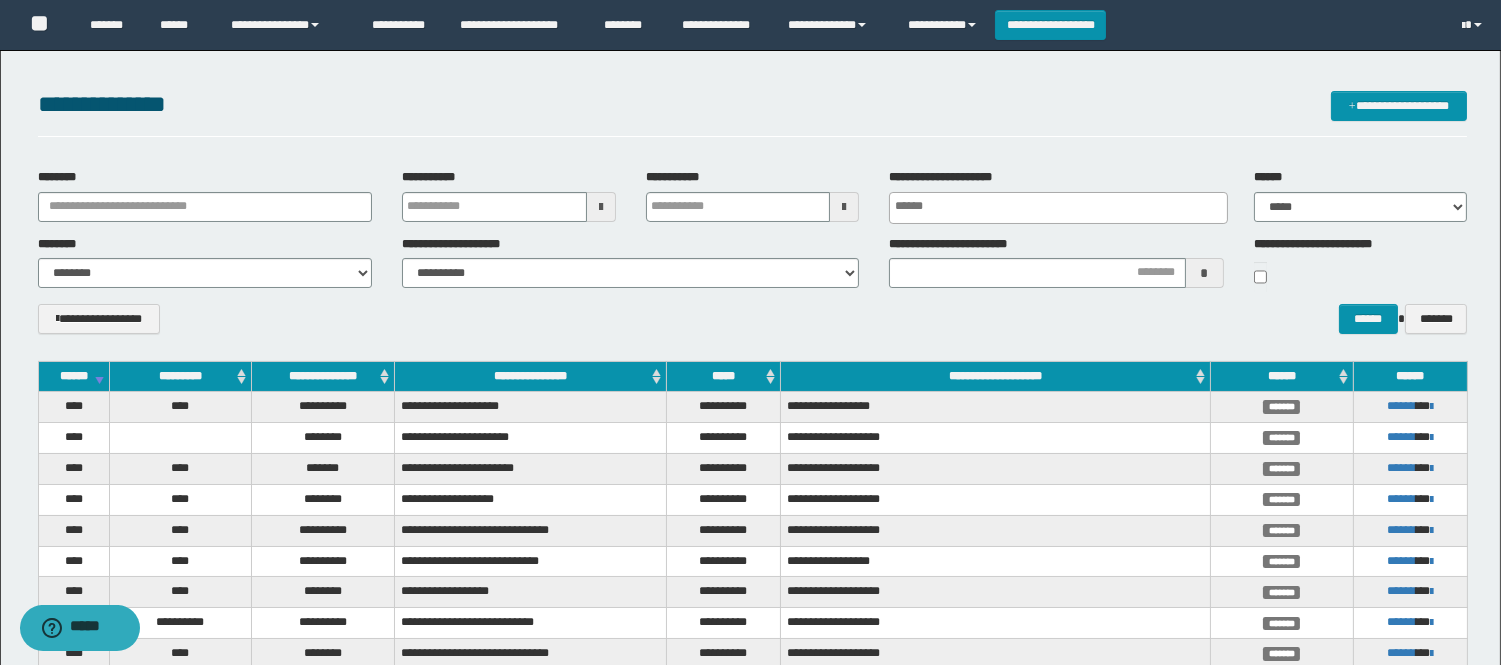 click at bounding box center [1063, 206] 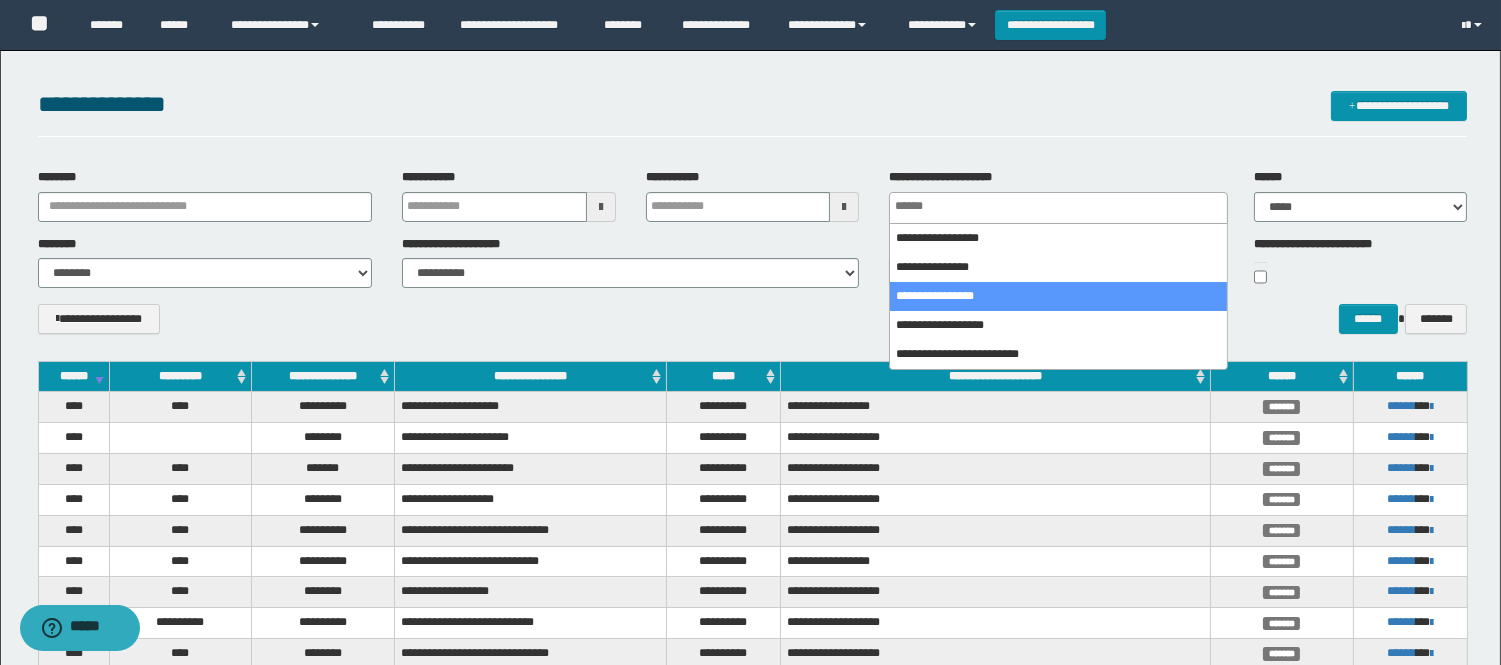 select on "***" 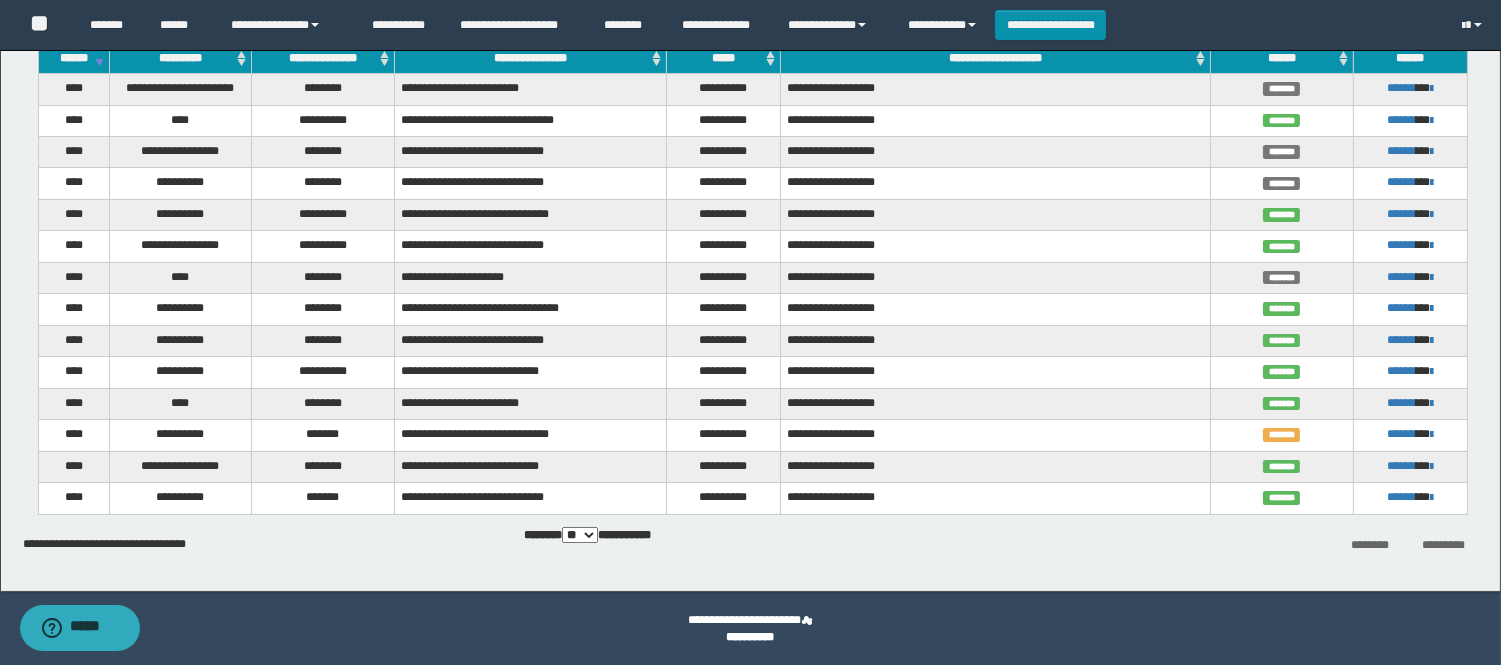 scroll, scrollTop: 0, scrollLeft: 0, axis: both 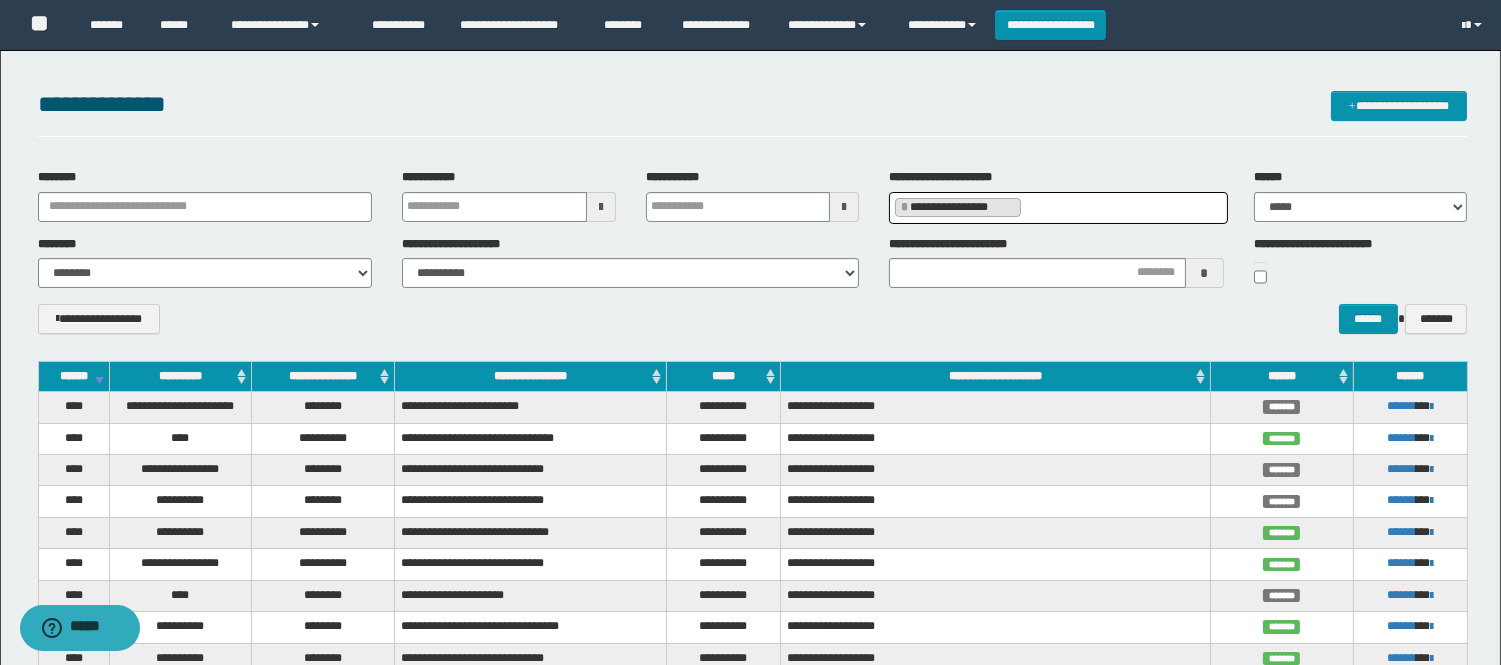 click on "**********" at bounding box center (1326, 244) 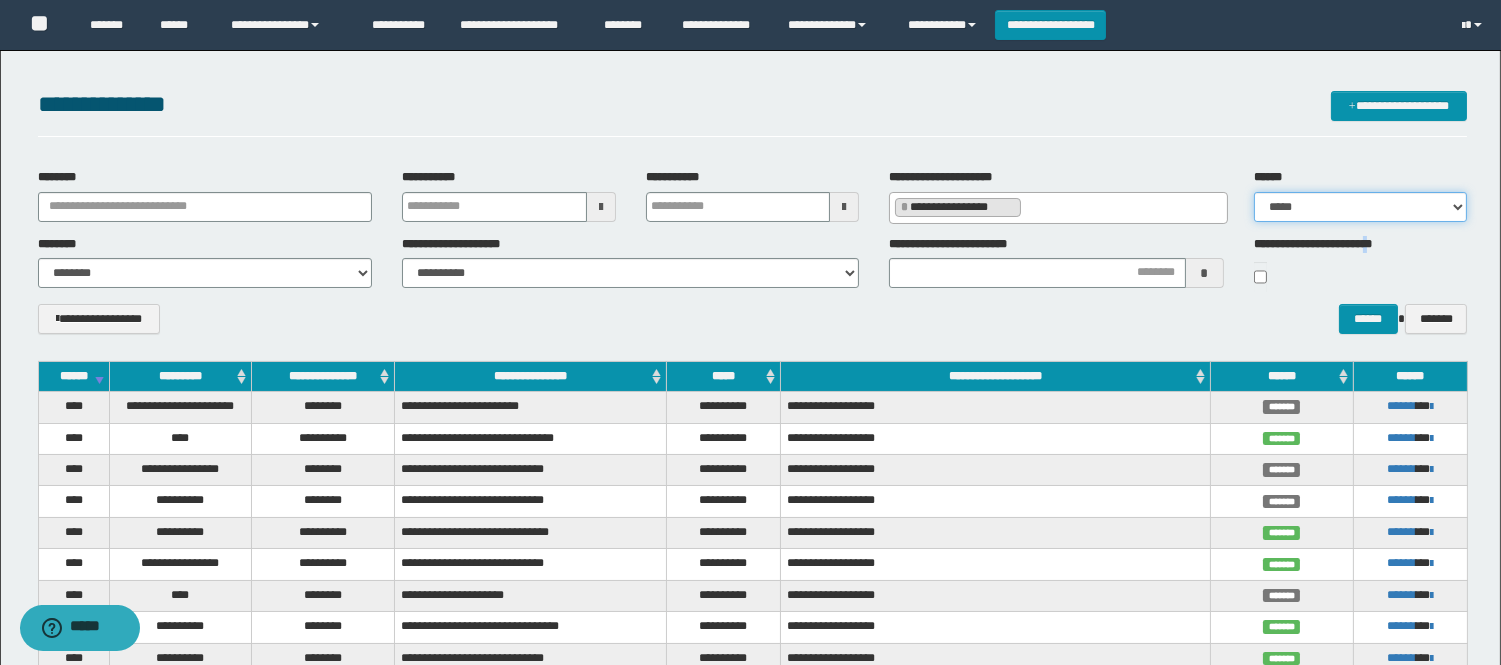 click on "*****
*******
*******
*******
*********" at bounding box center (1360, 207) 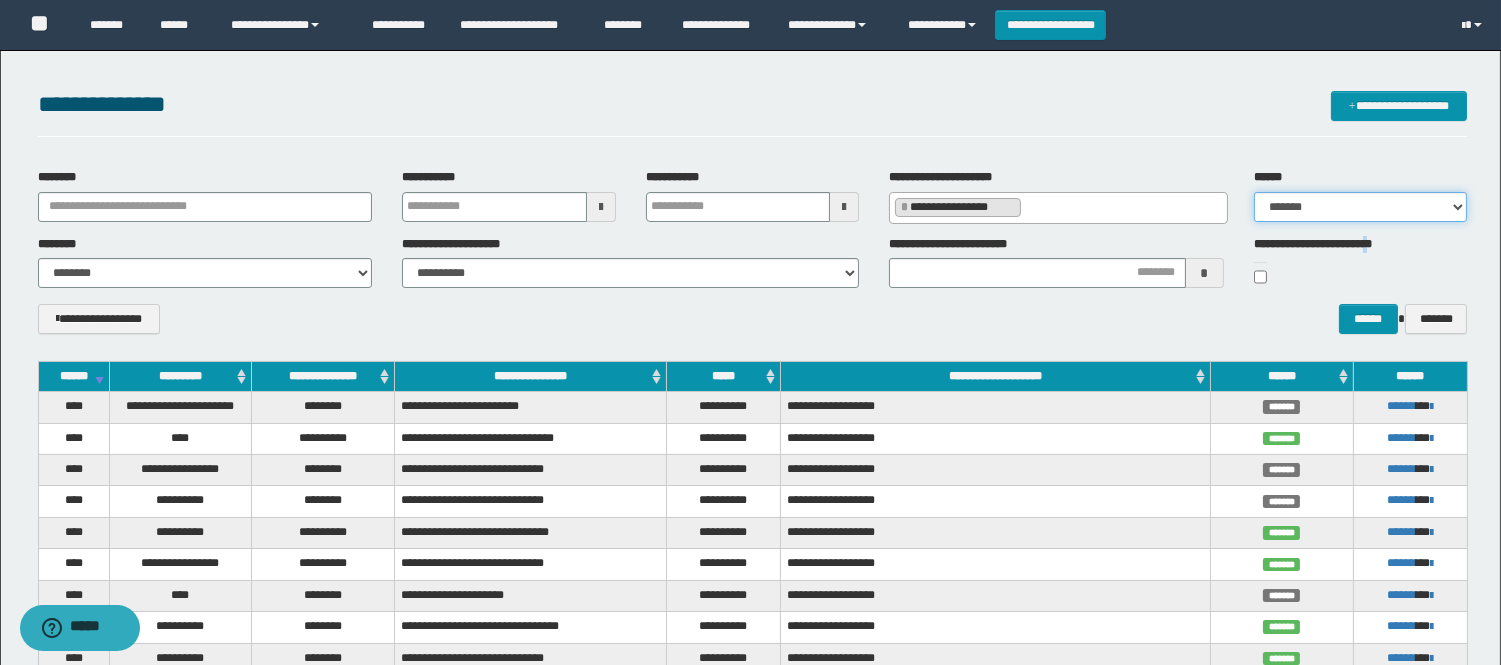 click on "*****
*******
*******
*******
*********" at bounding box center [1360, 207] 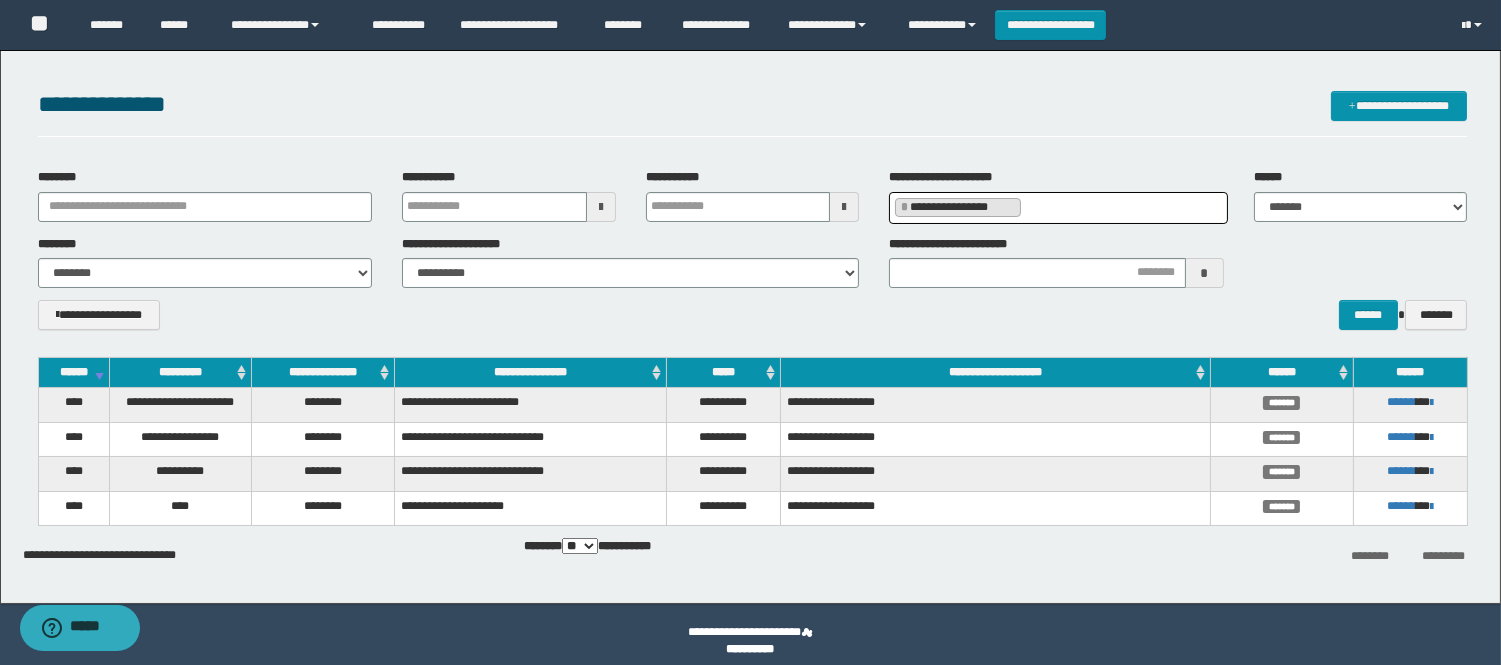 click on "**********" at bounding box center [958, 207] 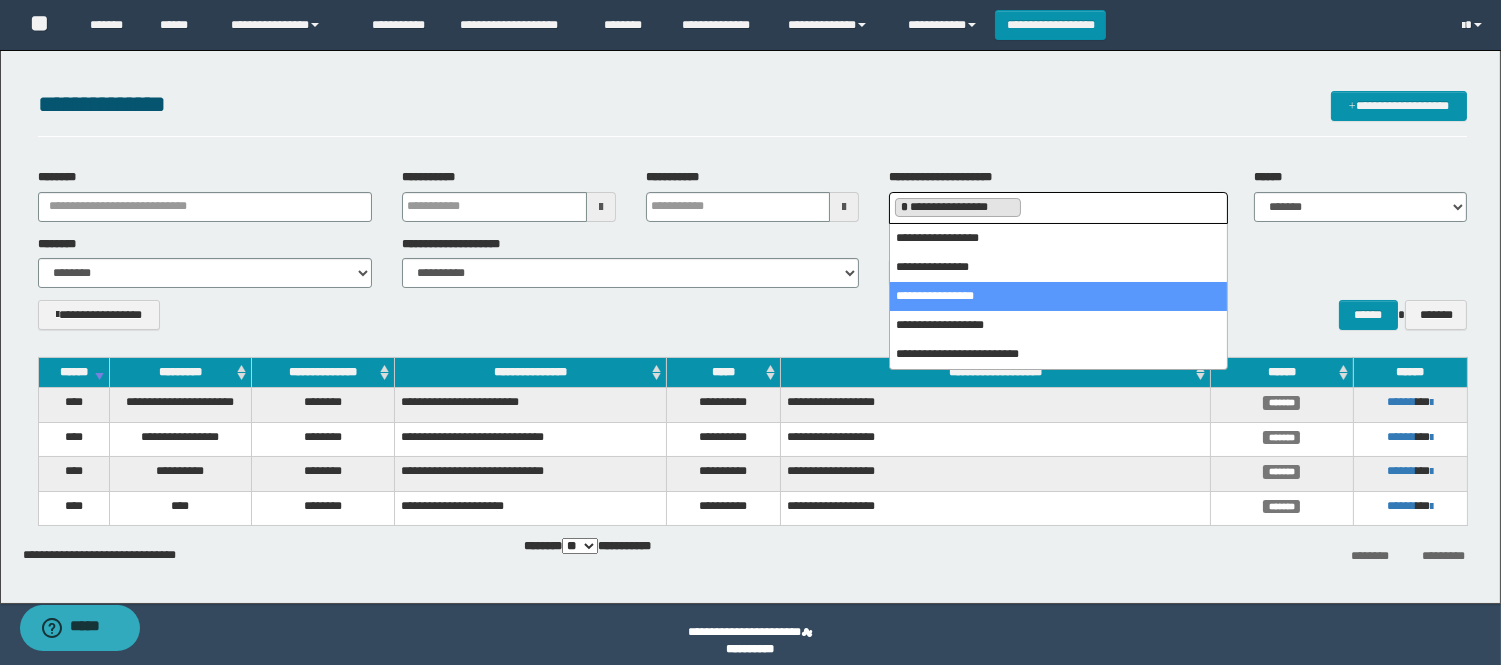 click on "*" at bounding box center (904, 207) 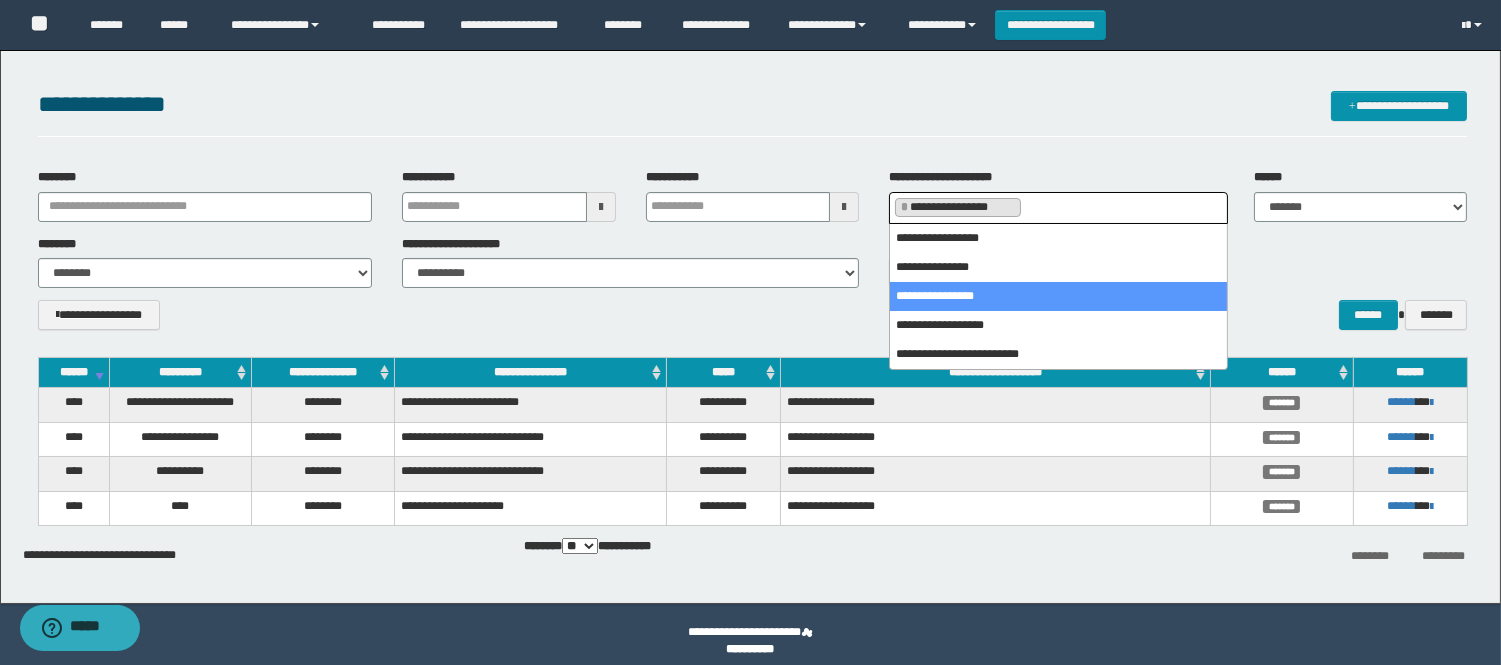 scroll, scrollTop: 0, scrollLeft: 4, axis: horizontal 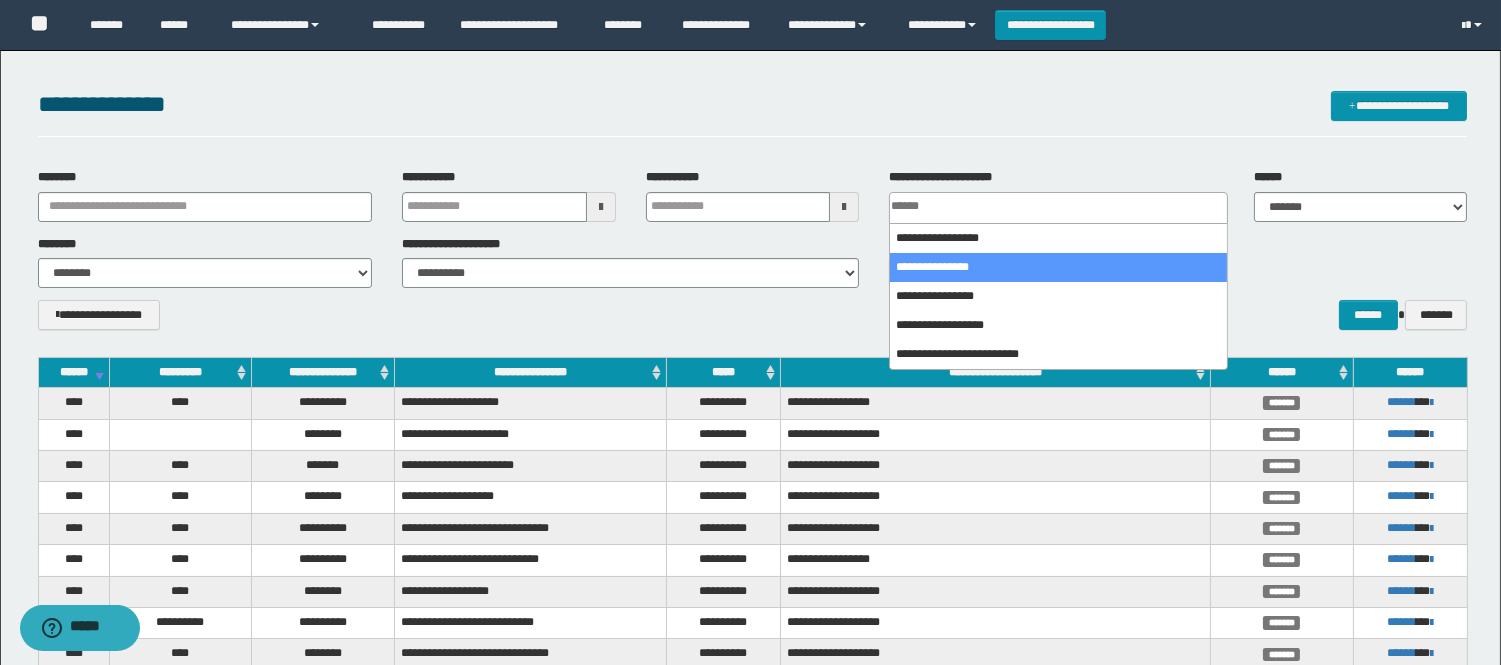 select on "***" 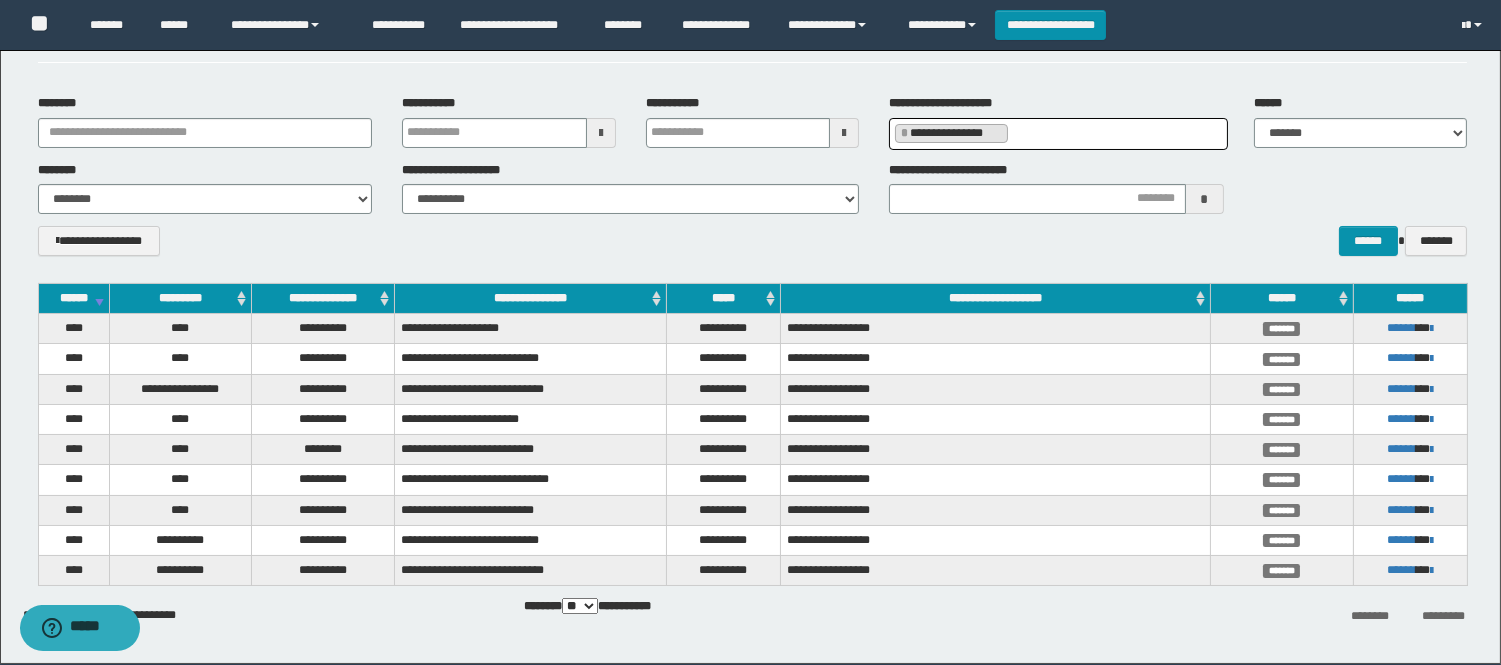 scroll, scrollTop: 146, scrollLeft: 0, axis: vertical 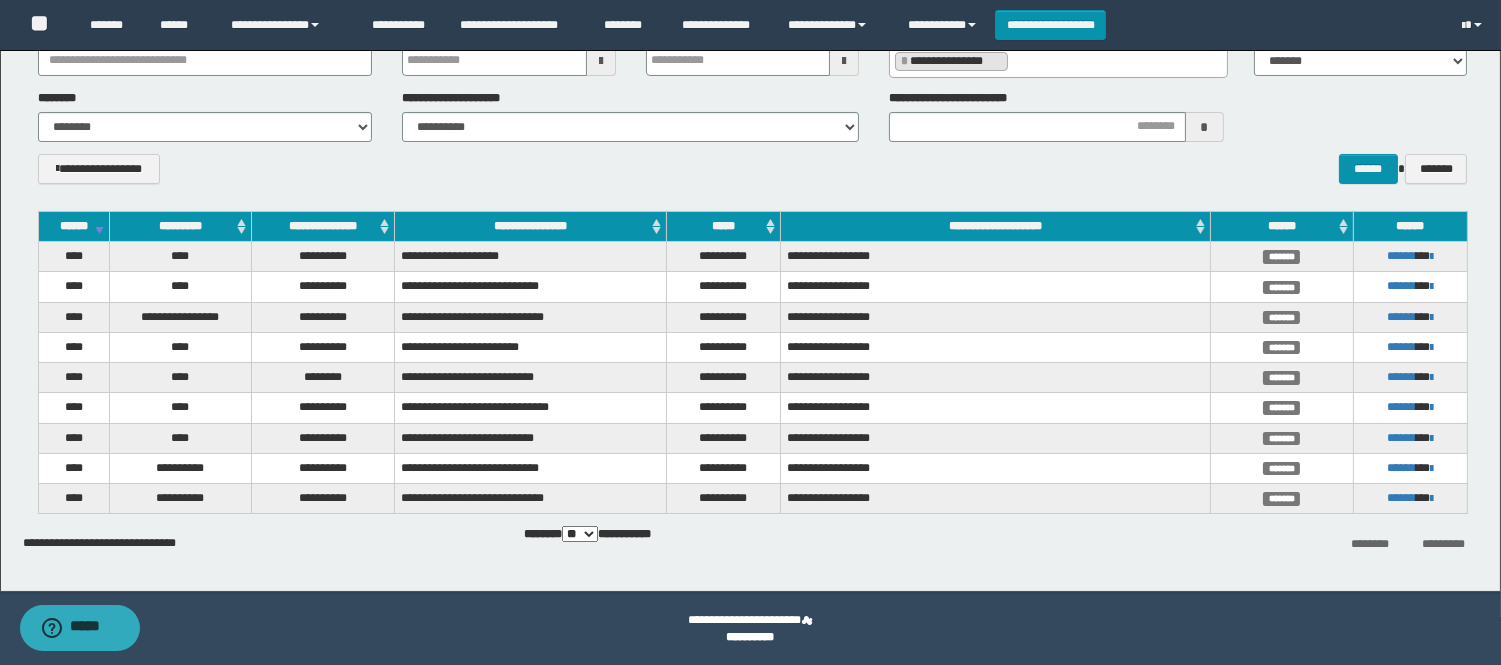 drag, startPoint x: 1411, startPoint y: 497, endPoint x: 1316, endPoint y: 541, distance: 104.69479 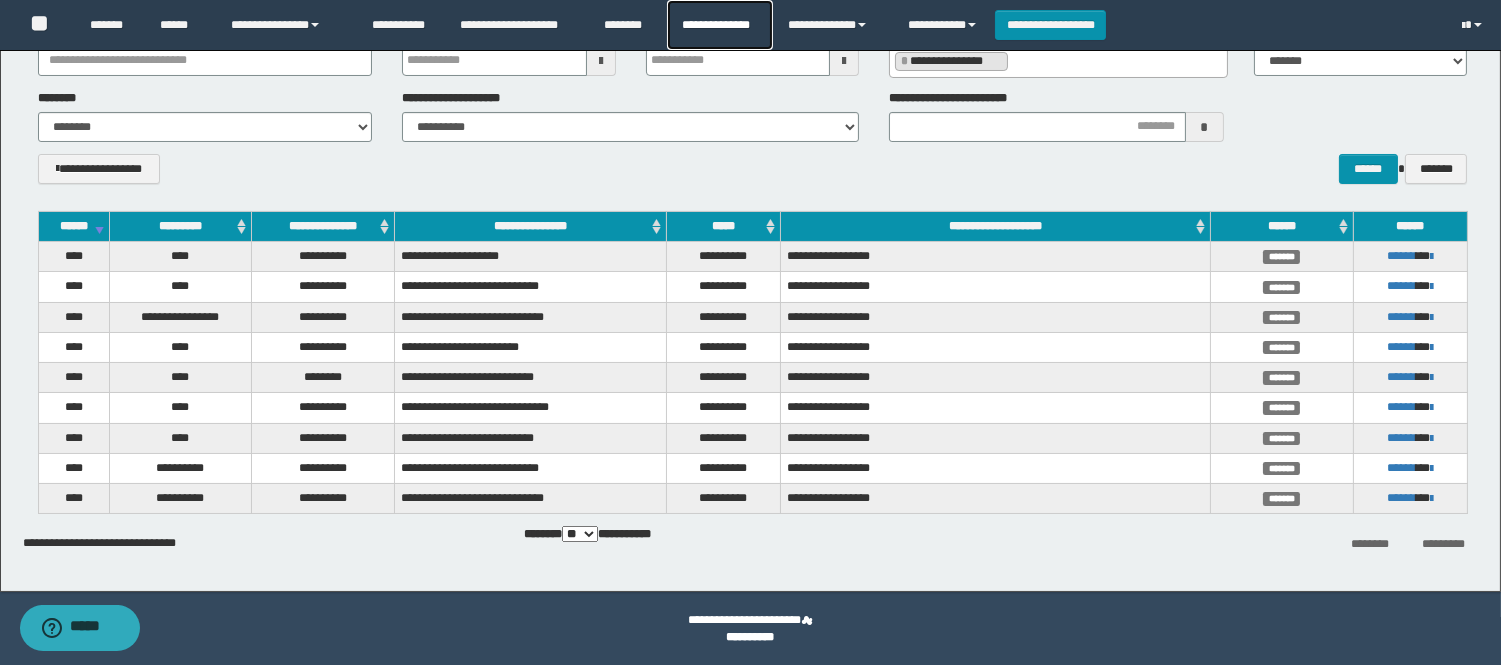 click on "**********" at bounding box center (719, 25) 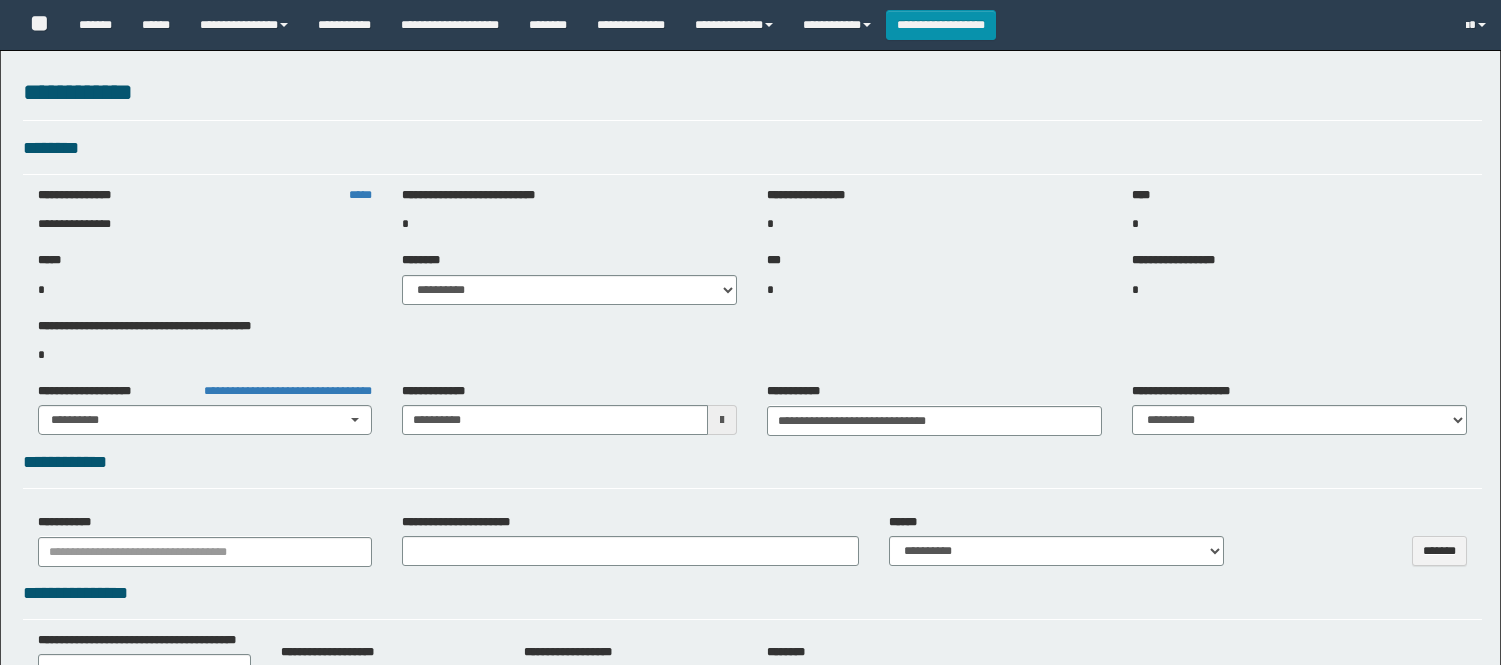 select on "****" 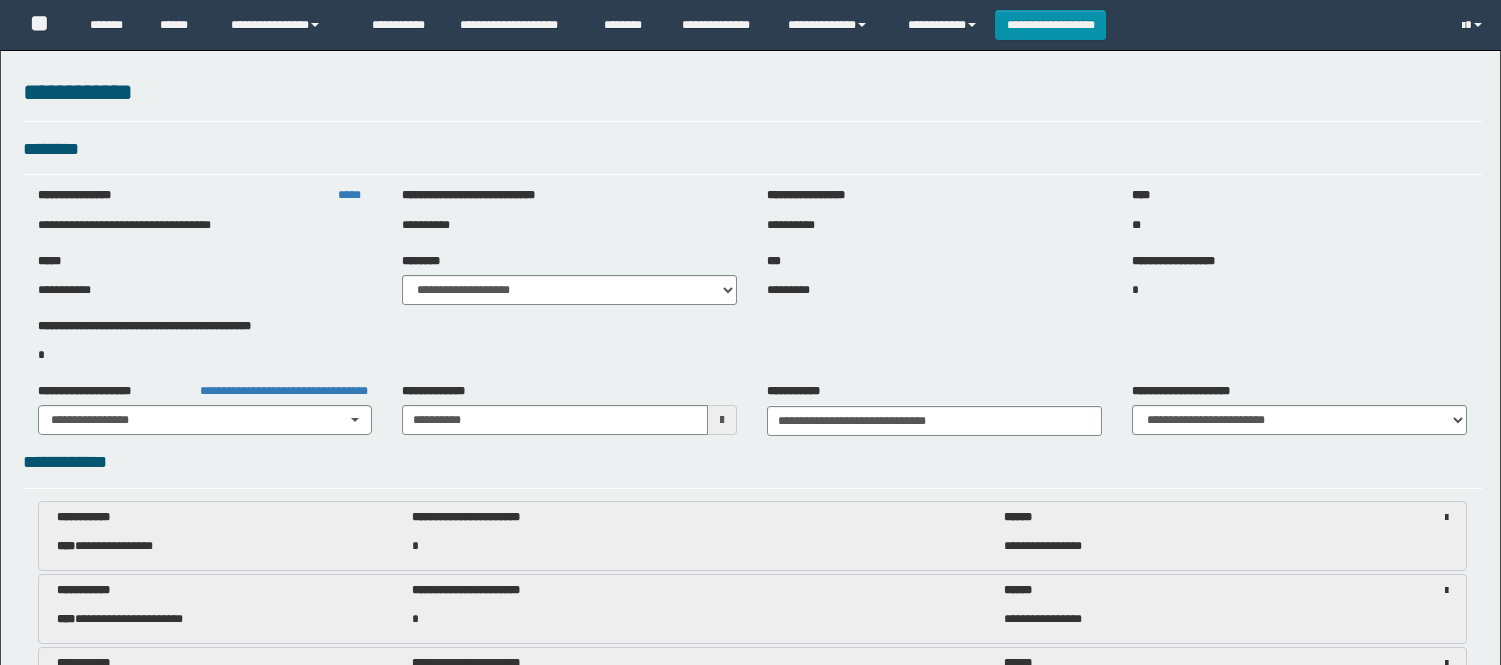 scroll, scrollTop: 0, scrollLeft: 0, axis: both 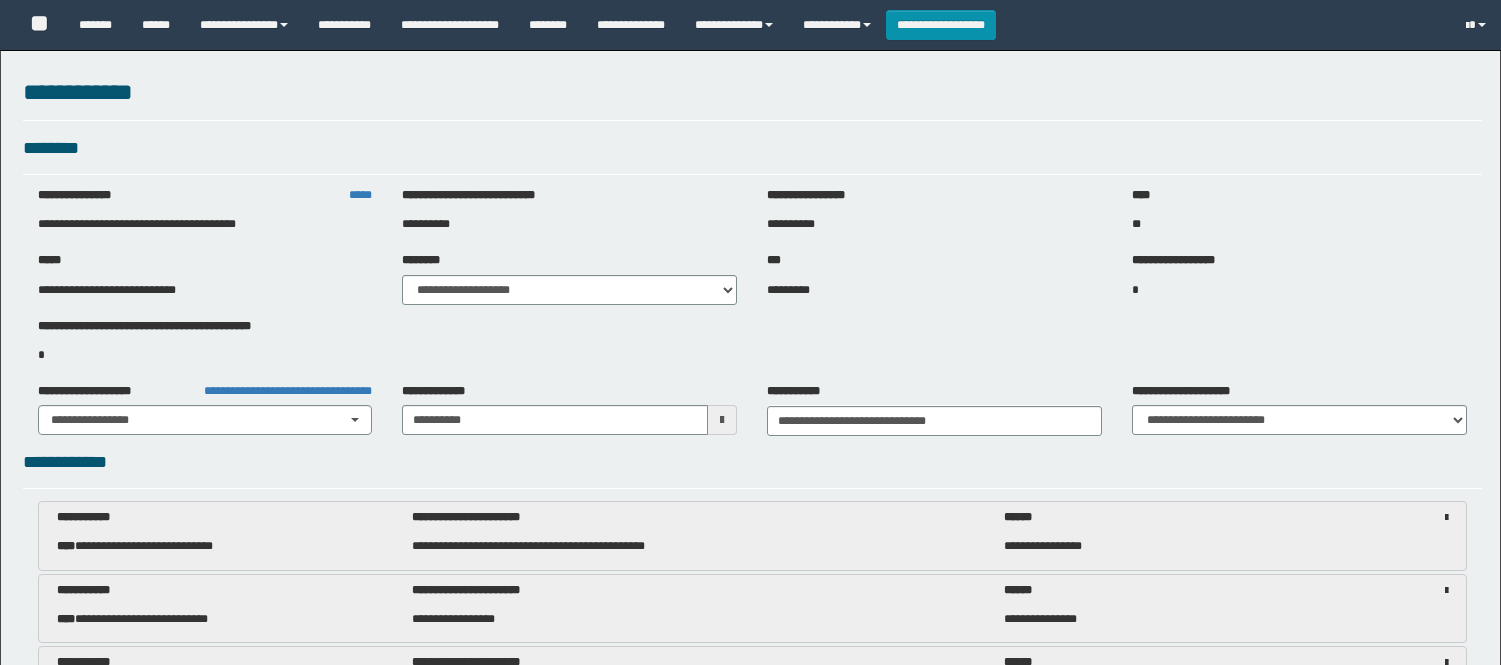 select on "***" 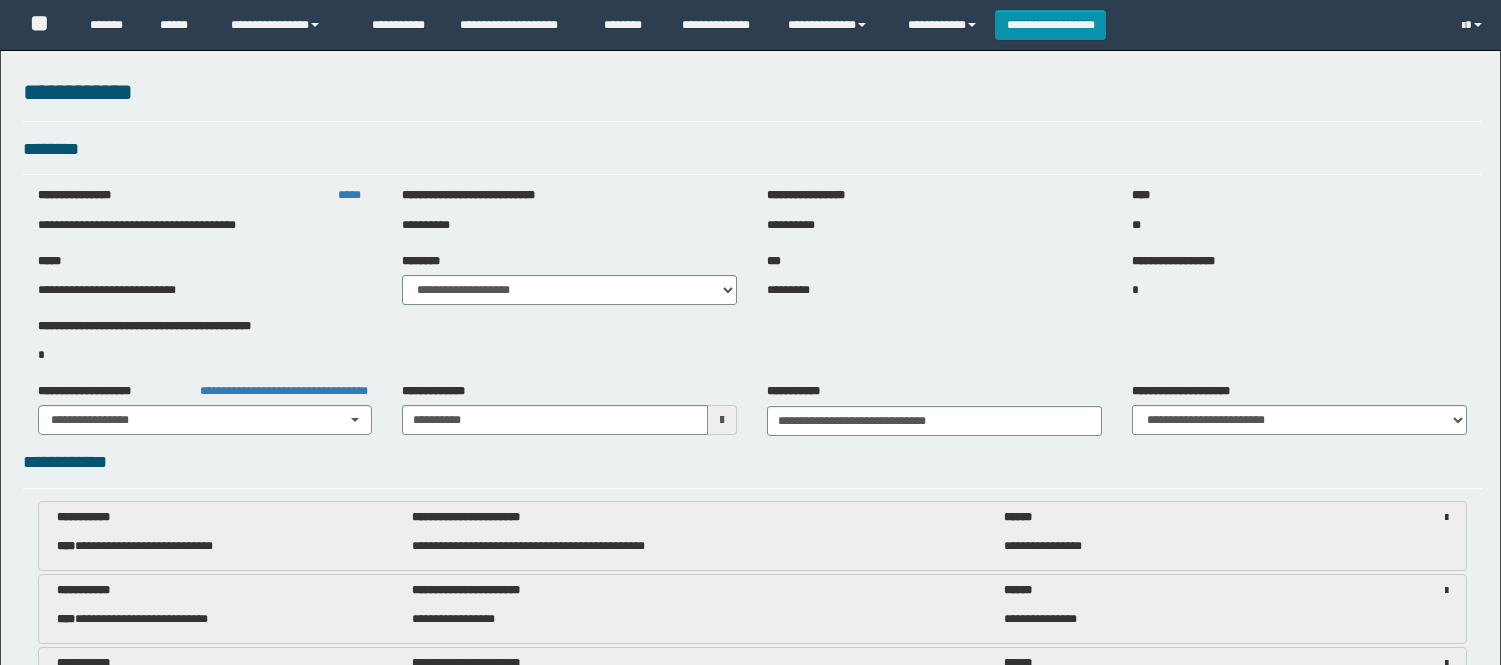 scroll, scrollTop: 0, scrollLeft: 0, axis: both 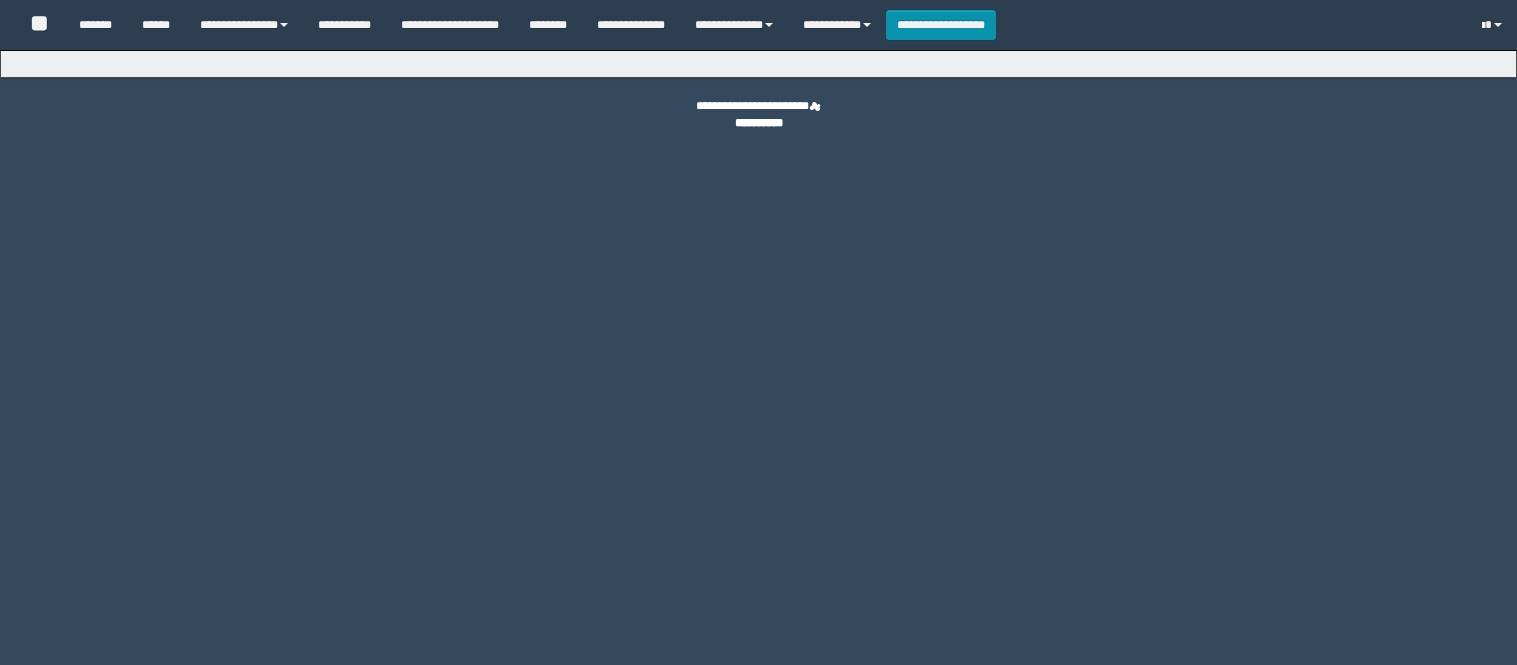 select on "***" 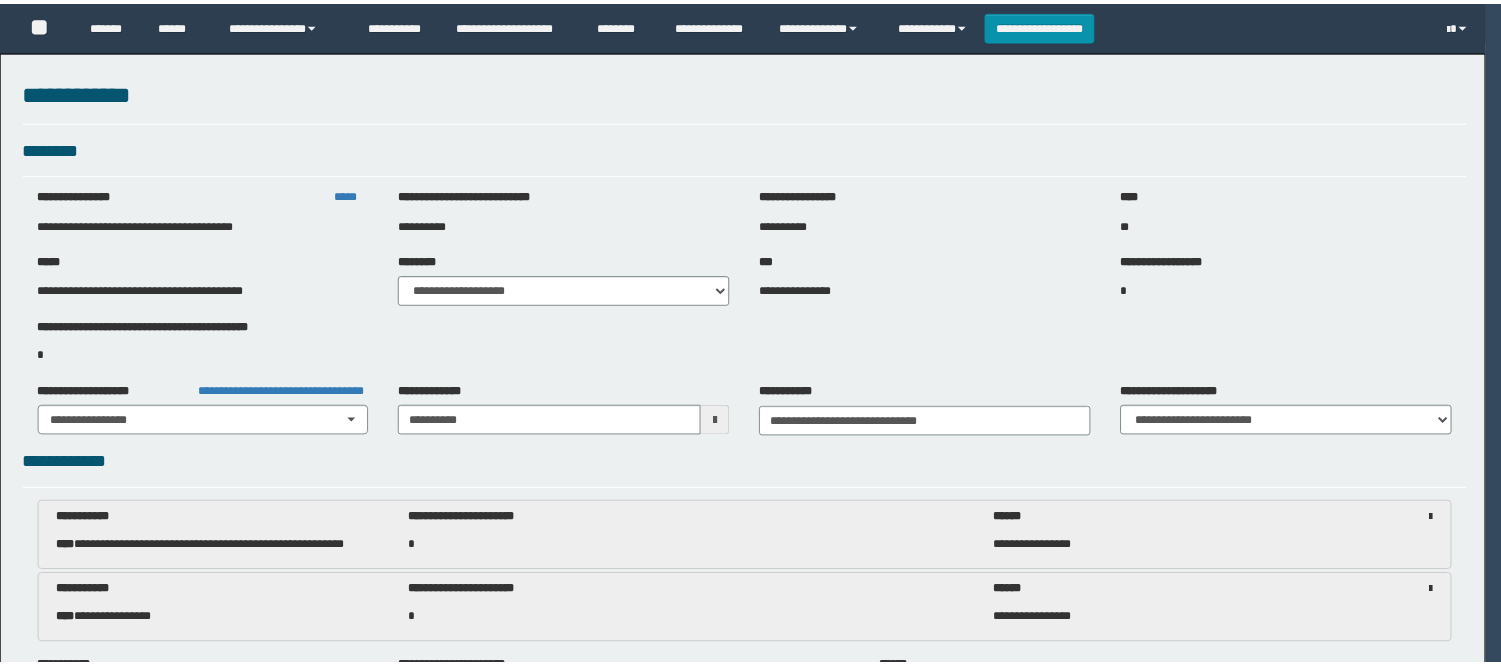 scroll, scrollTop: 0, scrollLeft: 0, axis: both 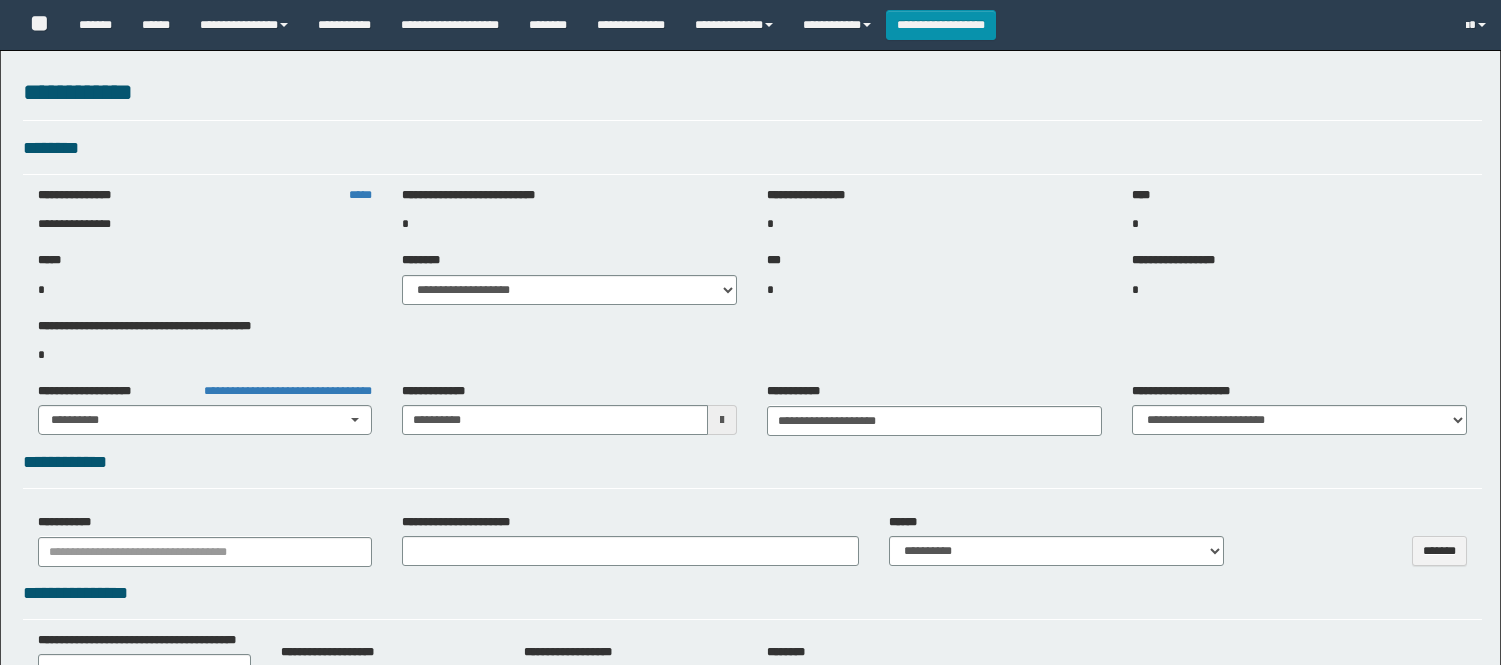 select on "***" 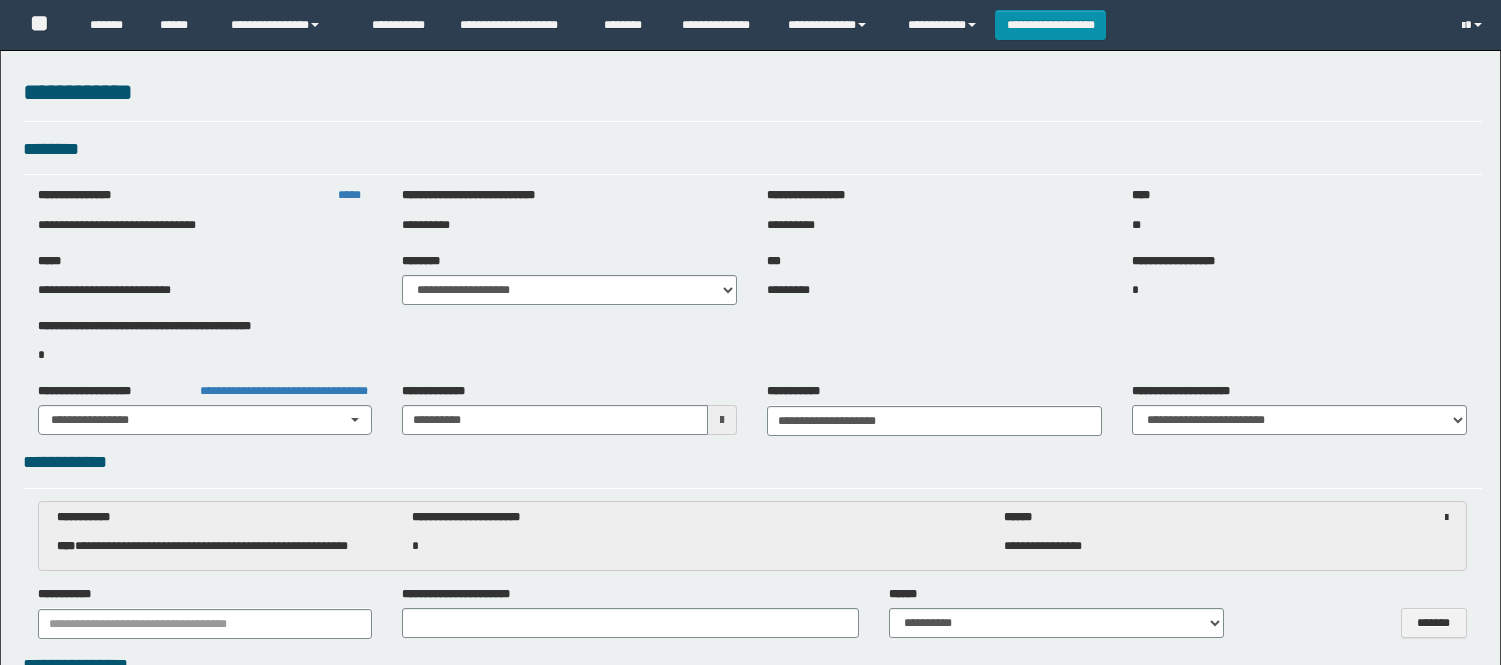 scroll, scrollTop: 0, scrollLeft: 0, axis: both 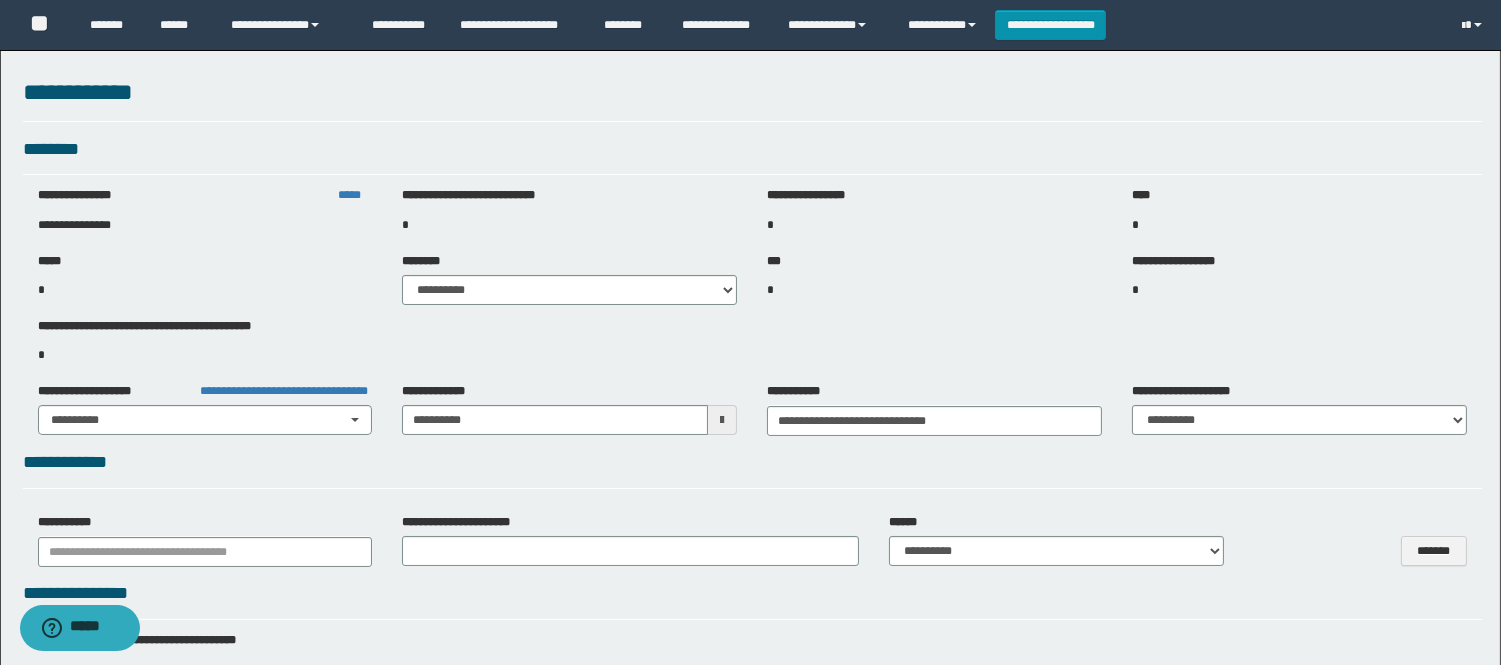 select on "*" 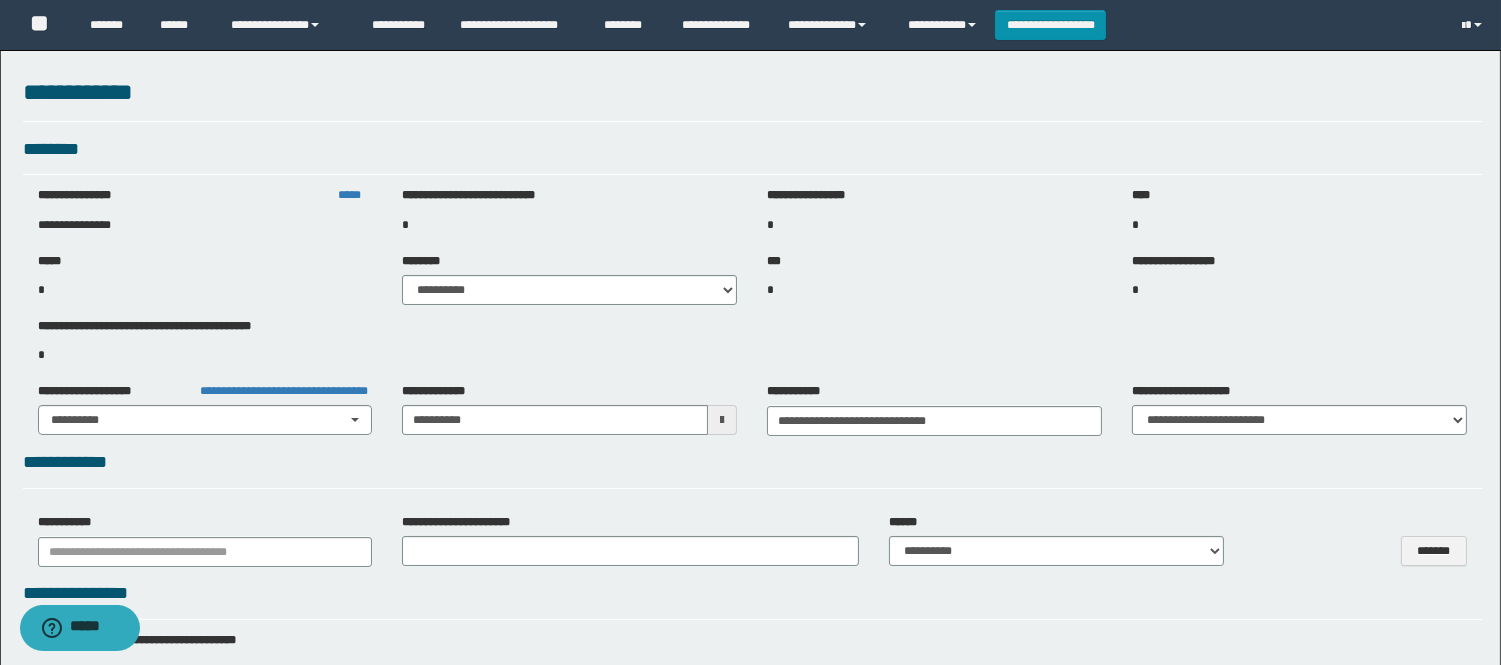 select on "***" 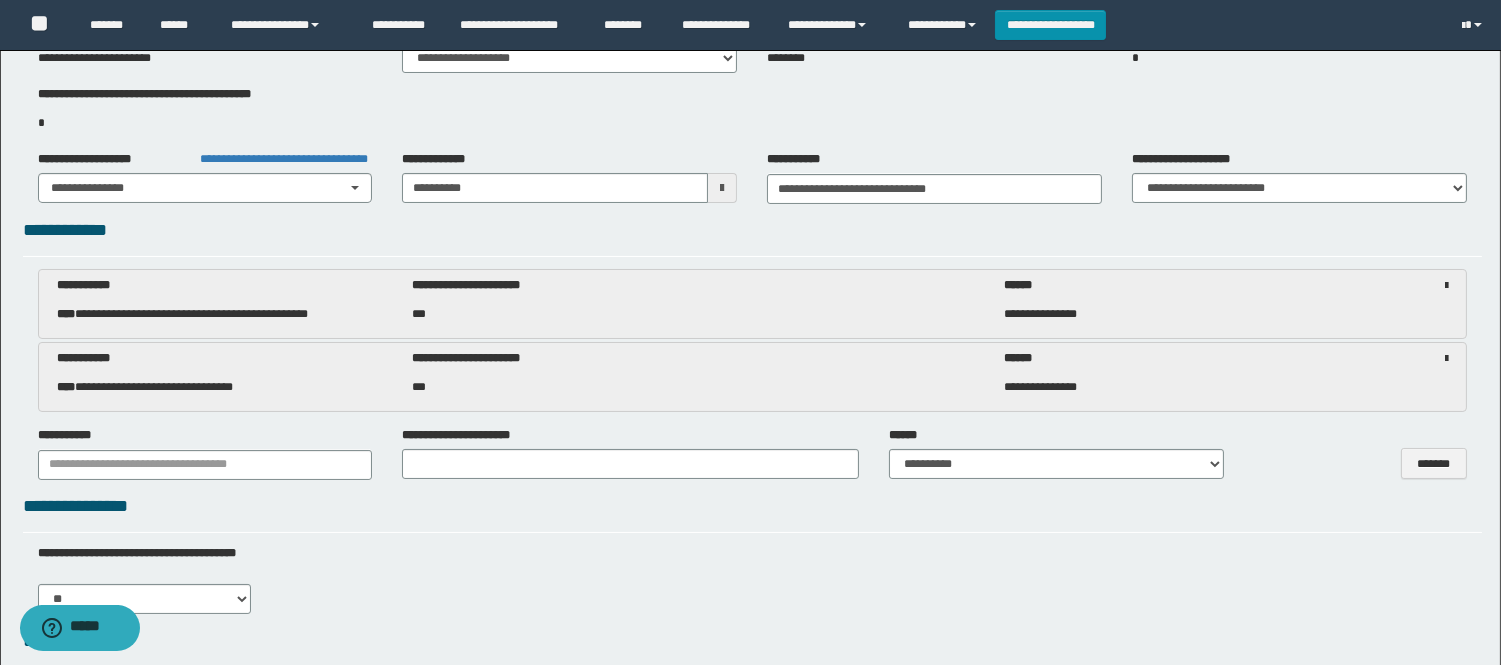 scroll, scrollTop: 222, scrollLeft: 0, axis: vertical 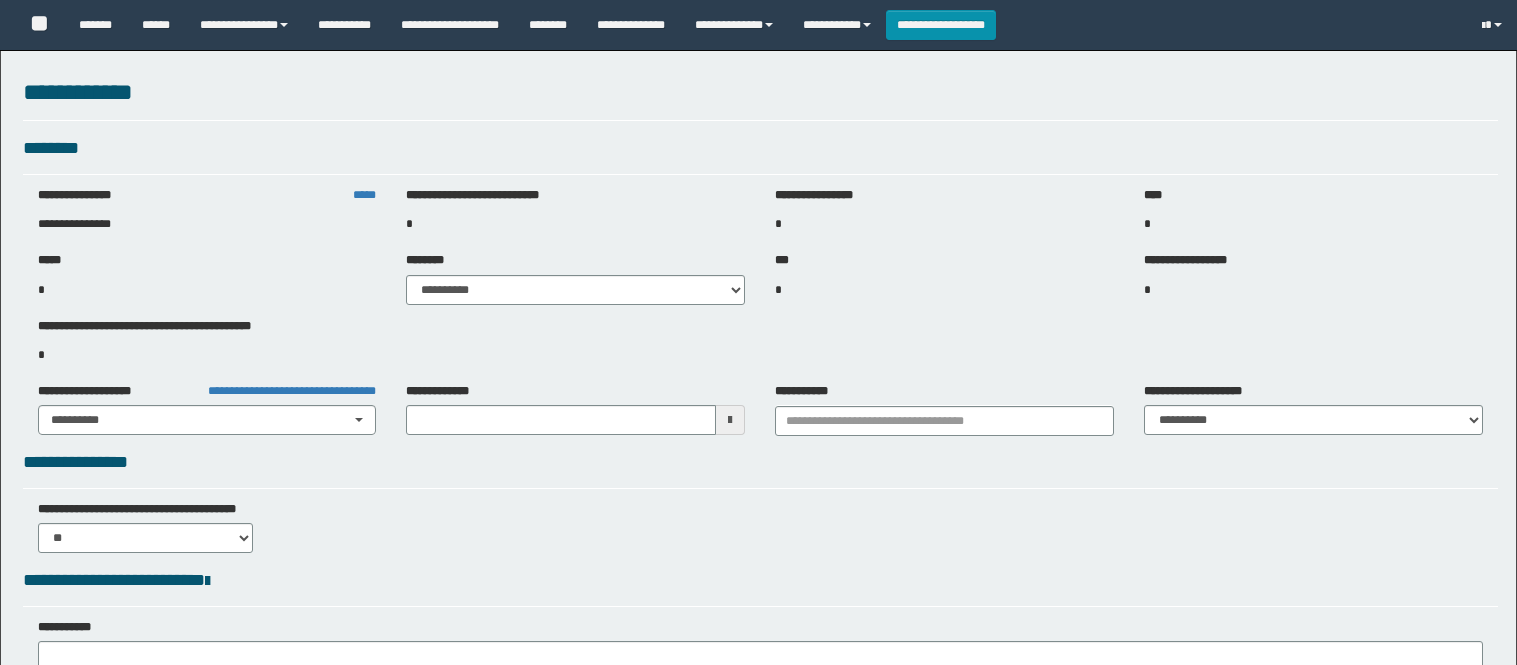 type on "**********" 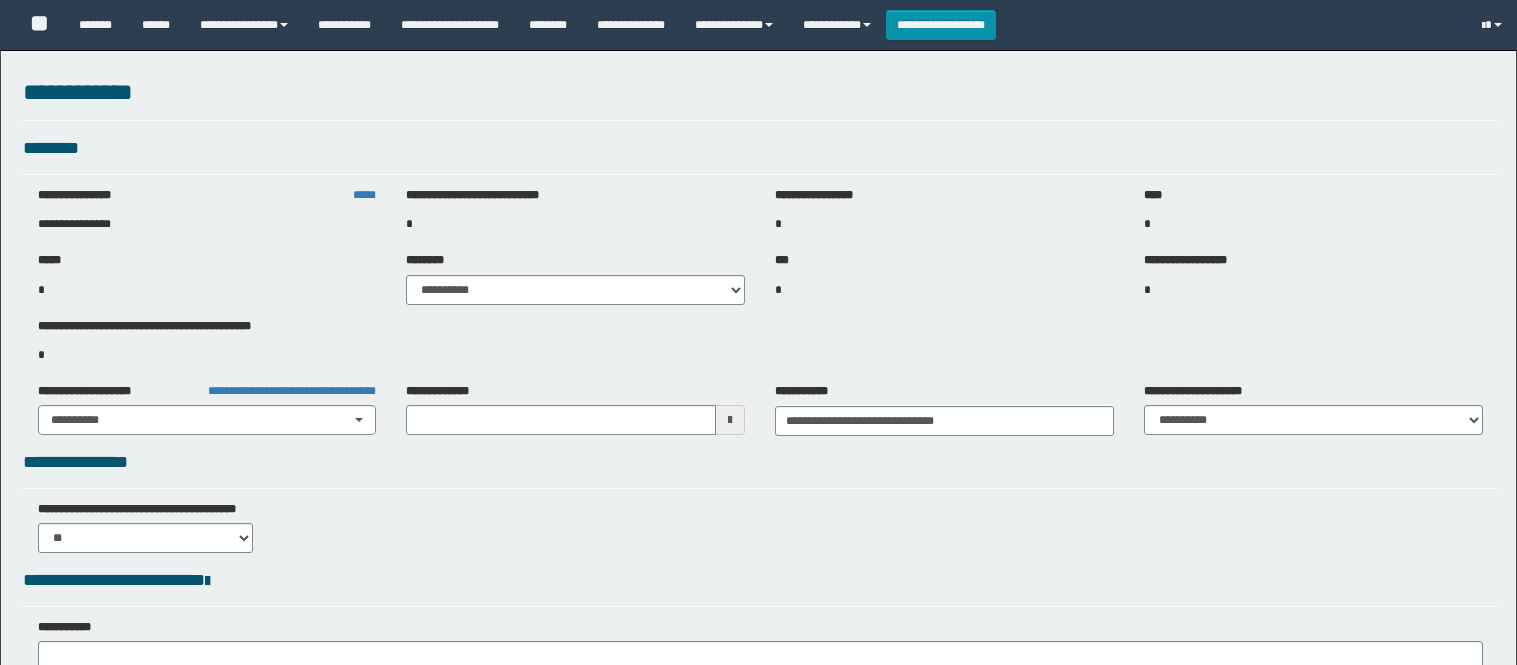 select on "***" 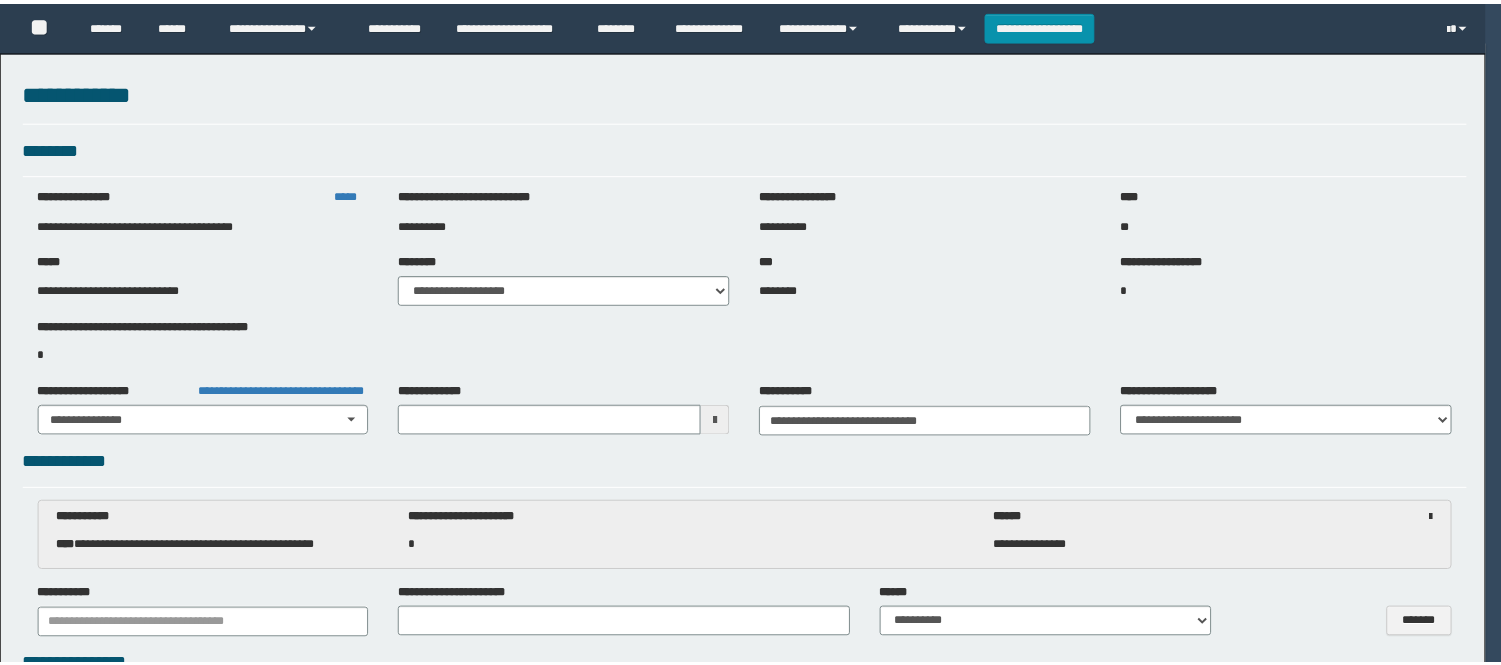 scroll, scrollTop: 0, scrollLeft: 0, axis: both 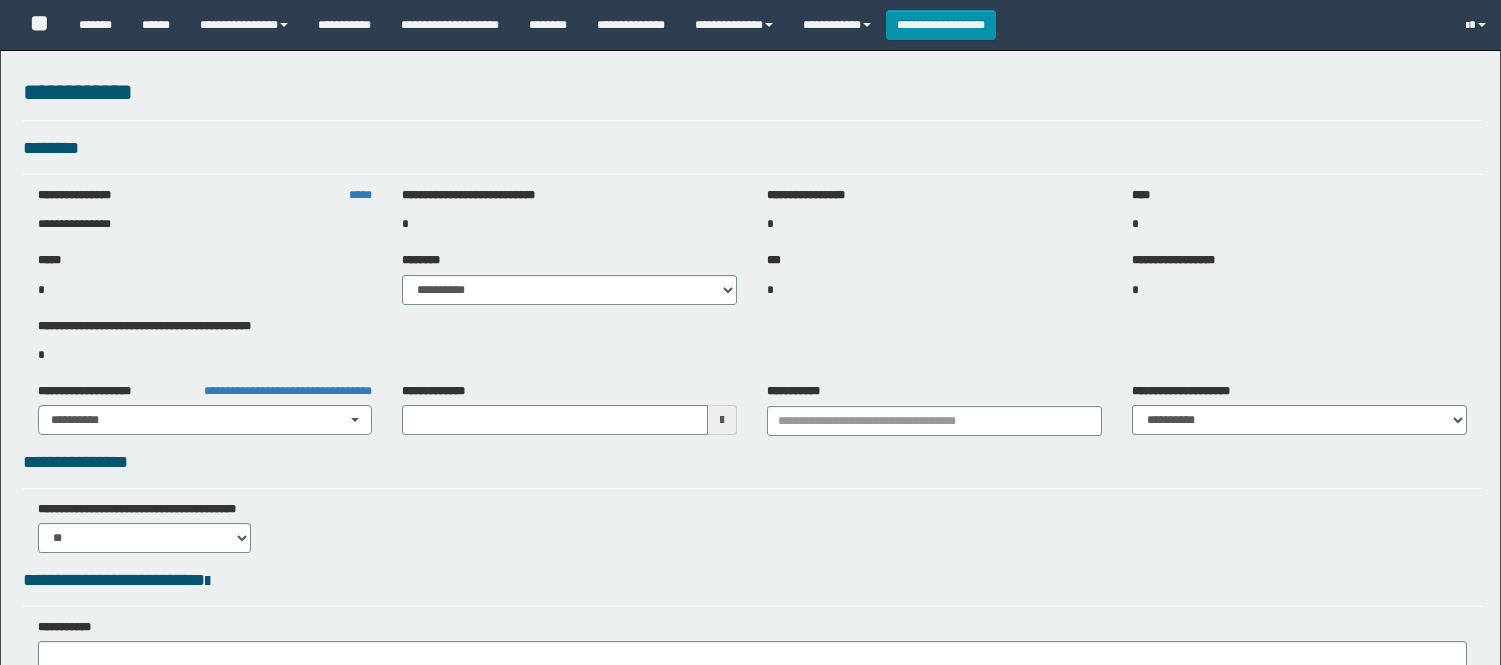 type on "**********" 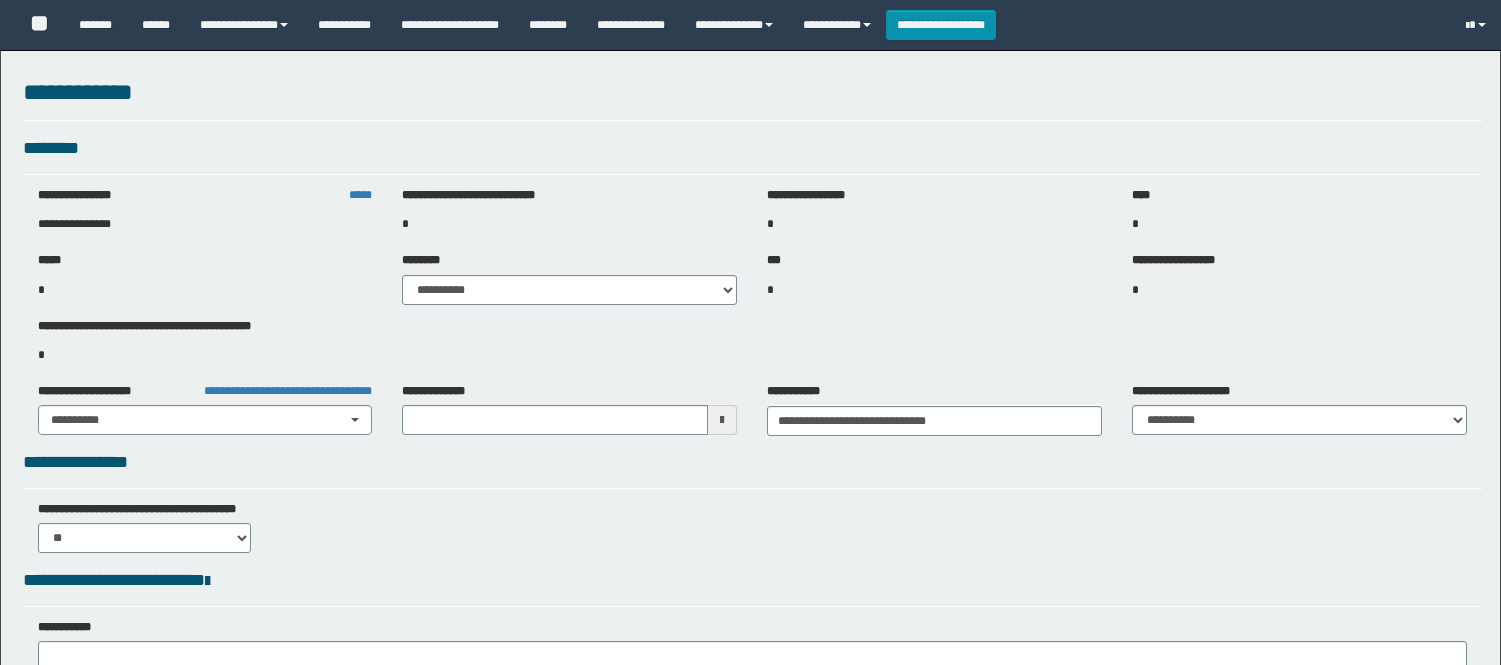 select on "***" 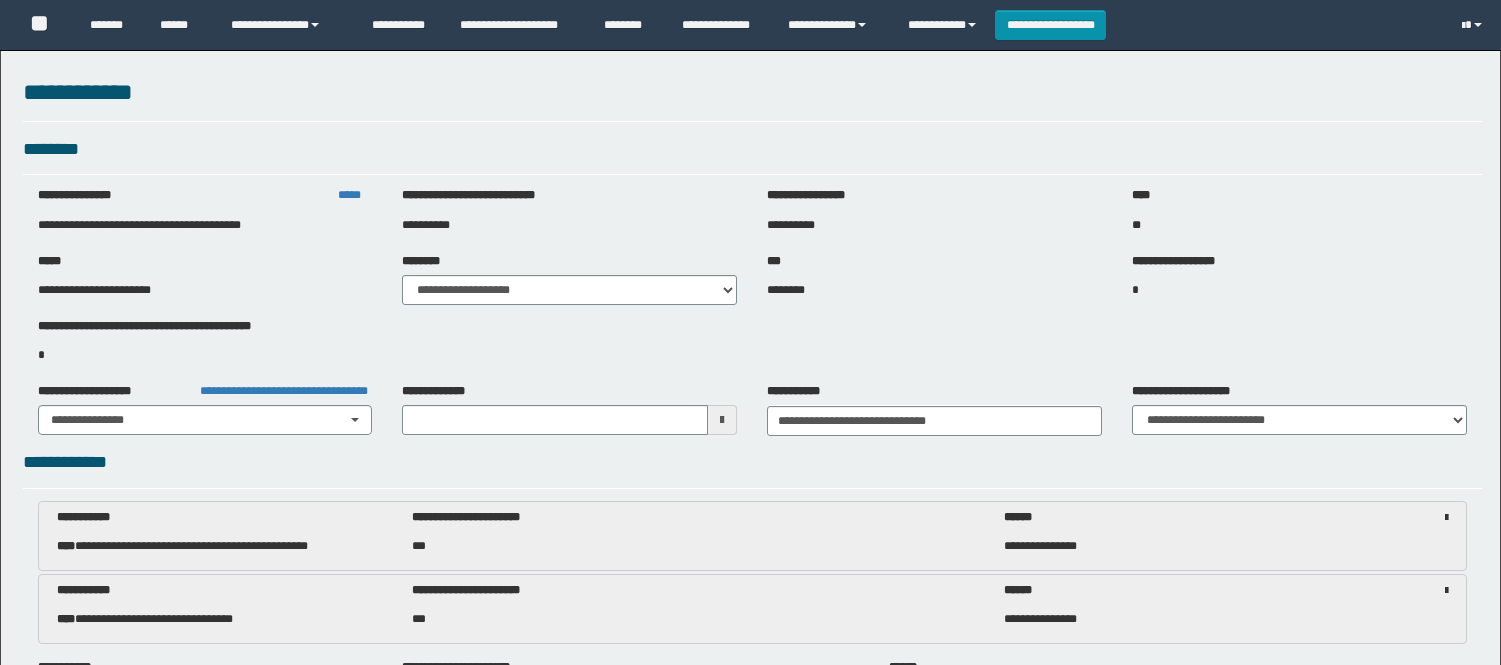 scroll, scrollTop: 0, scrollLeft: 0, axis: both 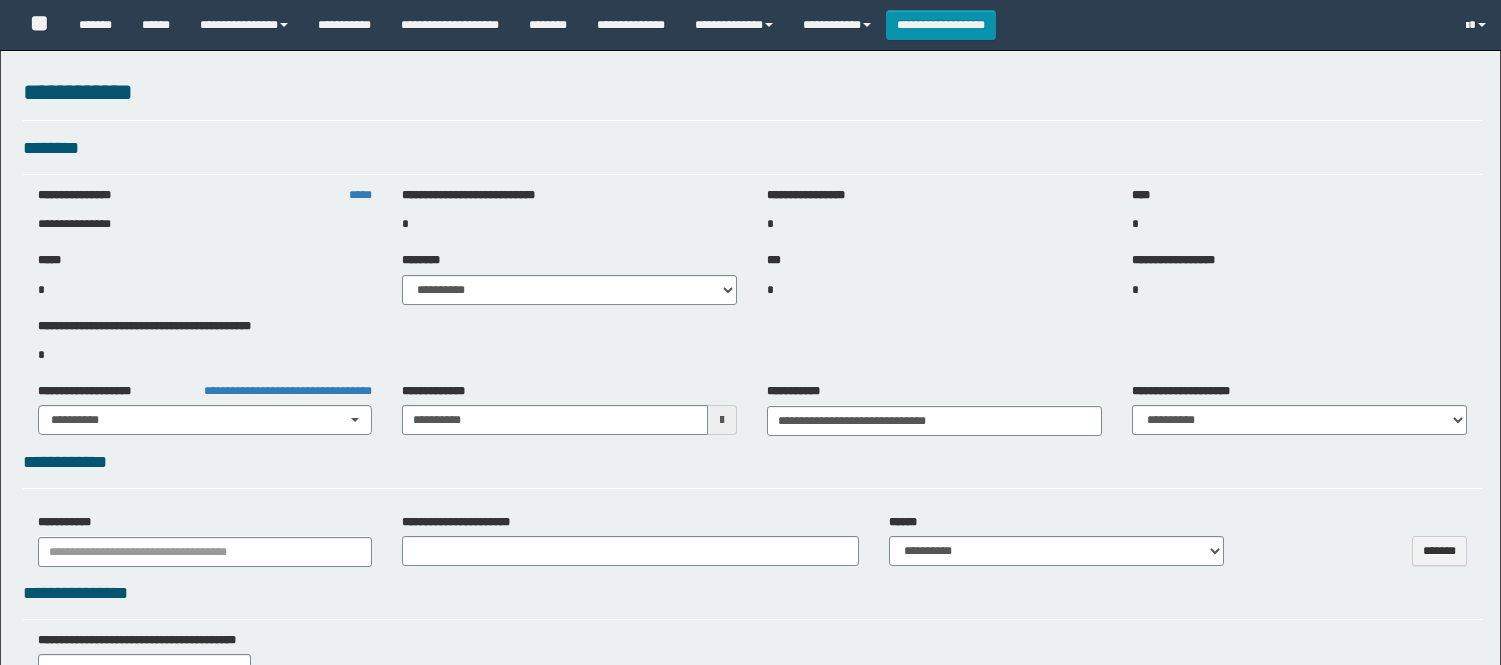 select on "***" 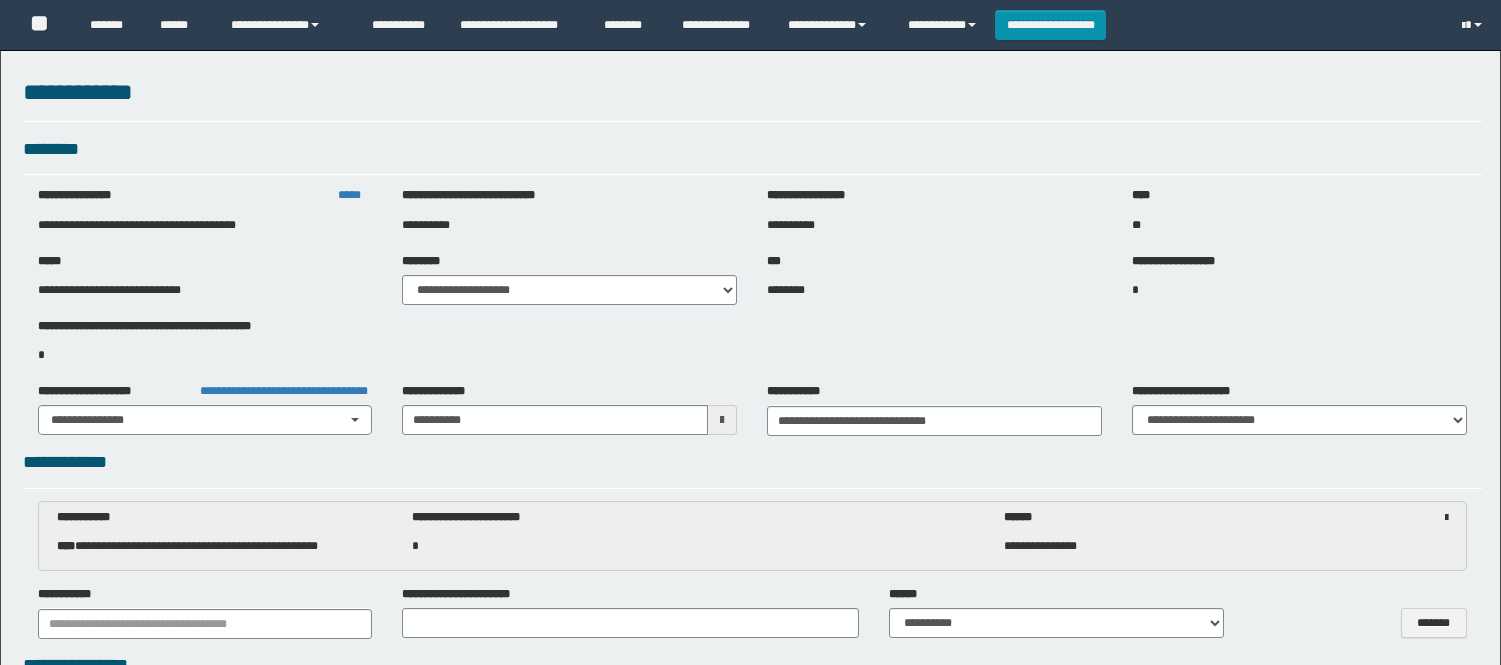 scroll, scrollTop: 0, scrollLeft: 0, axis: both 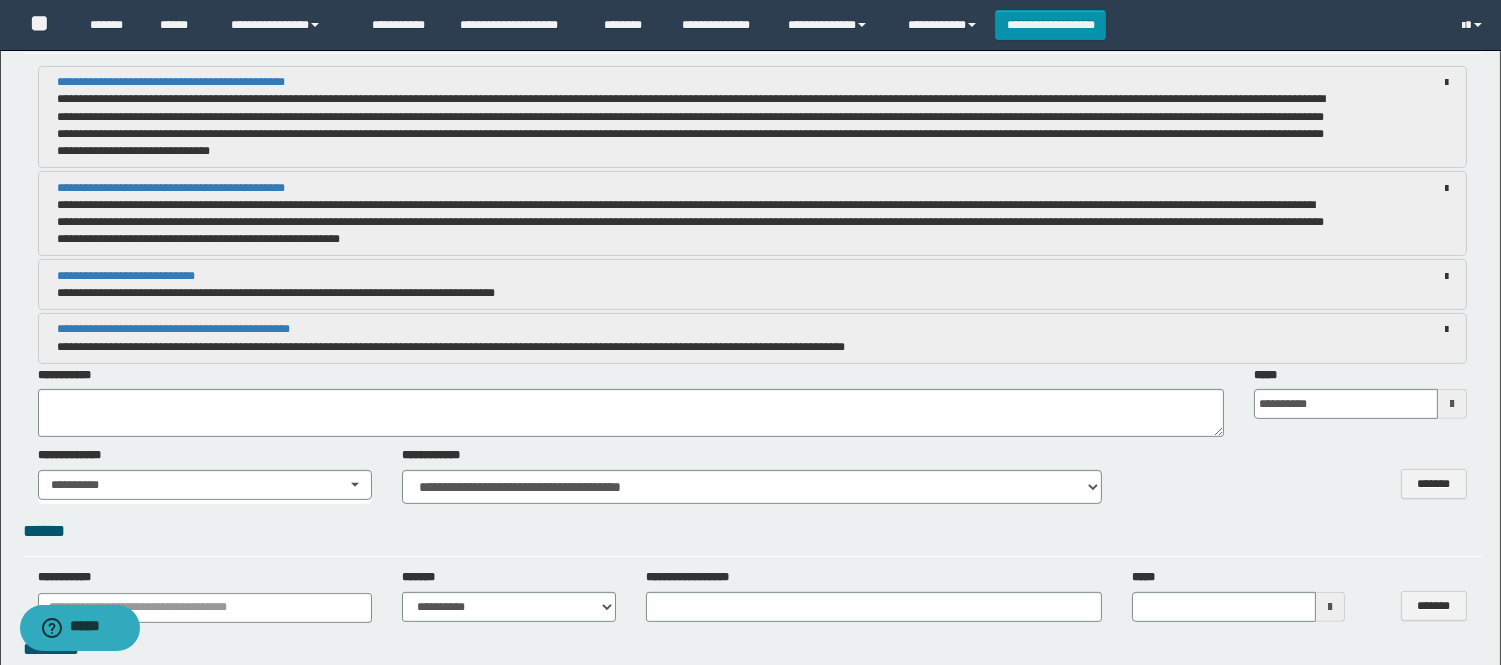 click on "**********" at bounding box center [631, 402] 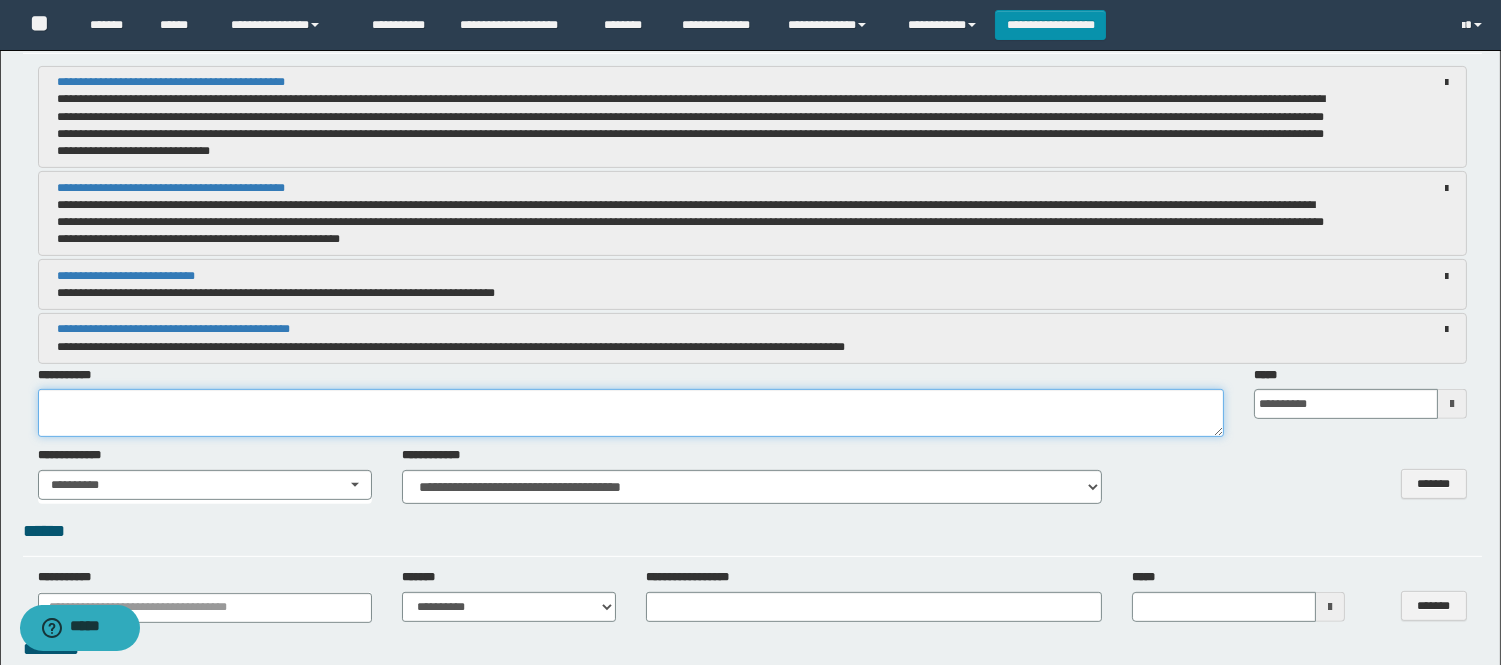 click at bounding box center (631, 413) 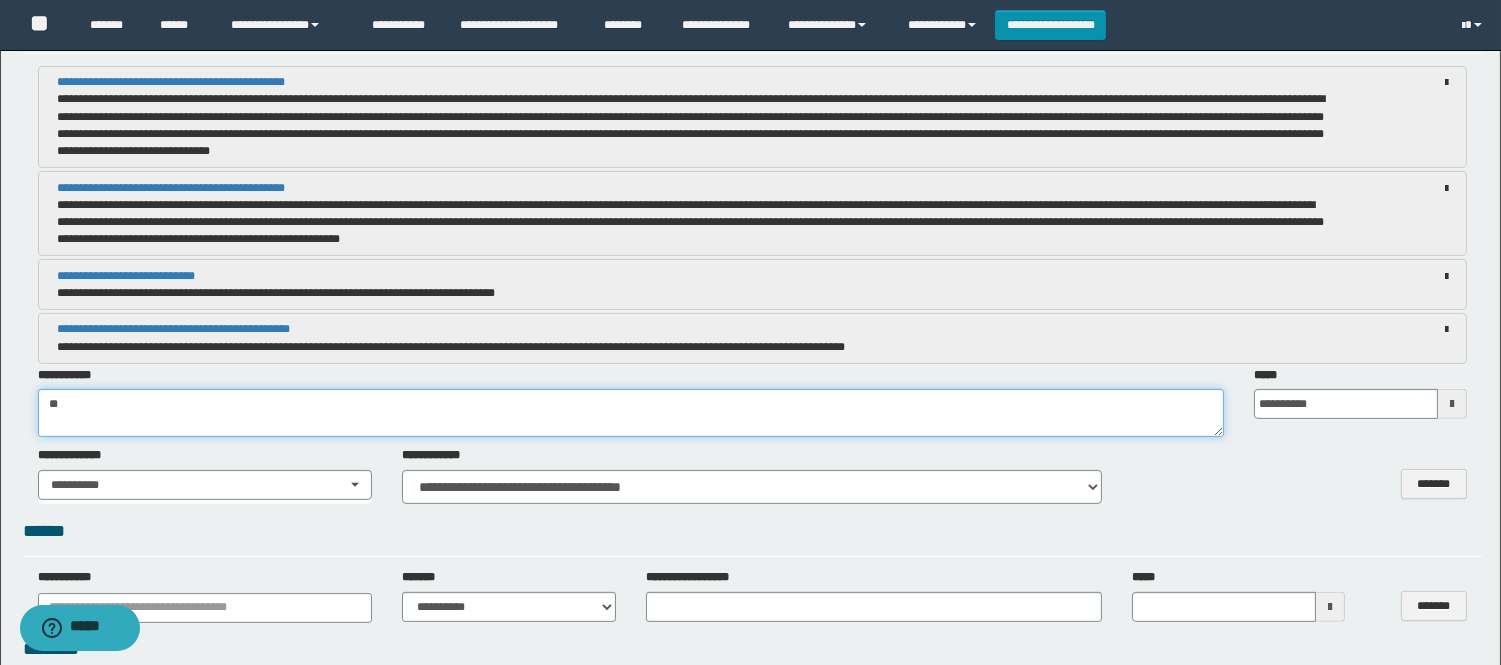 type on "*" 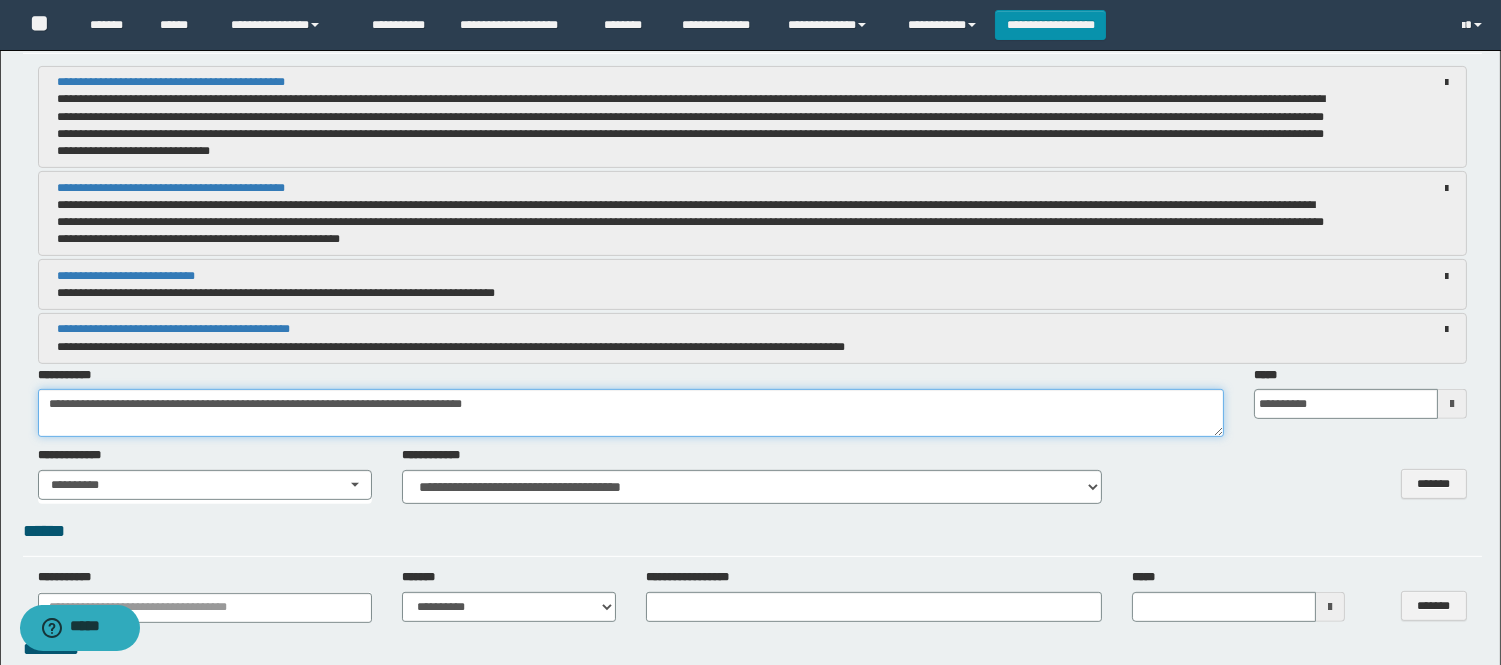 click on "**********" at bounding box center [631, 413] 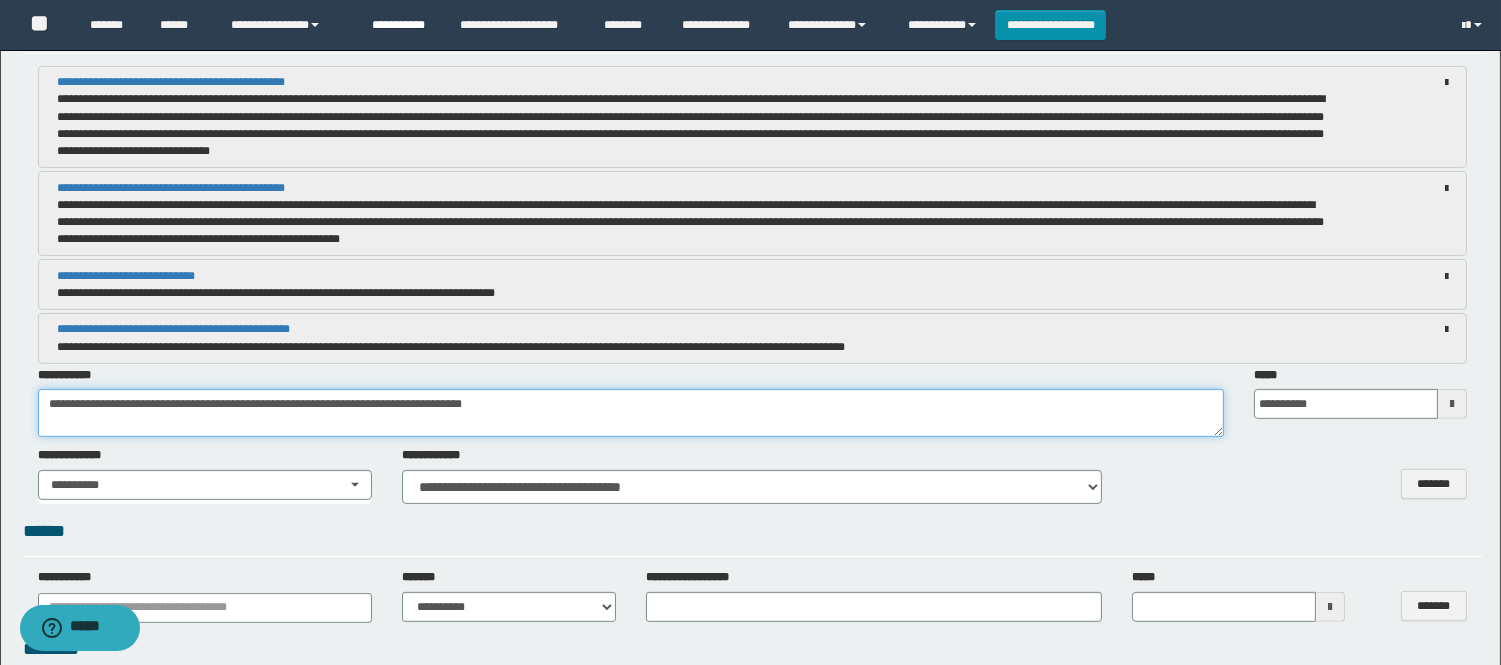 type on "**********" 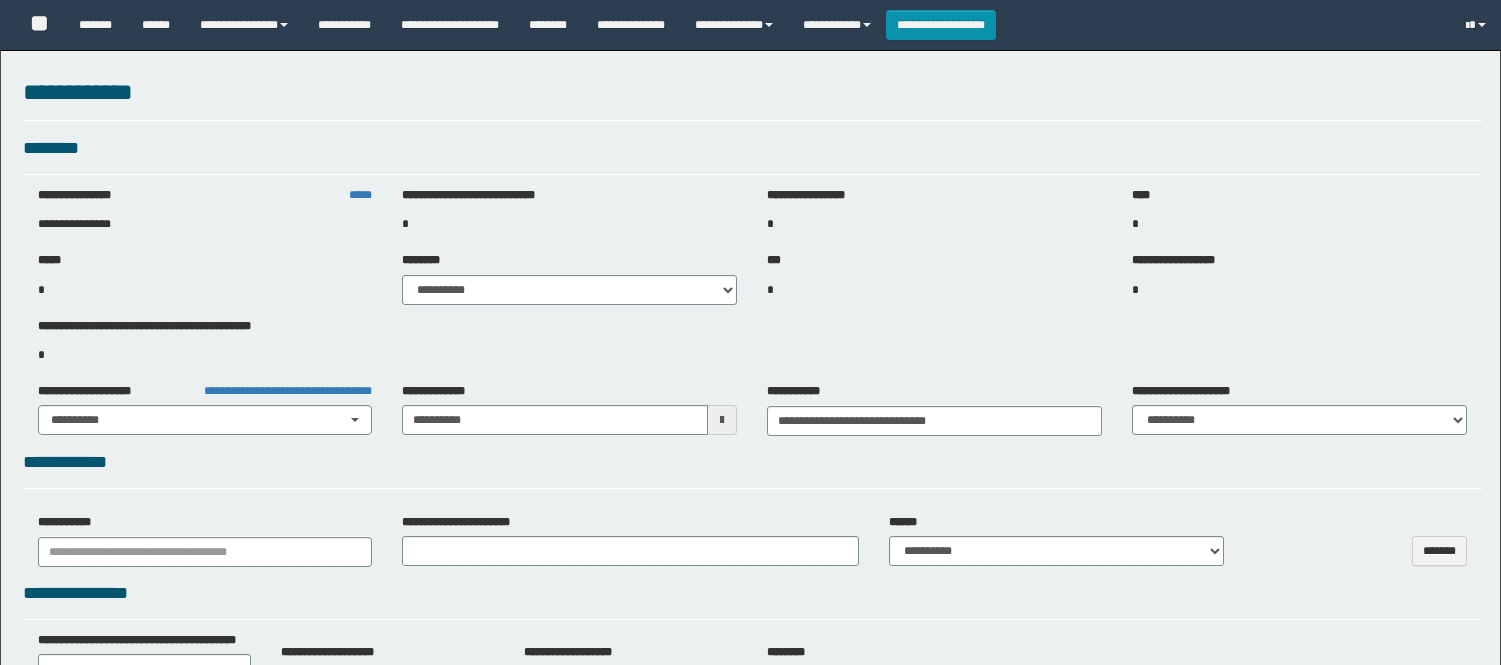 select on "****" 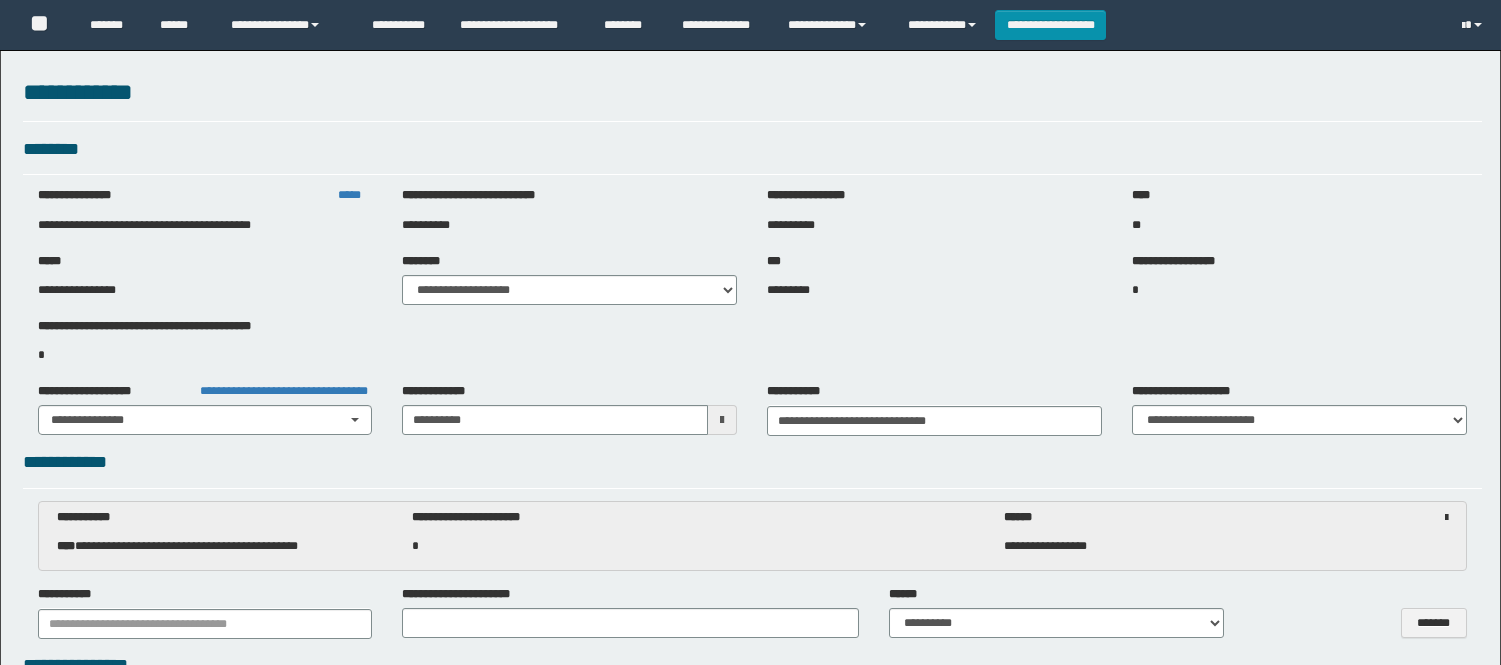 scroll, scrollTop: 0, scrollLeft: 0, axis: both 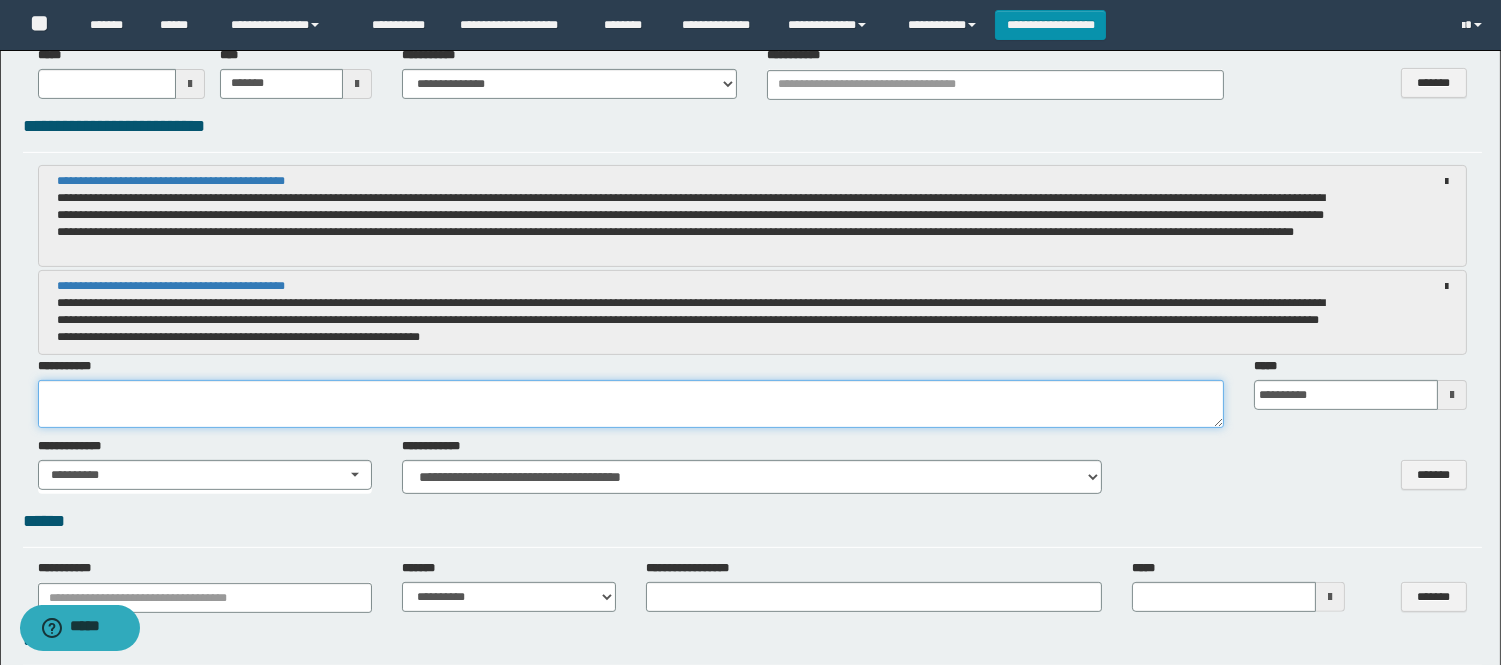 click at bounding box center (631, 404) 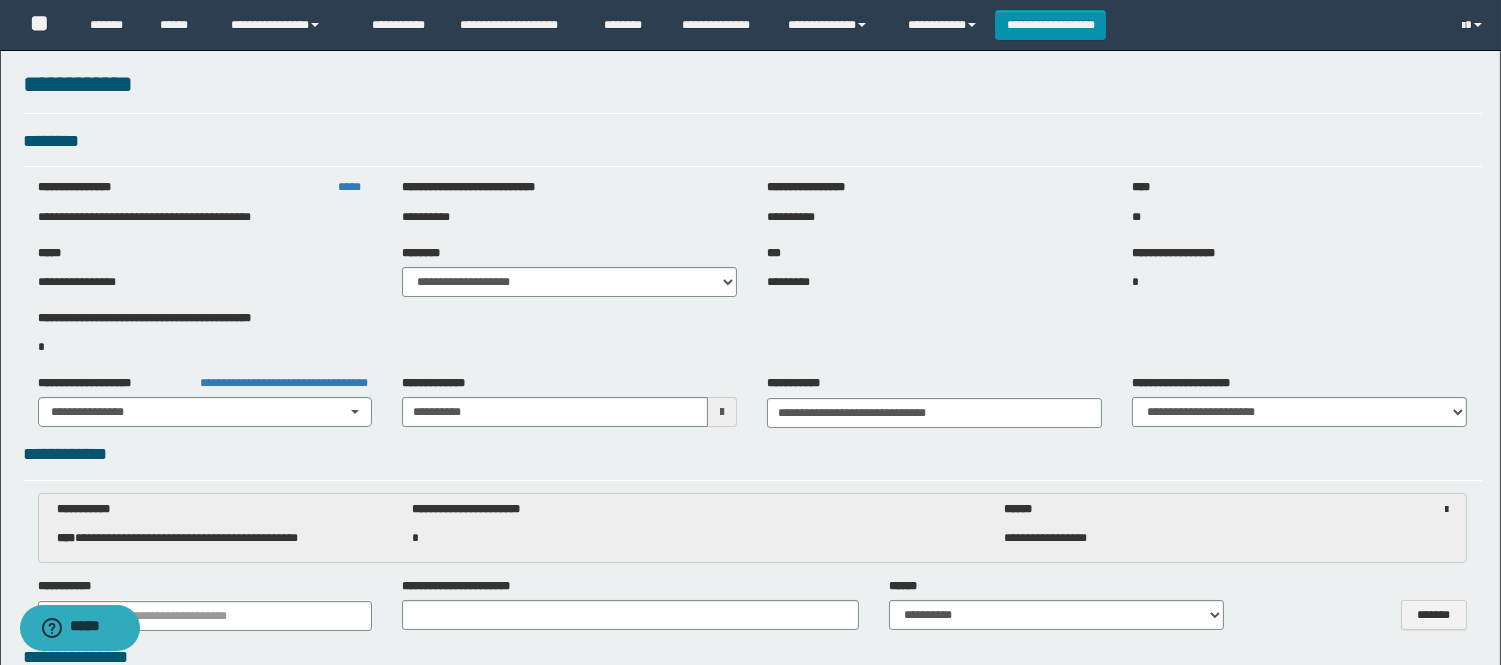 scroll, scrollTop: 0, scrollLeft: 0, axis: both 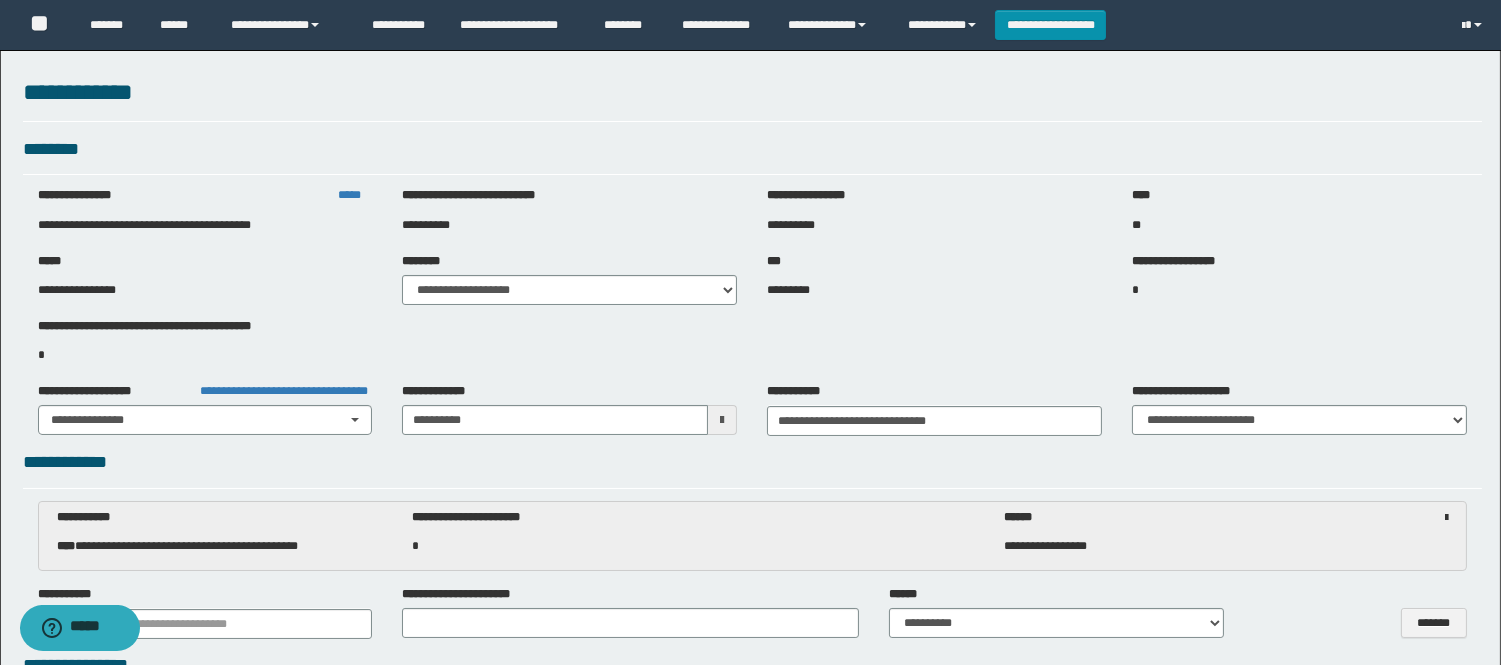 click on "**********" at bounding box center (144, 225) 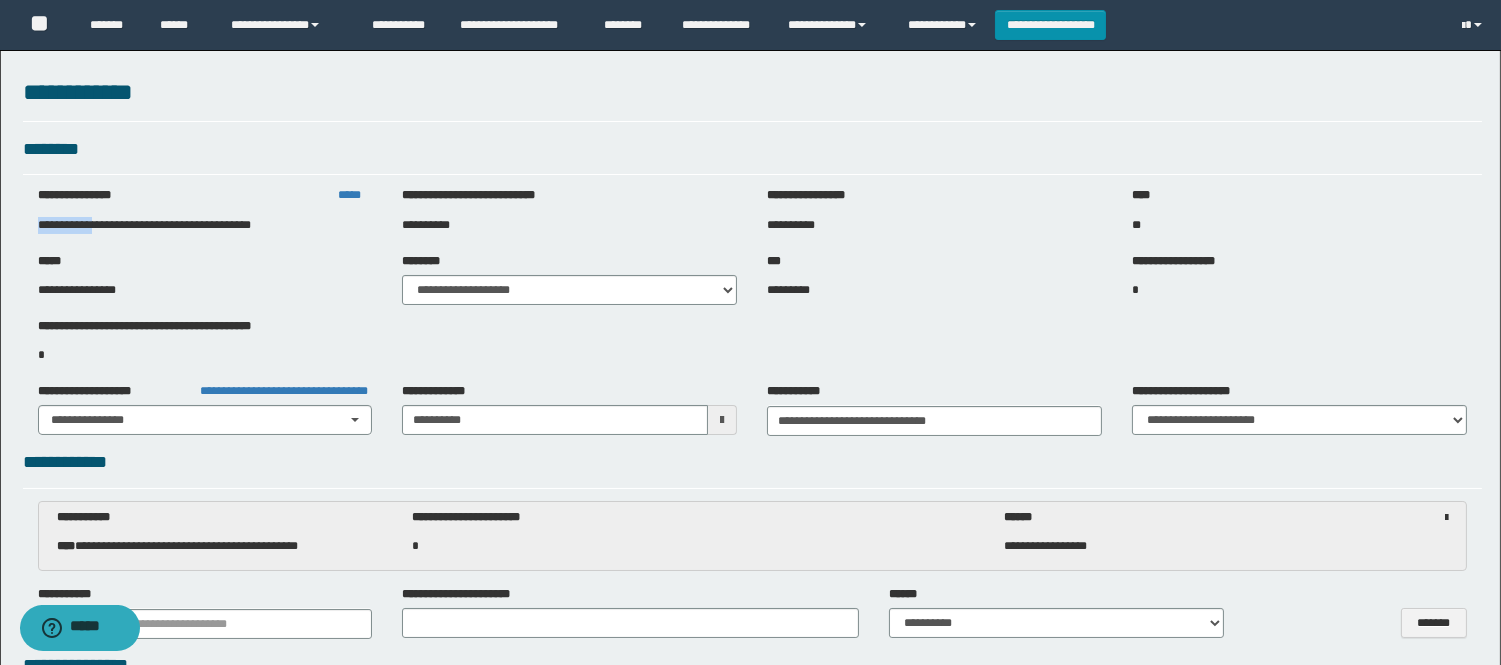 click on "**********" at bounding box center (144, 225) 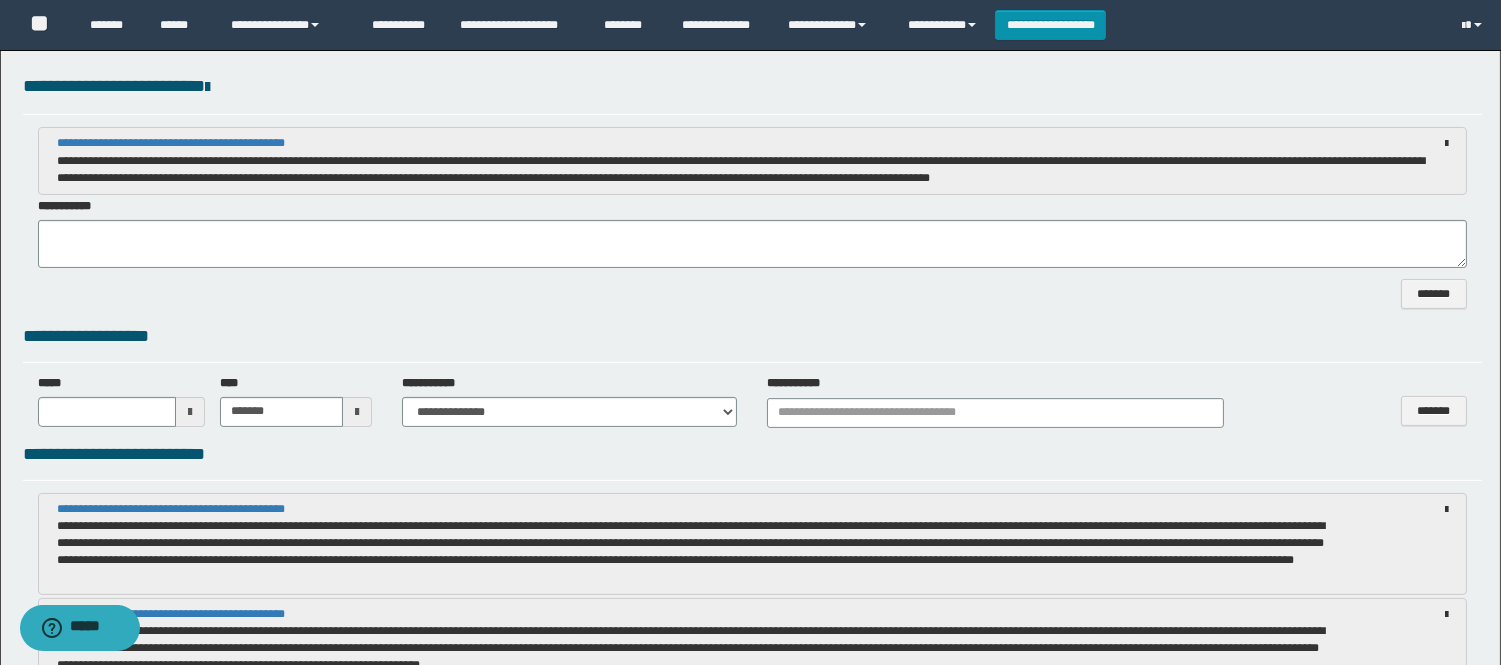 scroll, scrollTop: 1222, scrollLeft: 0, axis: vertical 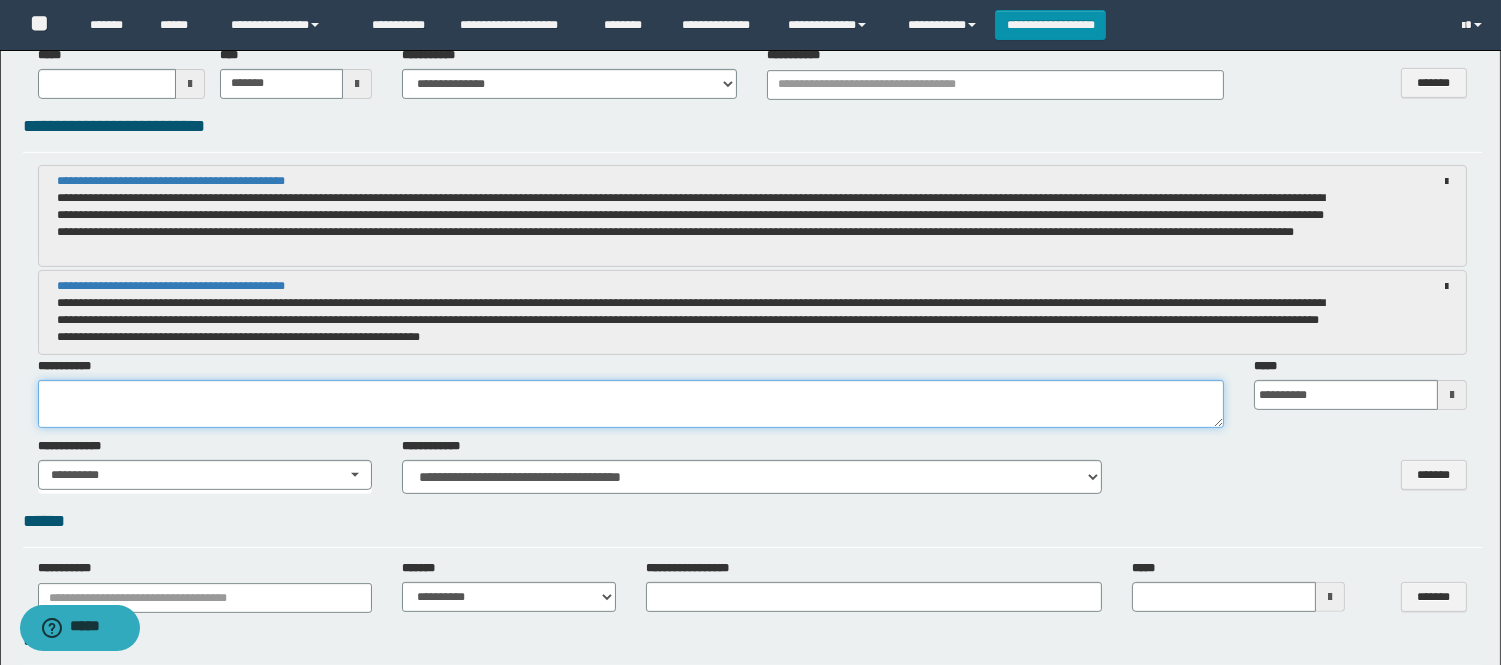 click at bounding box center [631, 404] 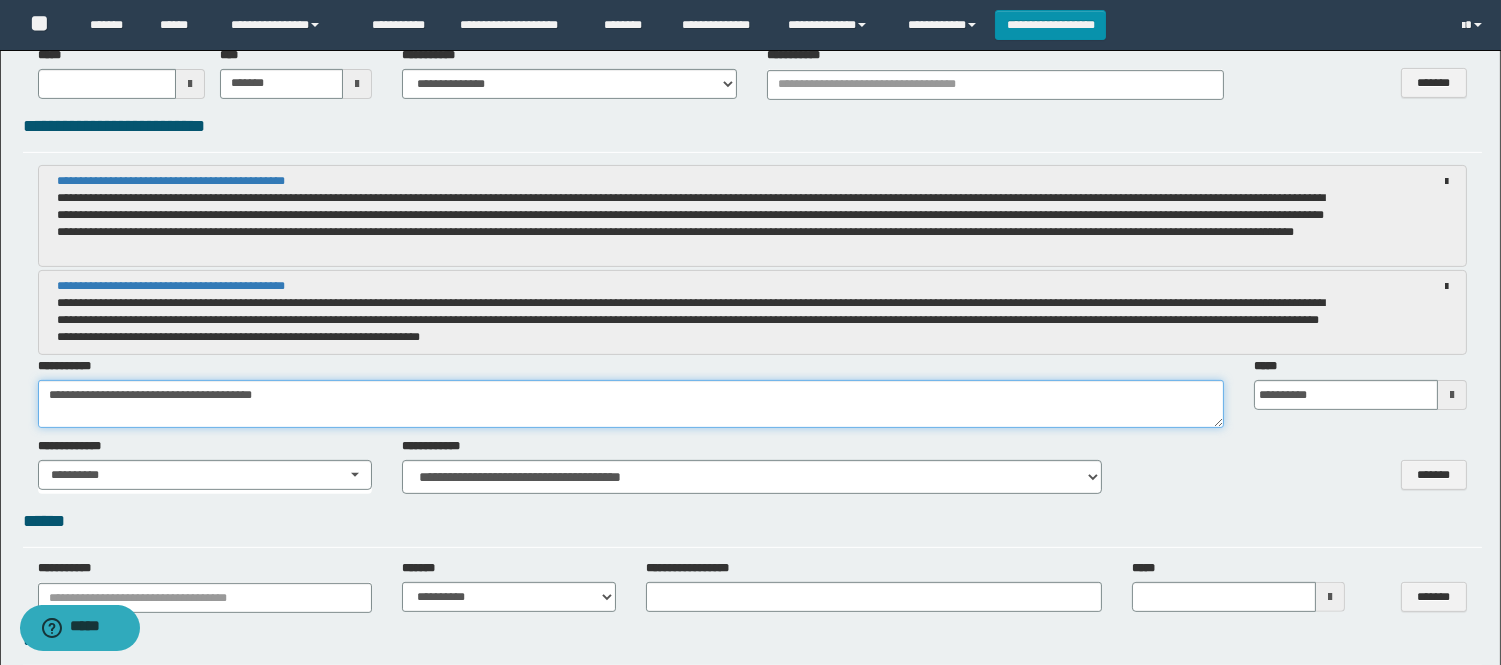 click on "**********" at bounding box center (631, 404) 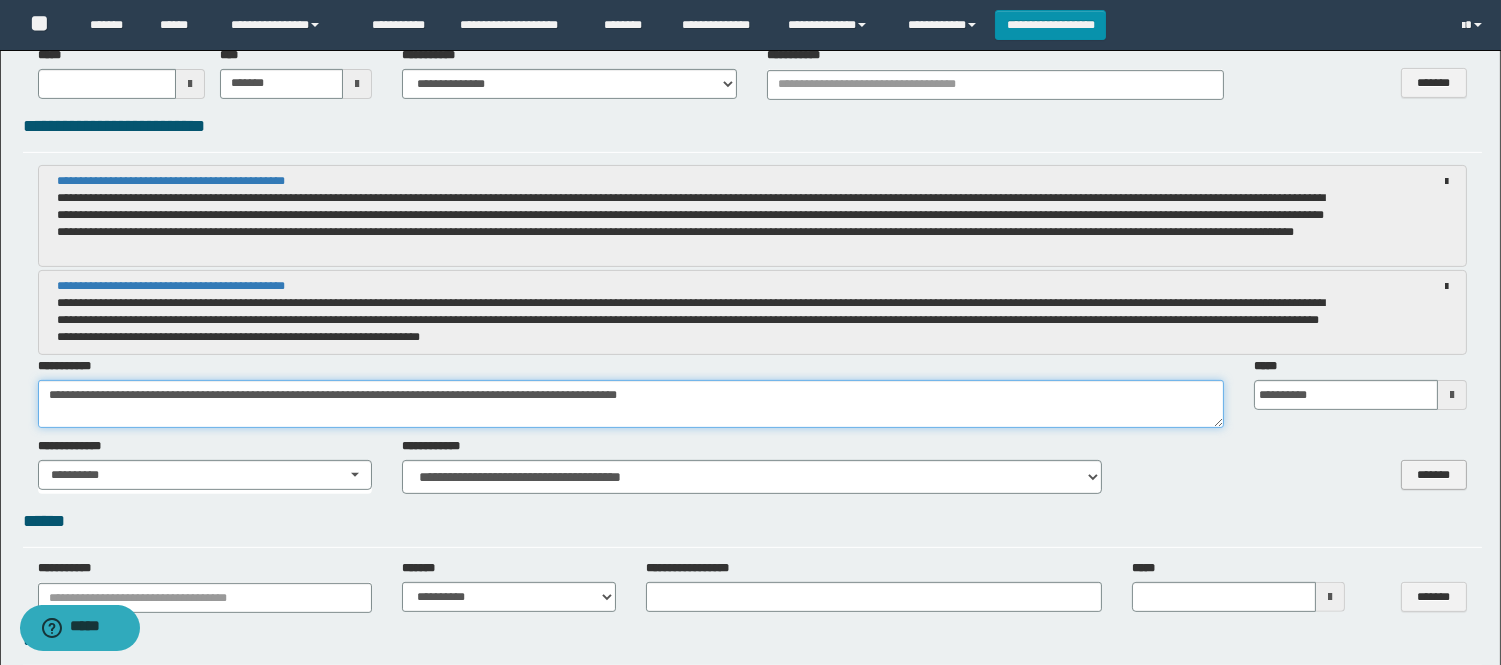 type on "**********" 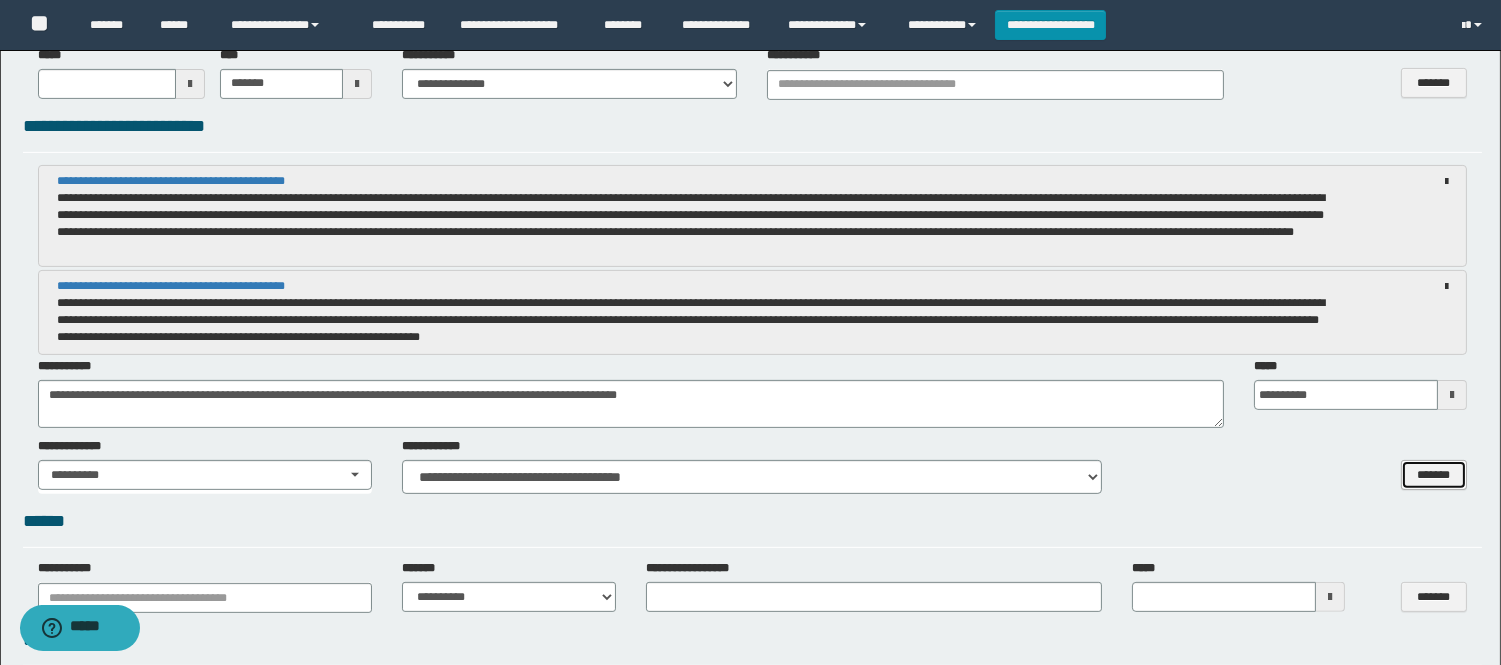 click on "*******" at bounding box center (1434, 475) 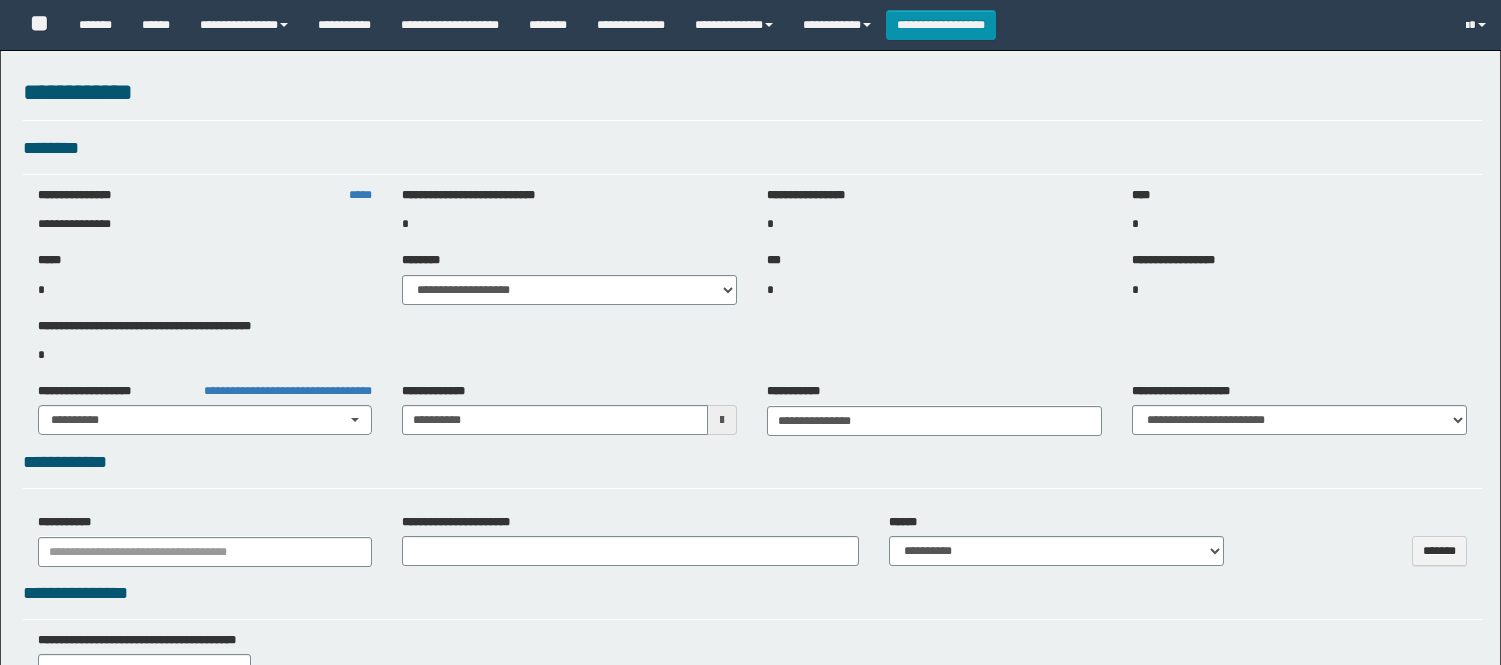 select on "***" 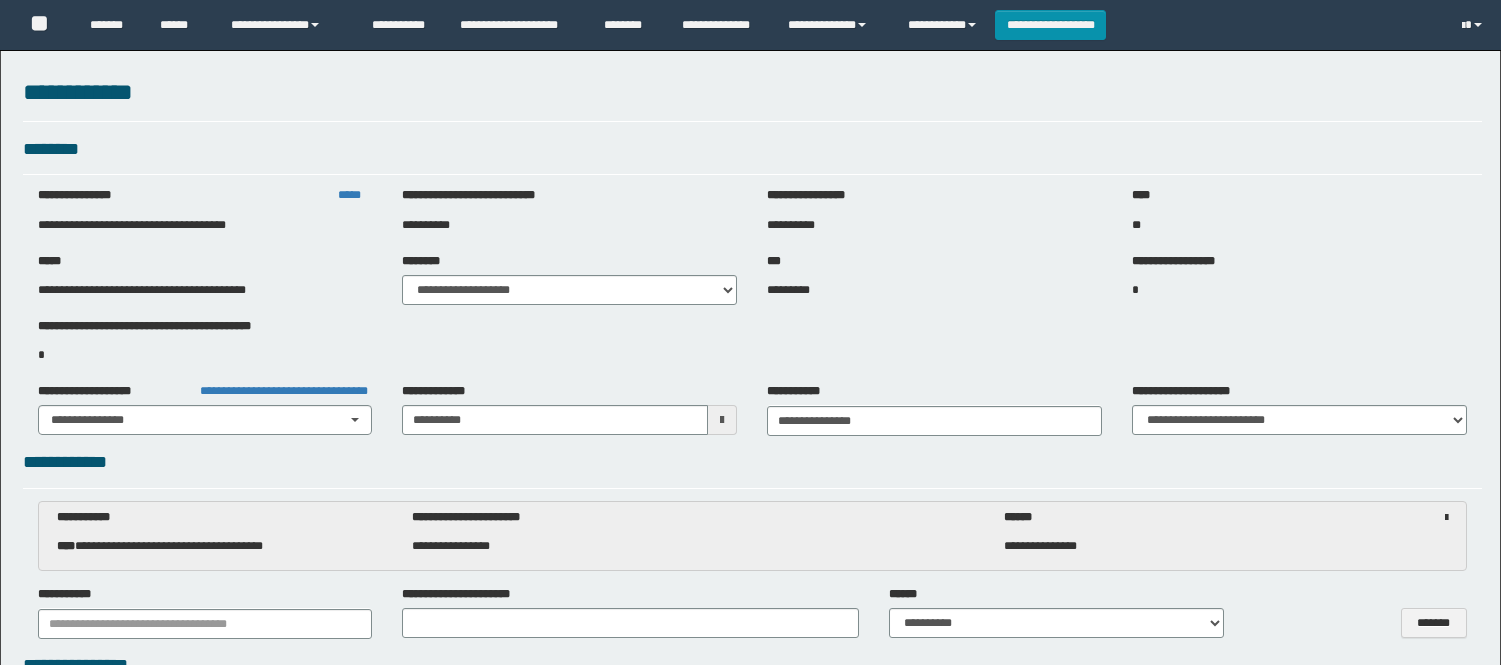 scroll, scrollTop: 0, scrollLeft: 0, axis: both 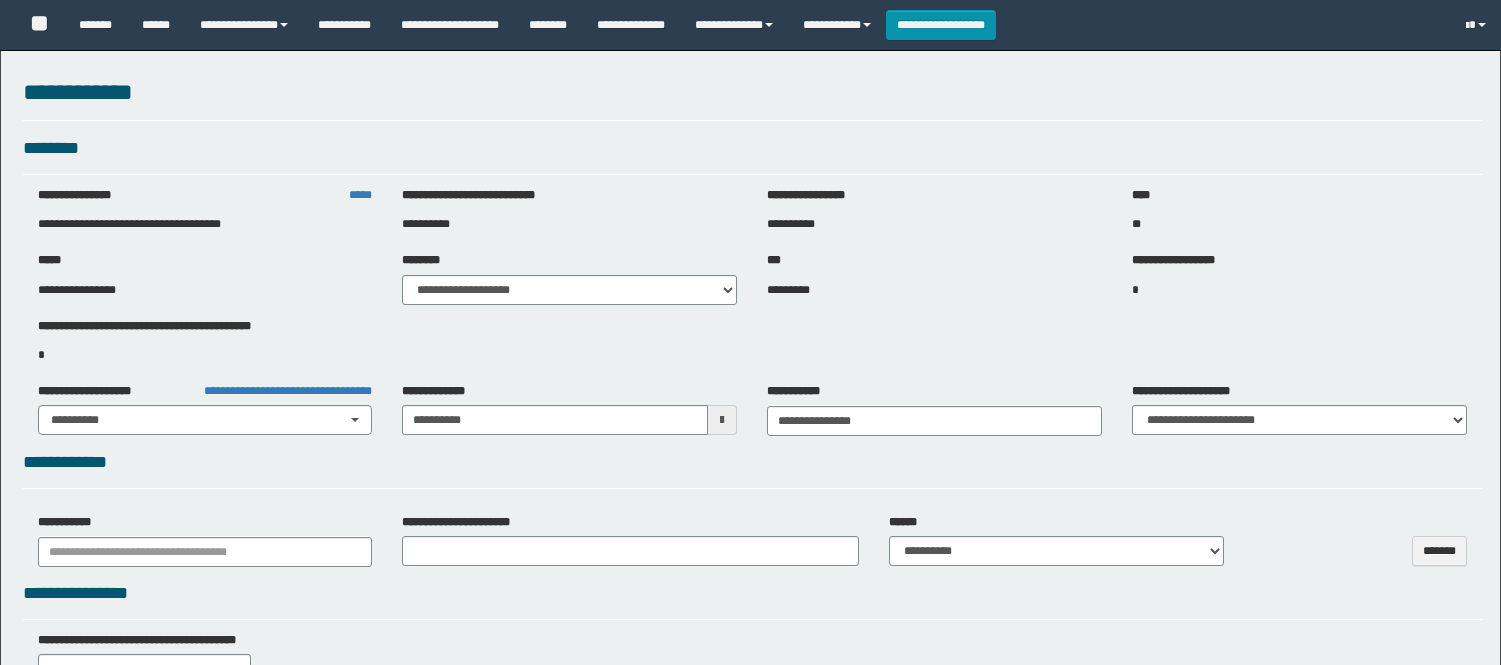 select on "***" 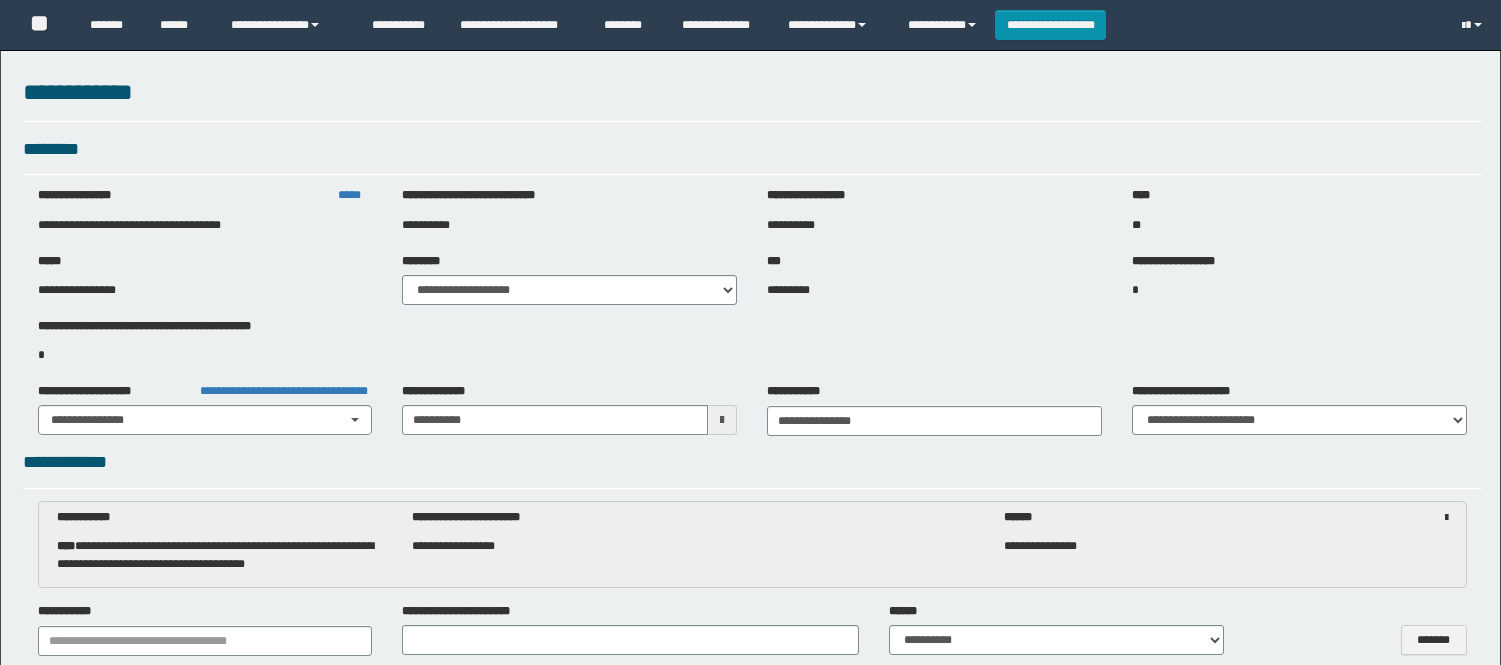 scroll, scrollTop: 0, scrollLeft: 0, axis: both 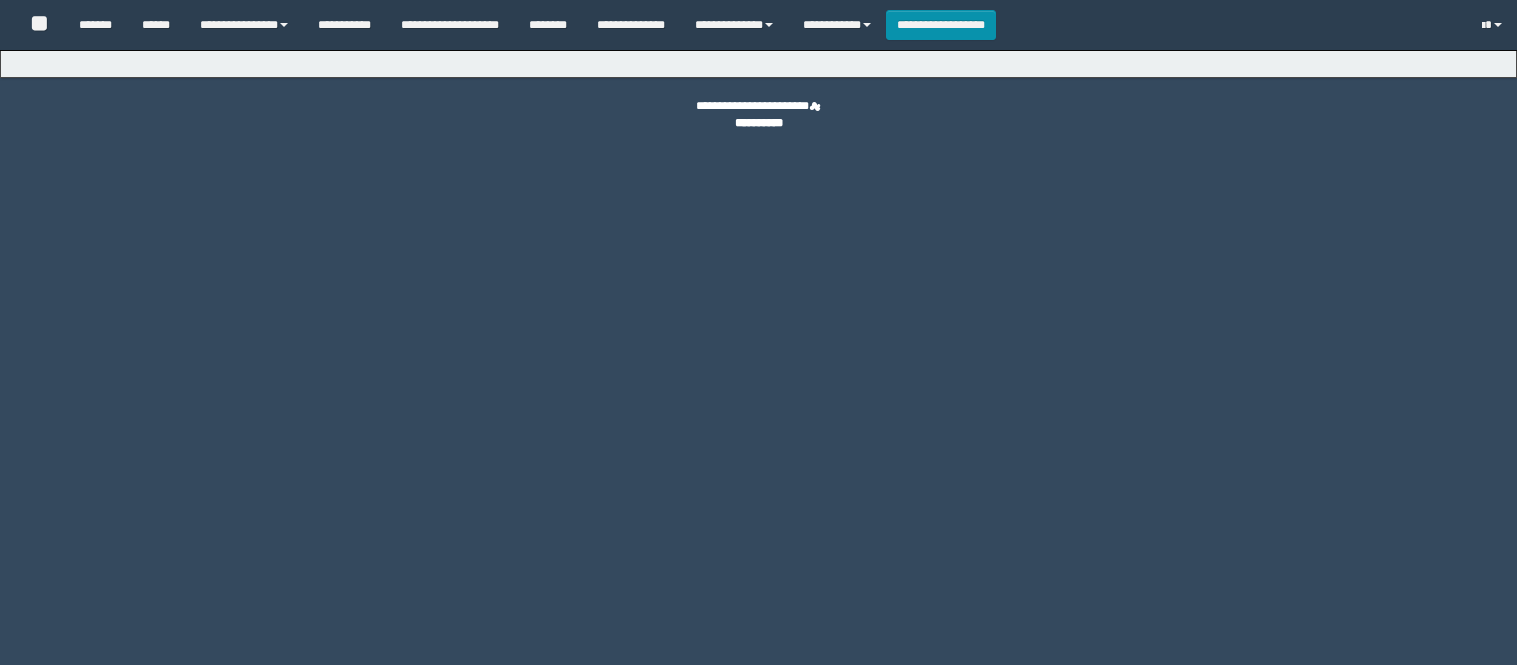 select on "***" 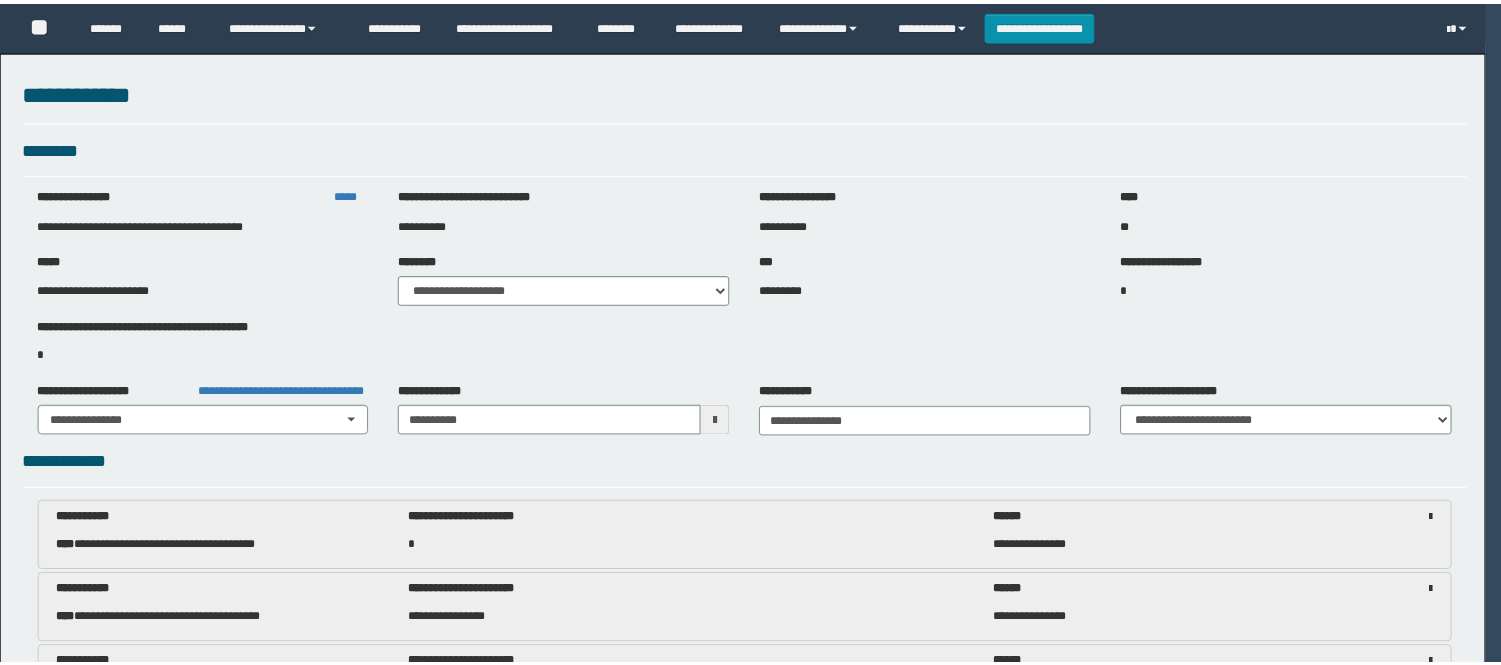 scroll, scrollTop: 0, scrollLeft: 0, axis: both 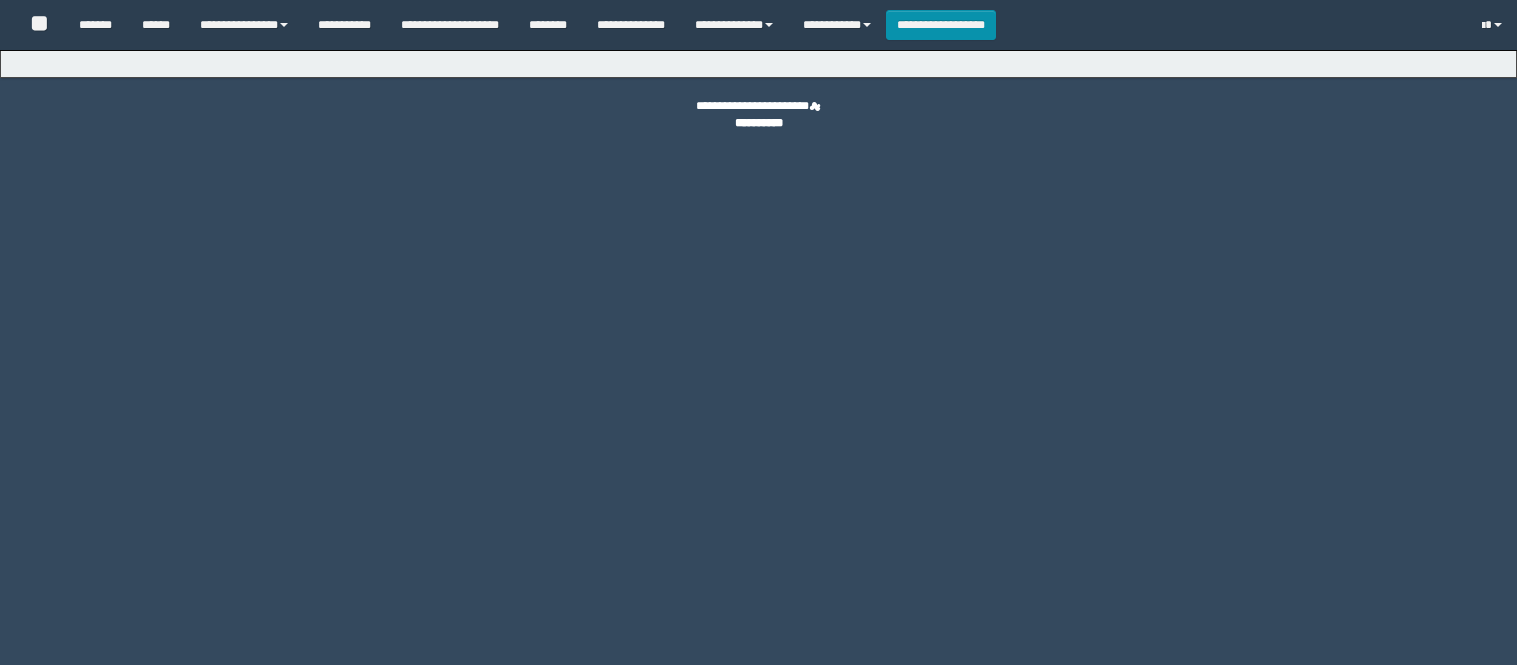 select on "***" 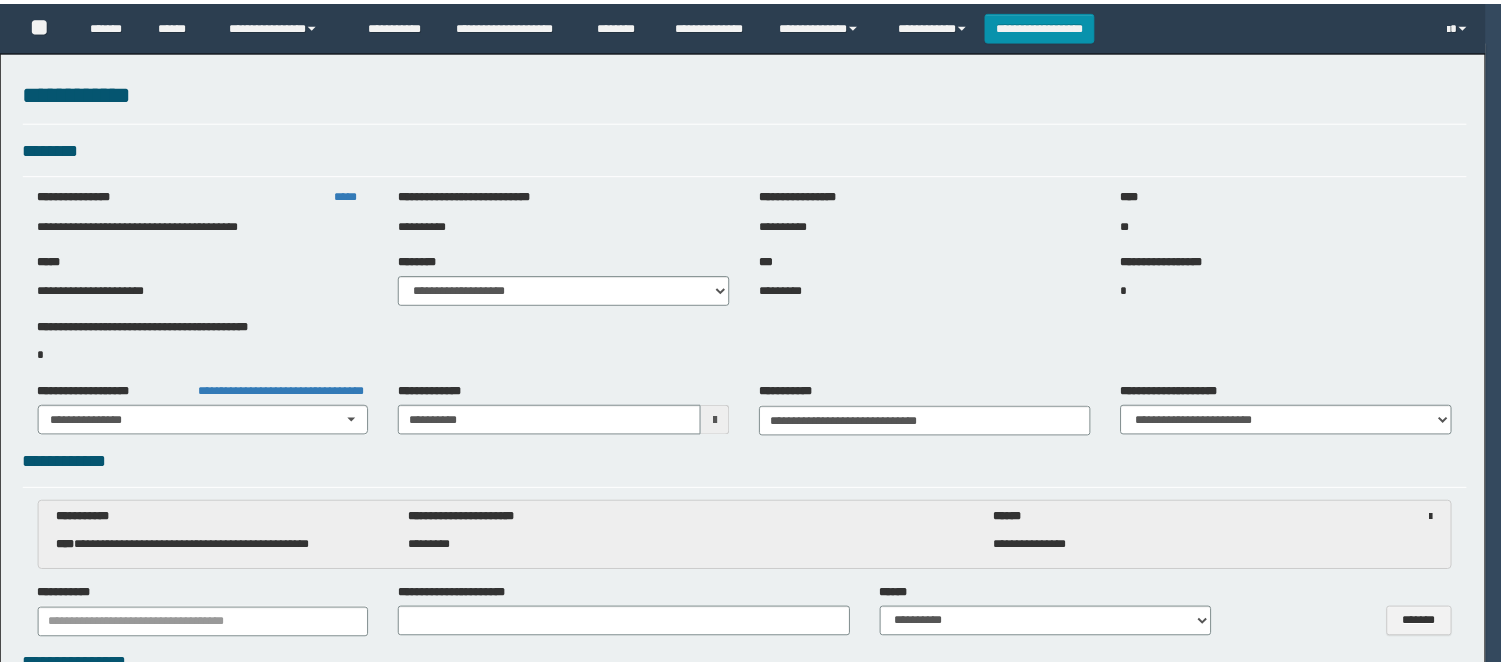 scroll, scrollTop: 0, scrollLeft: 0, axis: both 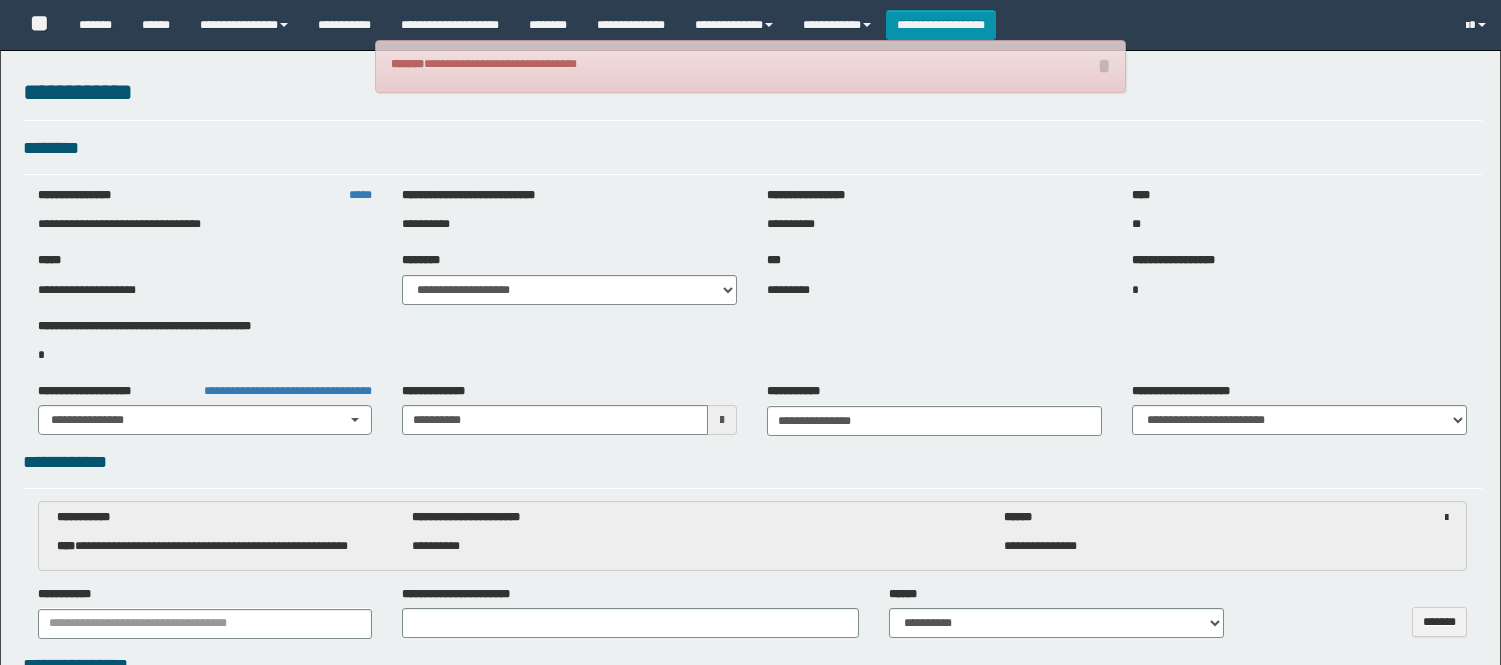 select on "***" 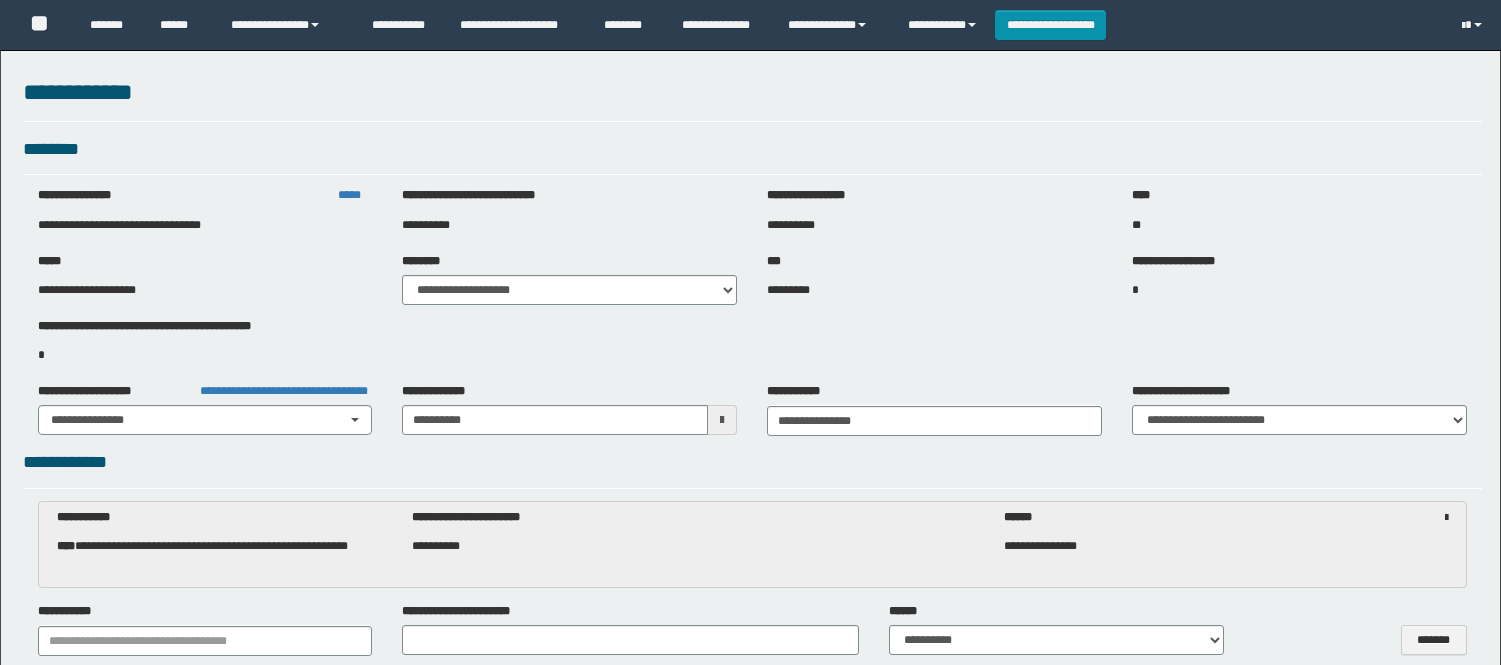 scroll, scrollTop: 0, scrollLeft: 0, axis: both 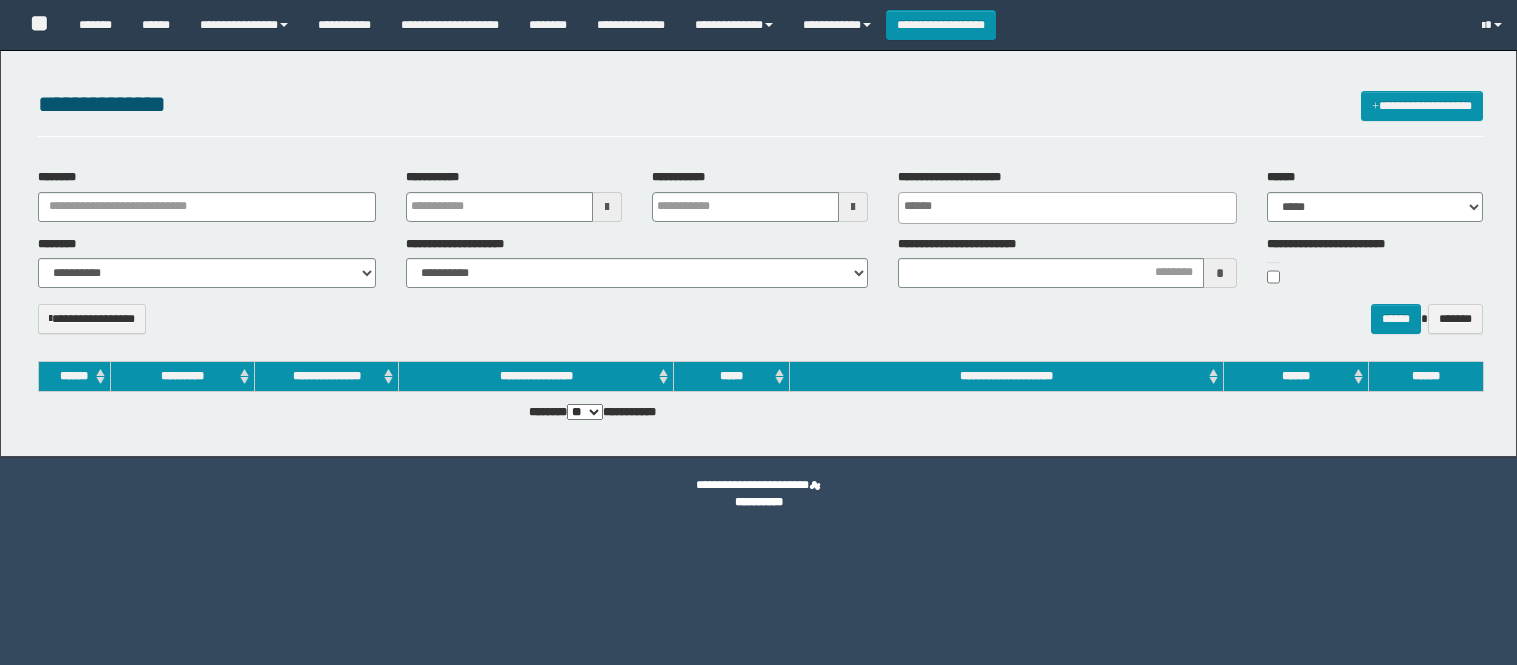 select 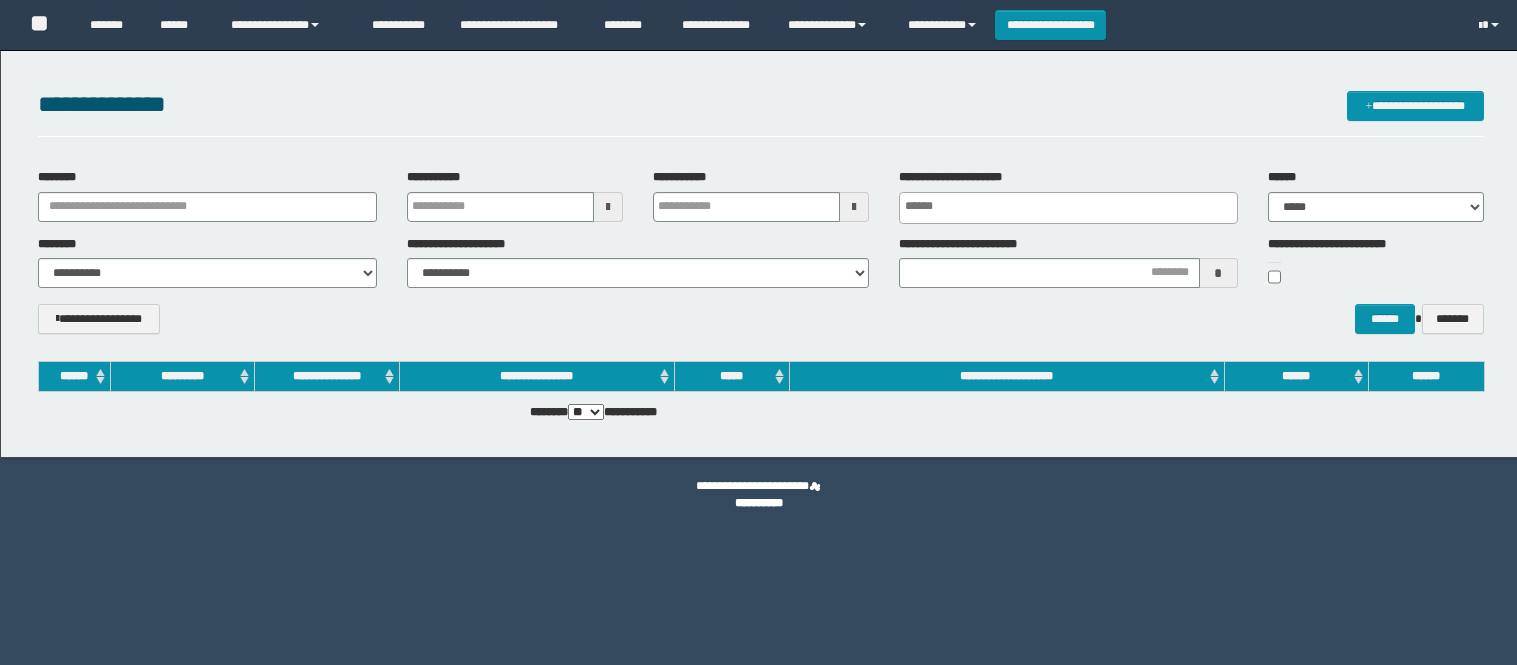 click on "********" at bounding box center [207, 207] 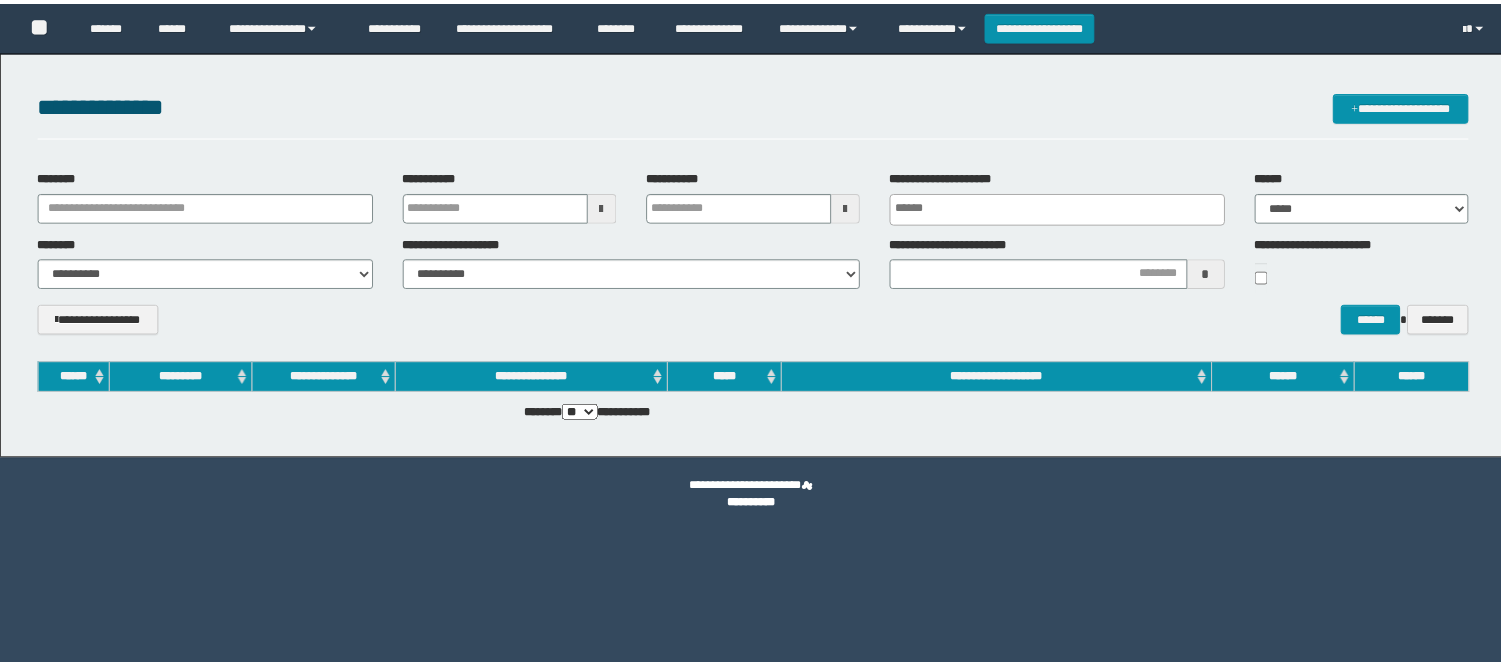 scroll, scrollTop: 0, scrollLeft: 0, axis: both 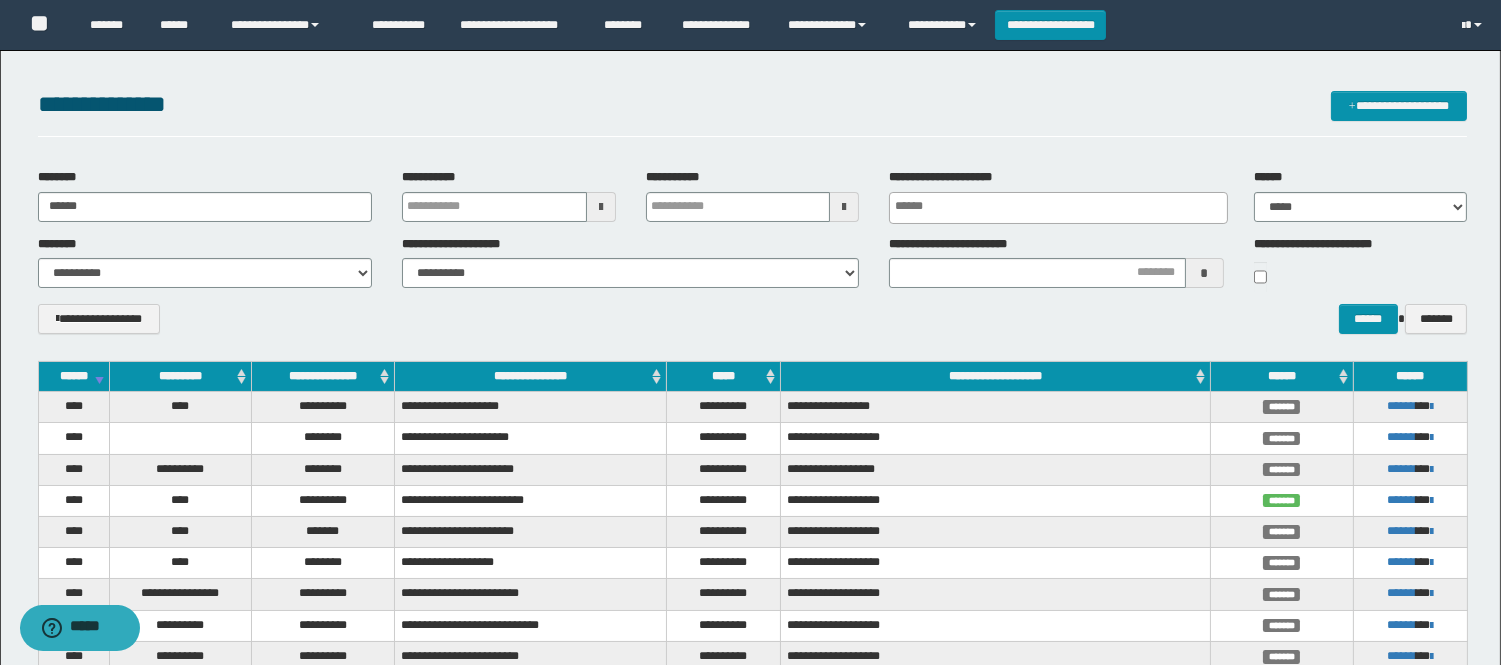 type on "******" 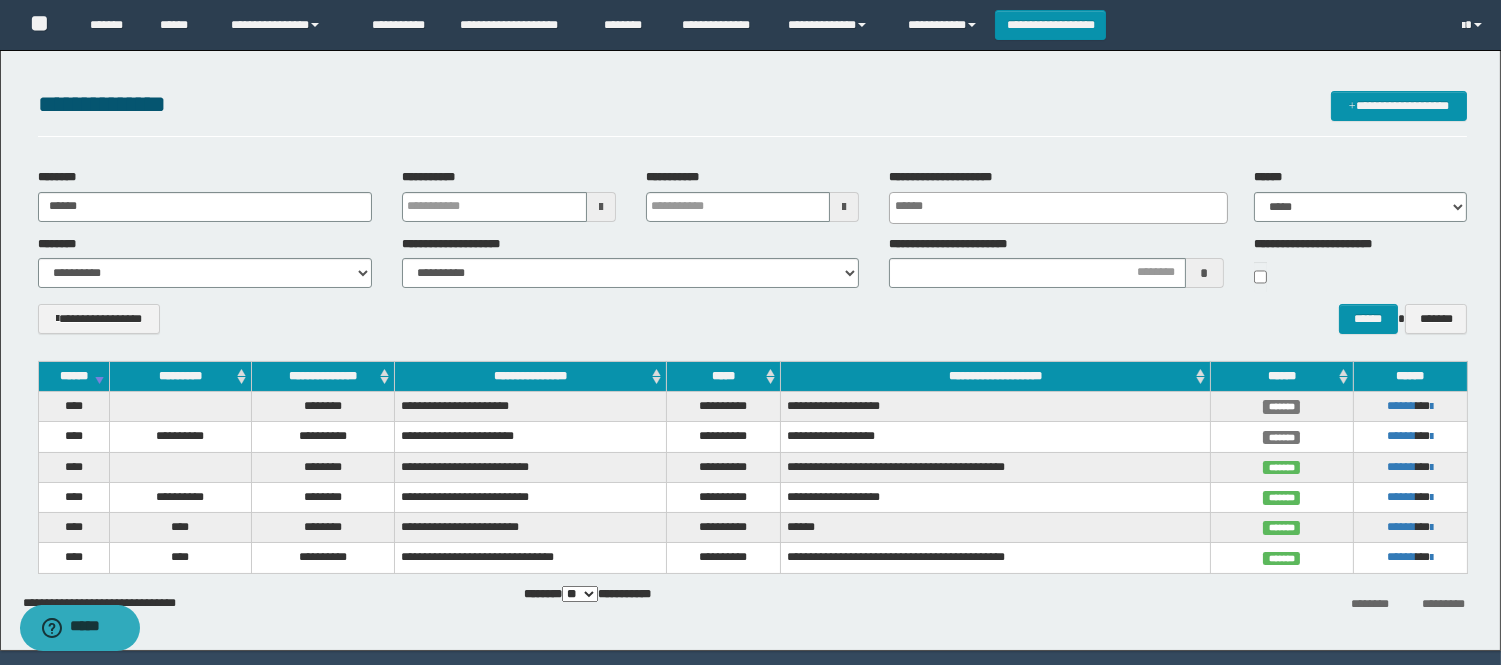 click on "**********" at bounding box center [752, 114] 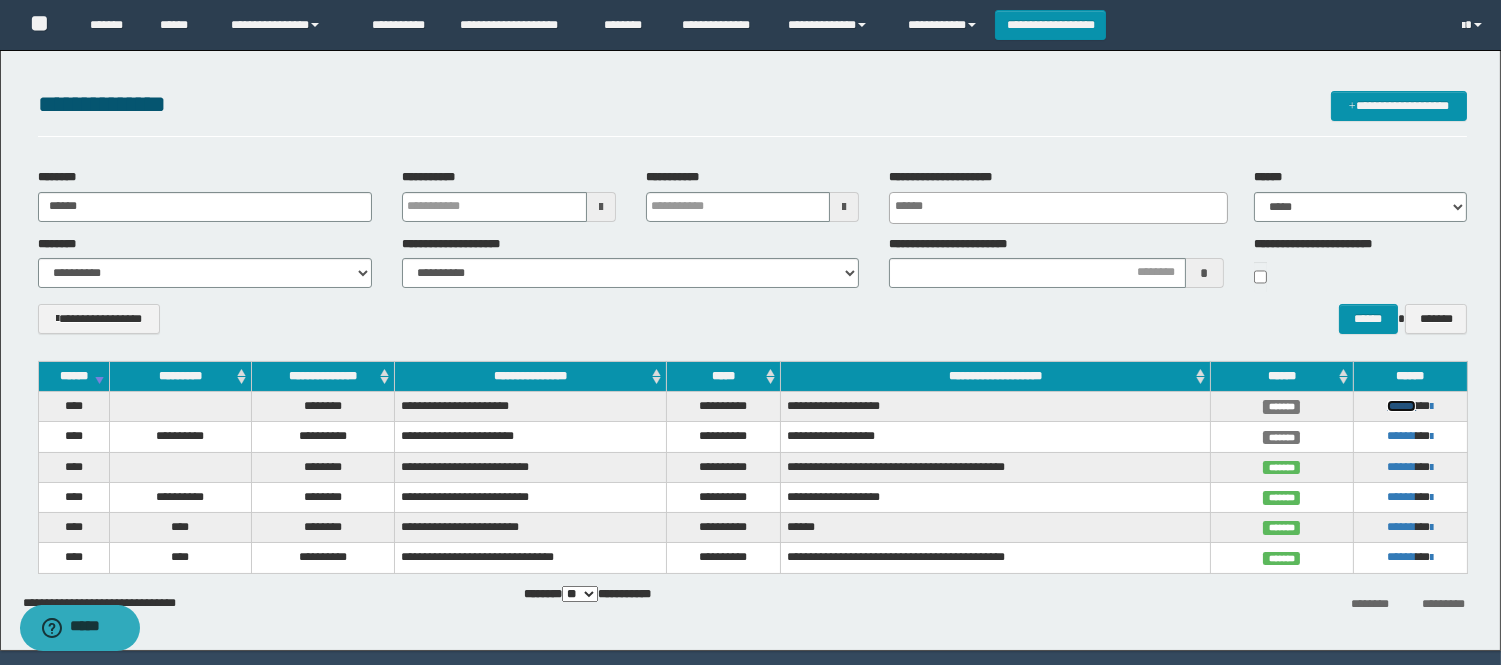 click on "******" at bounding box center [1401, 406] 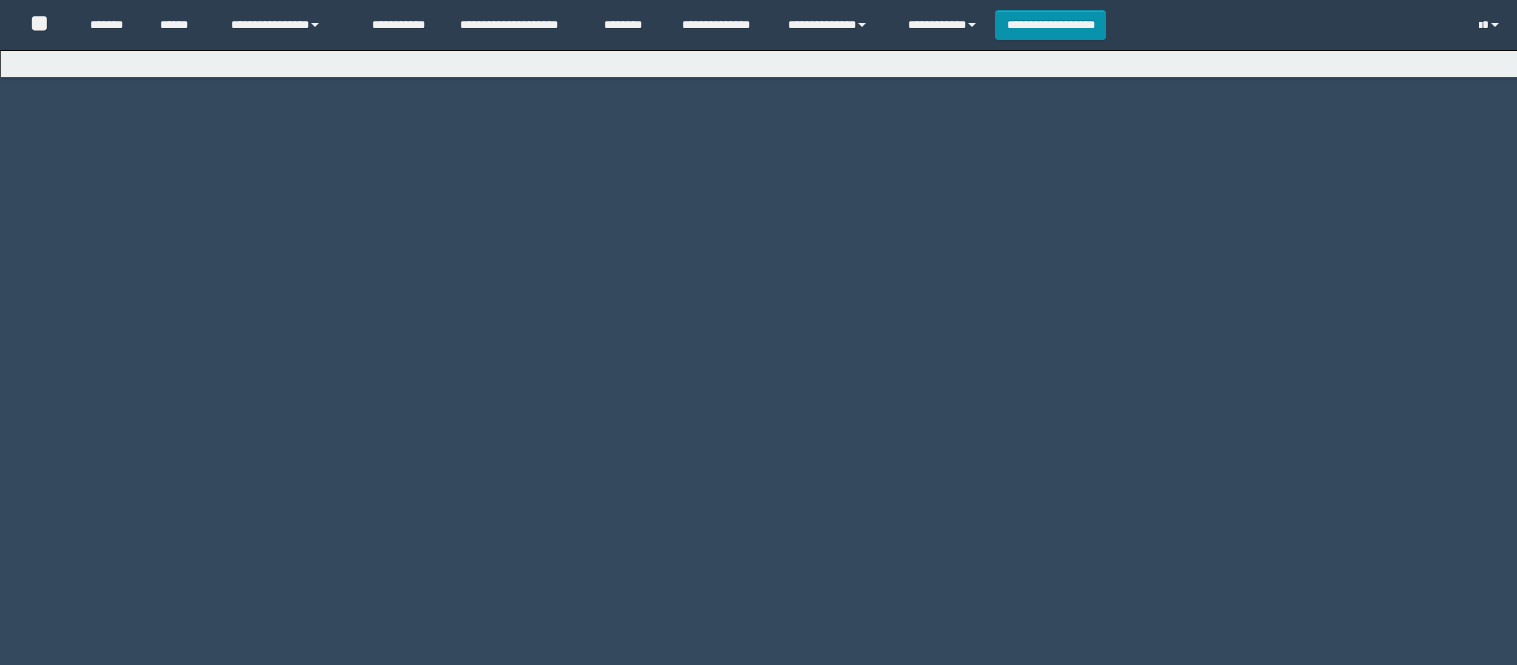 scroll, scrollTop: 0, scrollLeft: 0, axis: both 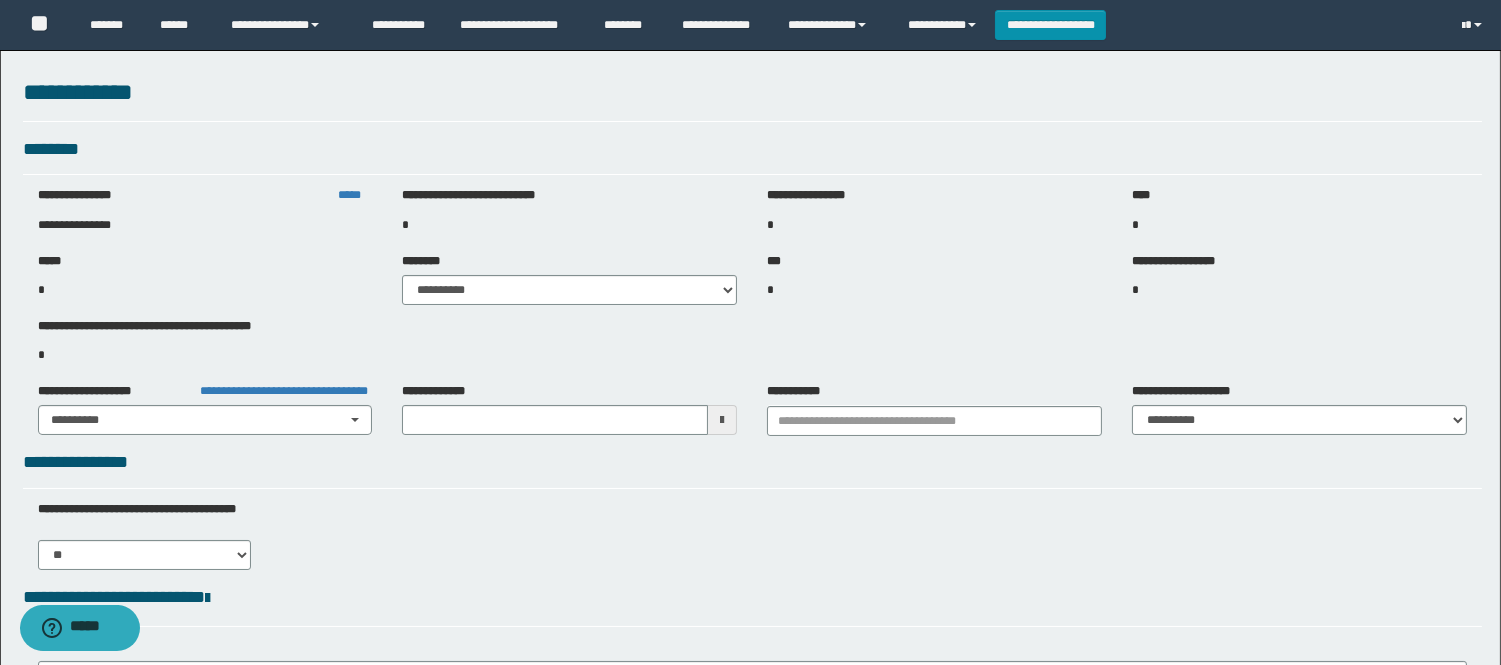type on "**********" 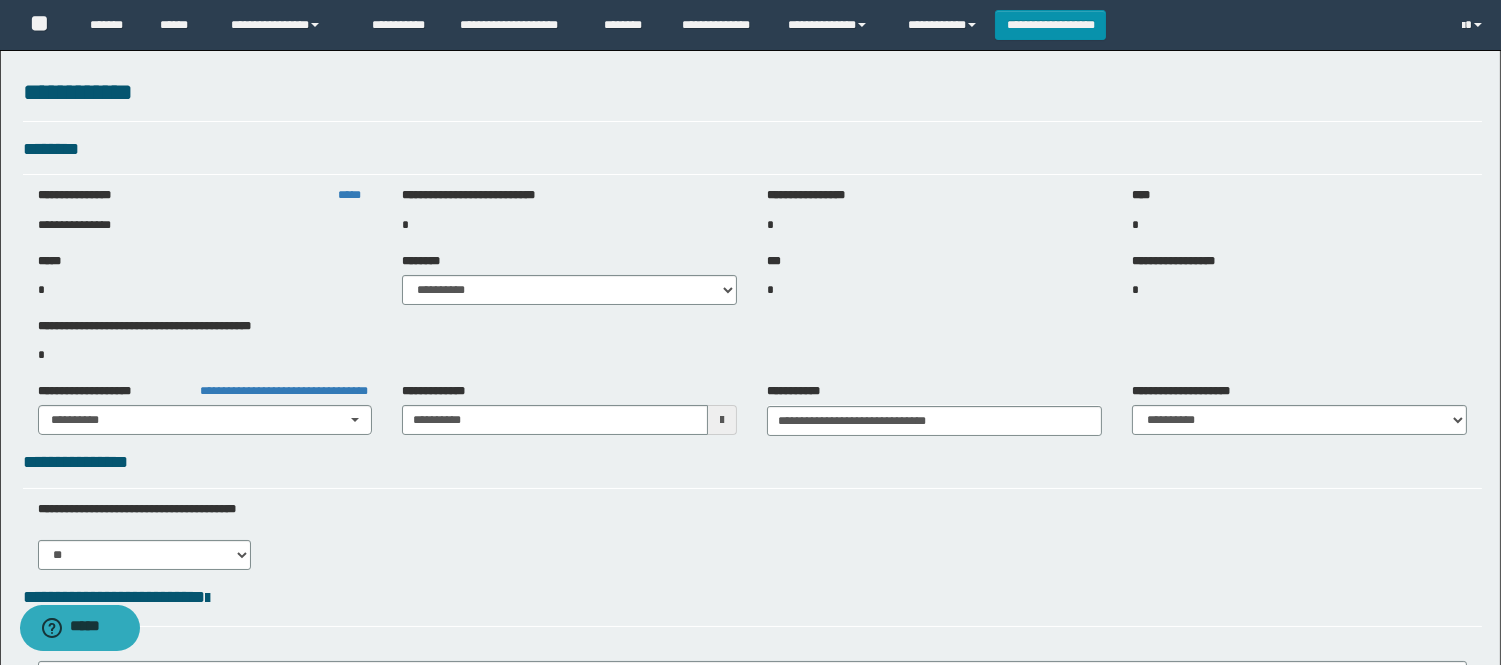 select on "***" 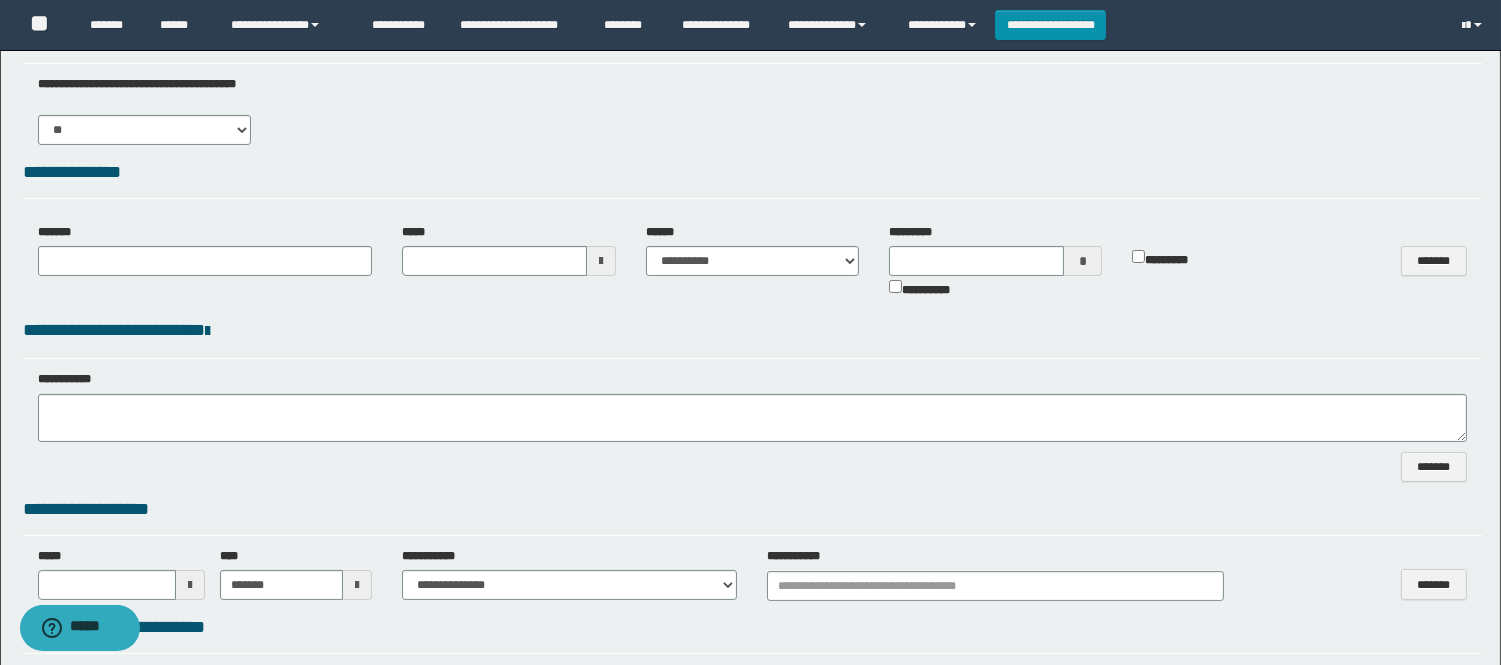 select on "**" 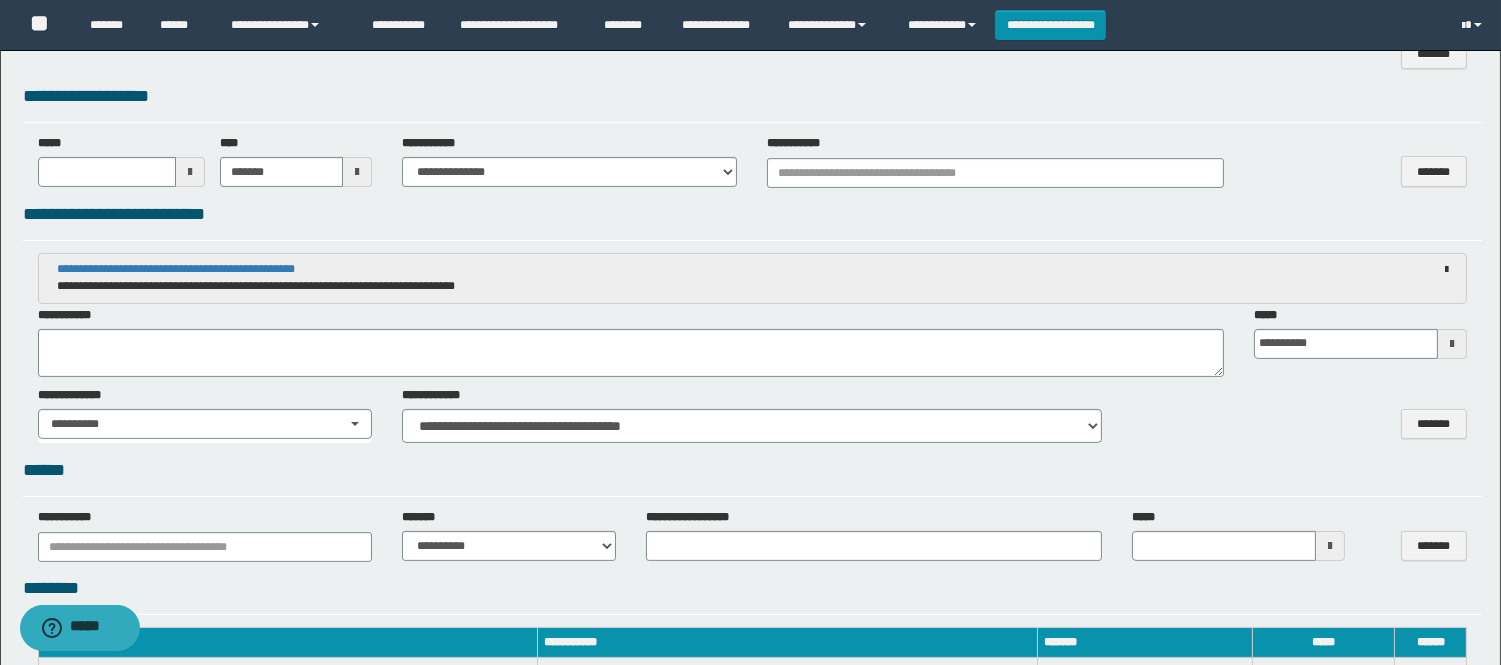 scroll, scrollTop: 1111, scrollLeft: 0, axis: vertical 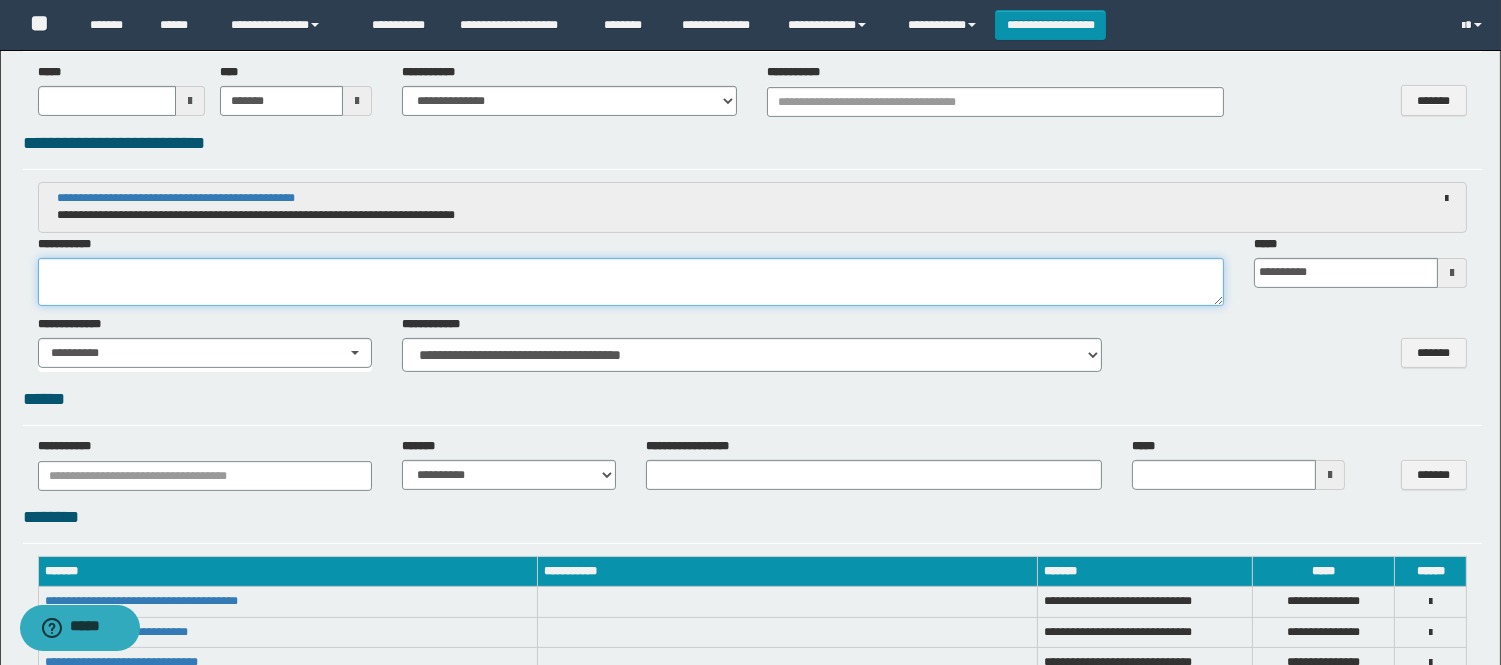 click at bounding box center (631, 282) 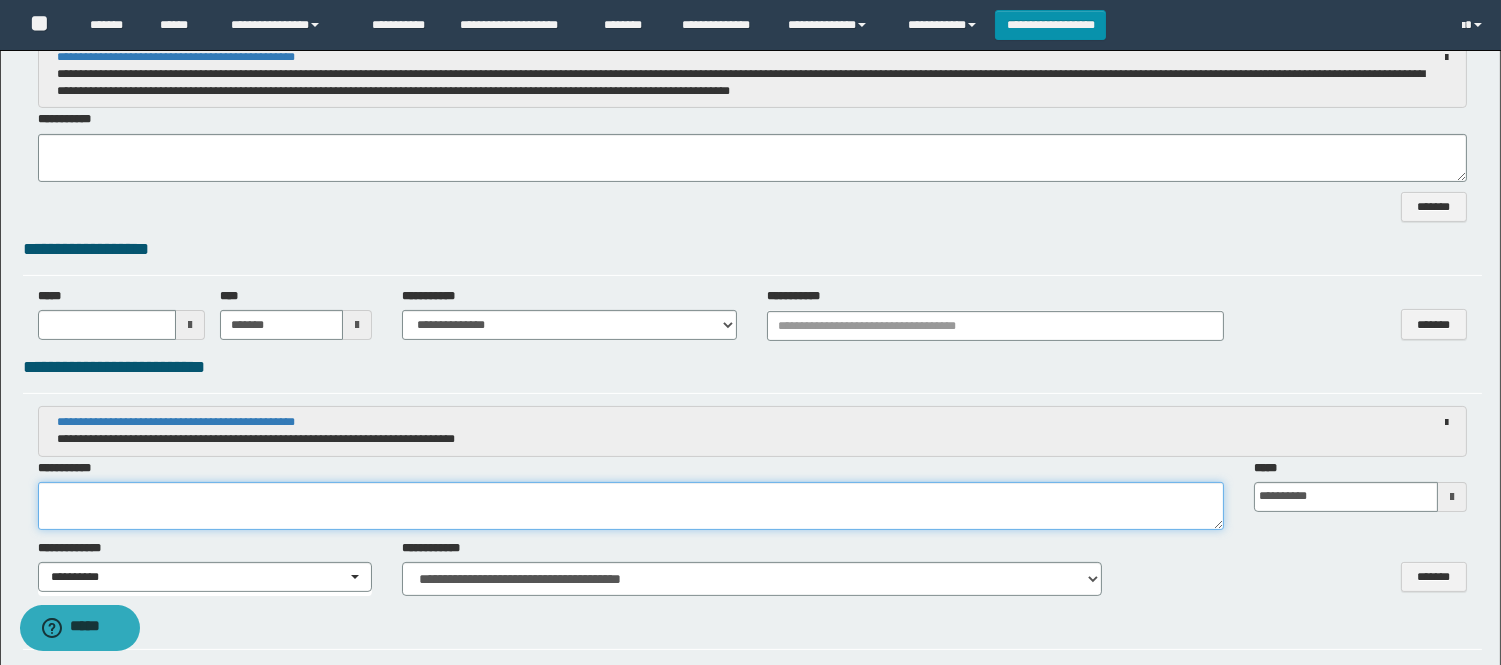 scroll, scrollTop: 555, scrollLeft: 0, axis: vertical 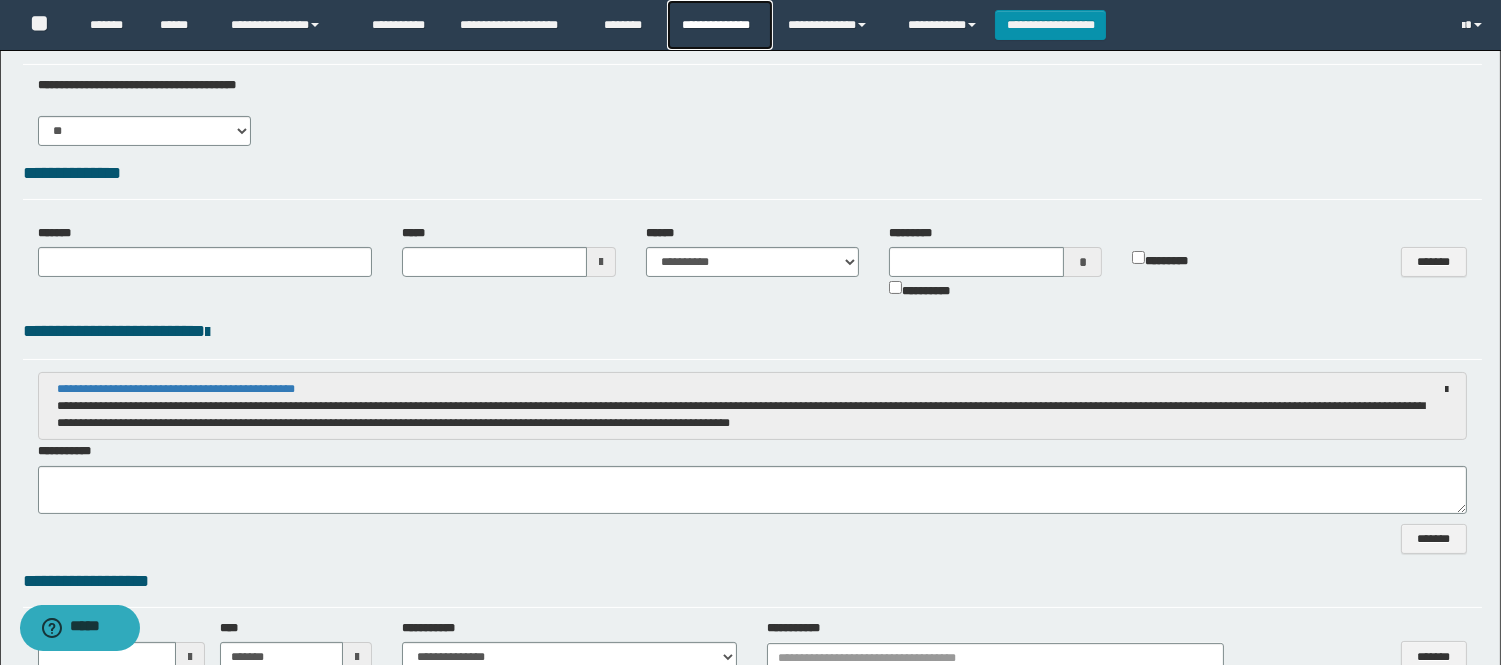 click on "**********" at bounding box center (719, 25) 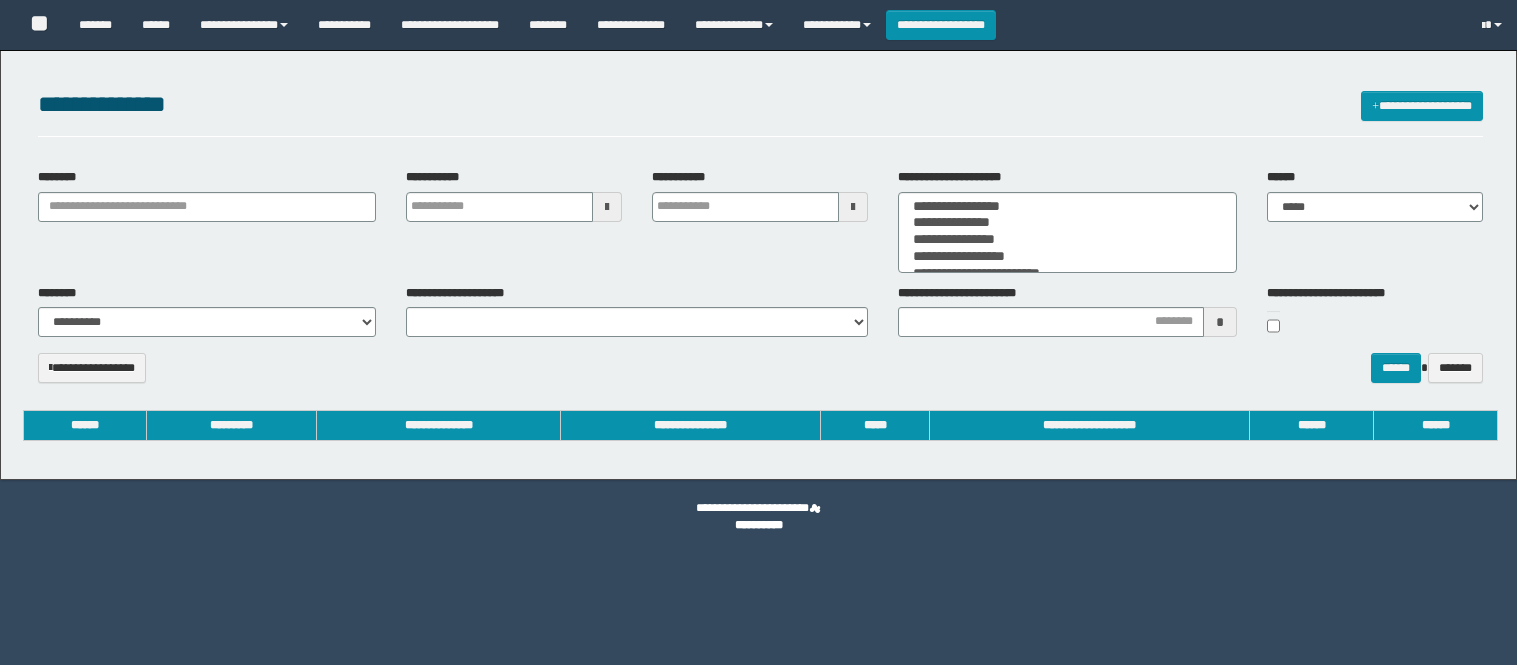 select 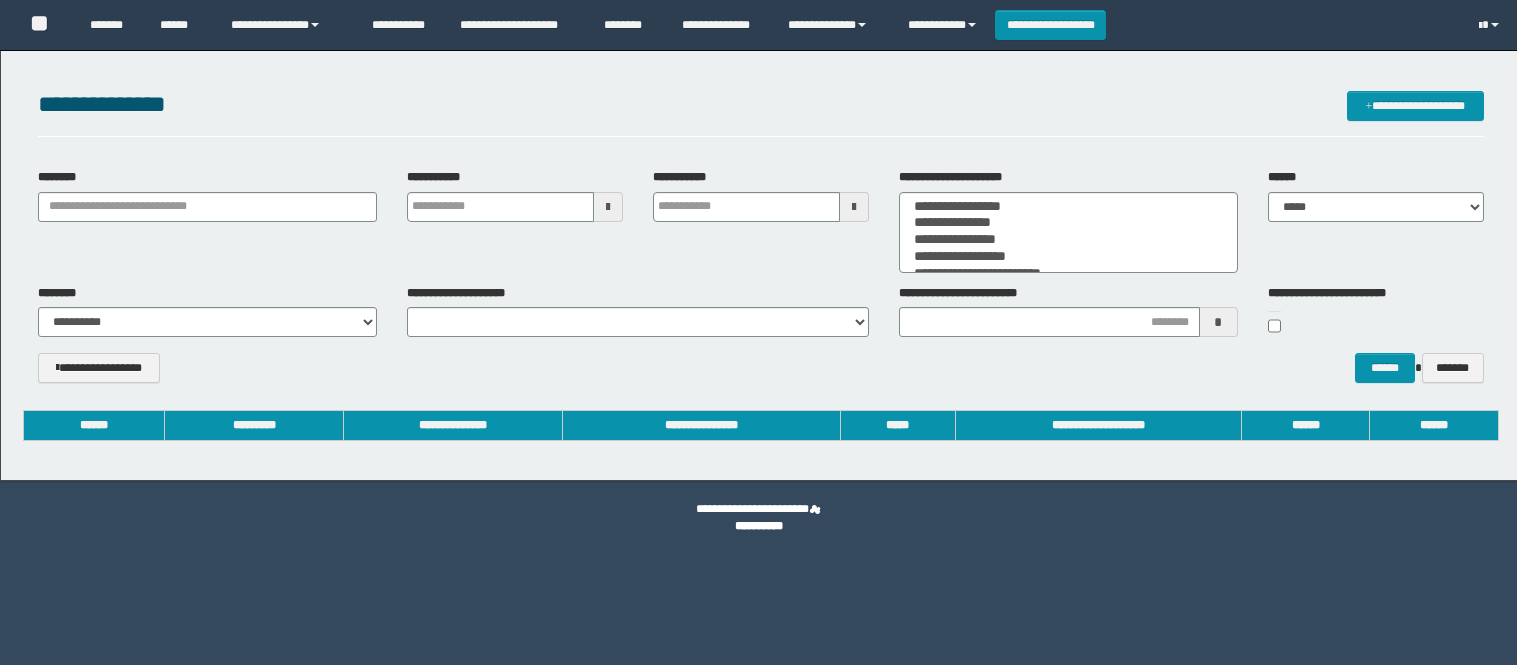 scroll, scrollTop: 0, scrollLeft: 0, axis: both 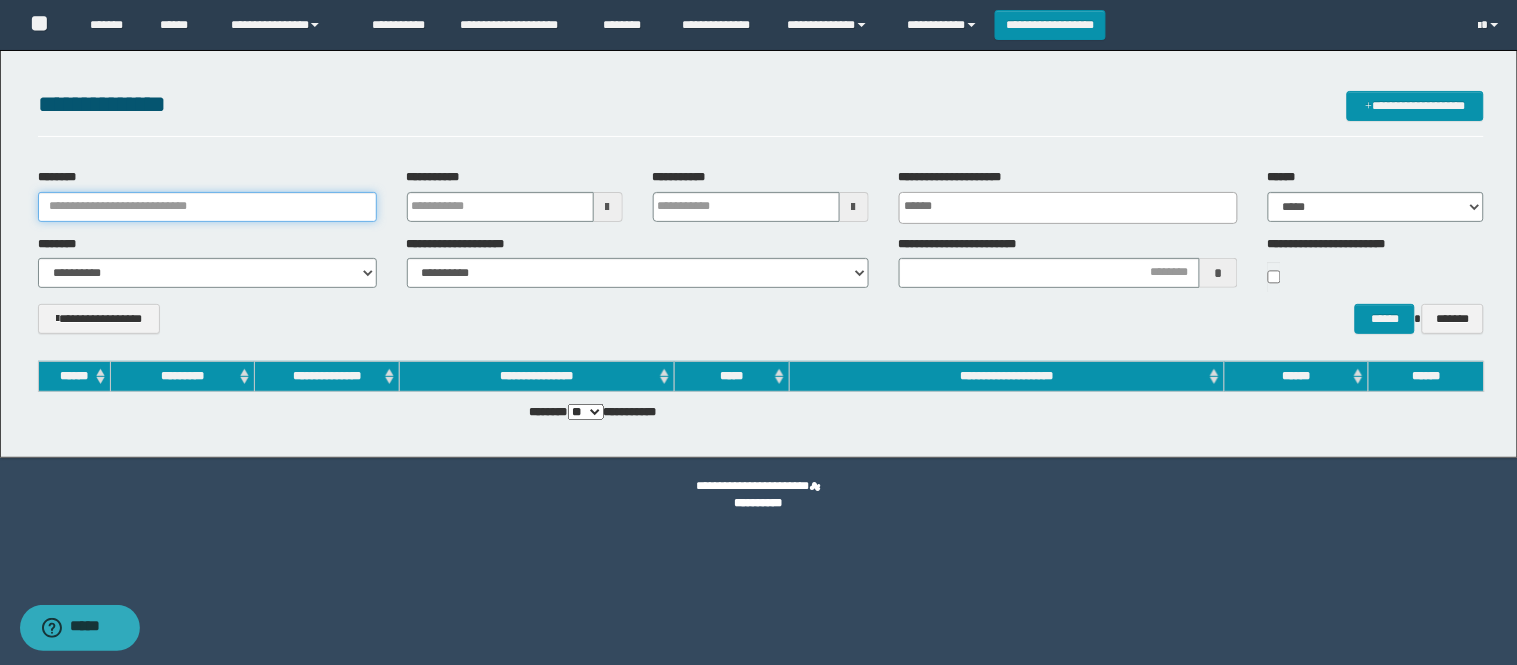 click on "********" at bounding box center [207, 207] 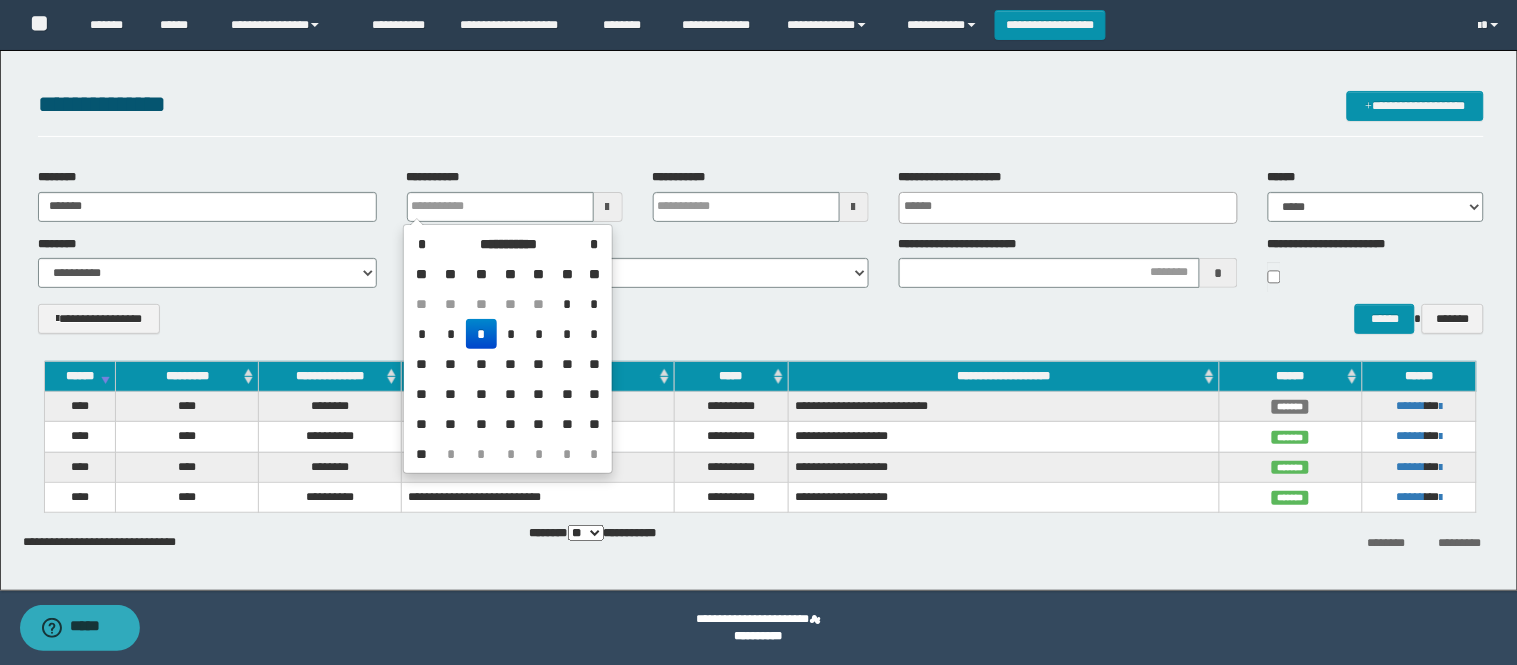 click on "**********" at bounding box center [761, 114] 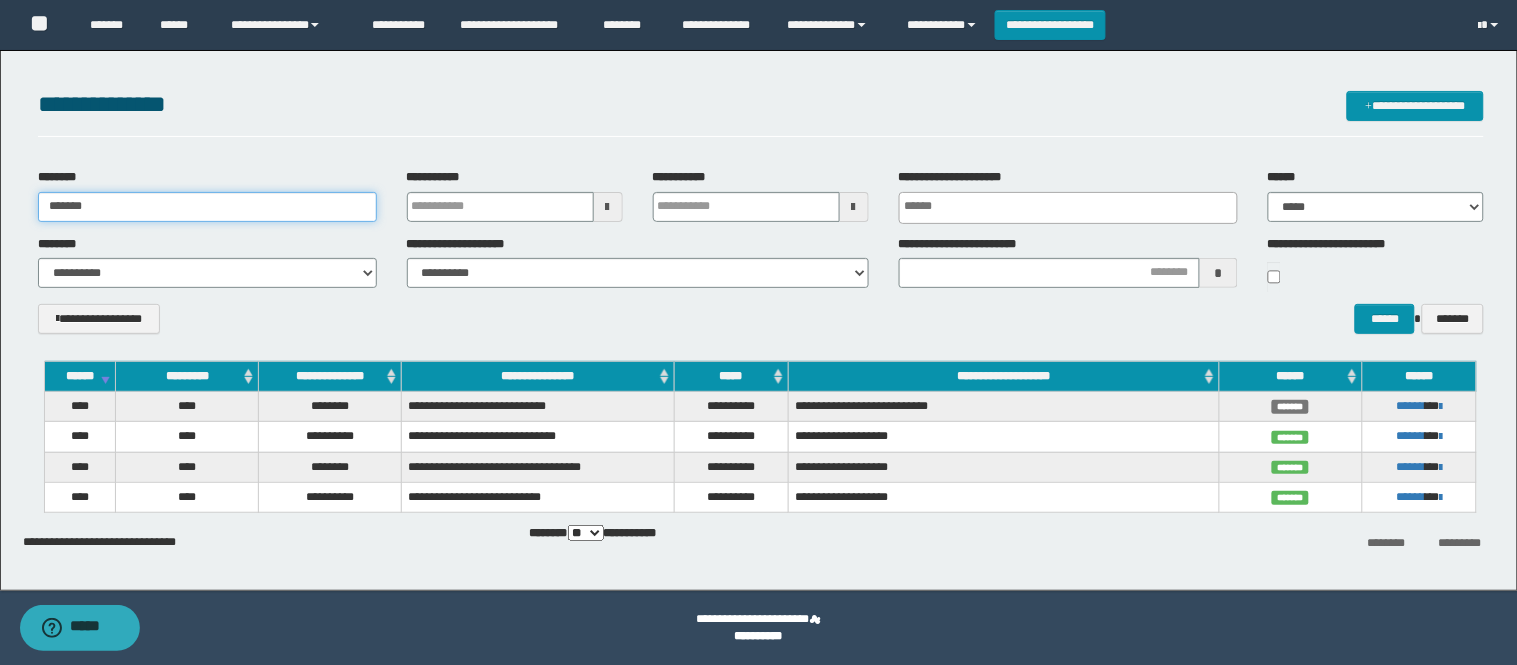 drag, startPoint x: 183, startPoint y: 210, endPoint x: 0, endPoint y: 217, distance: 183.13383 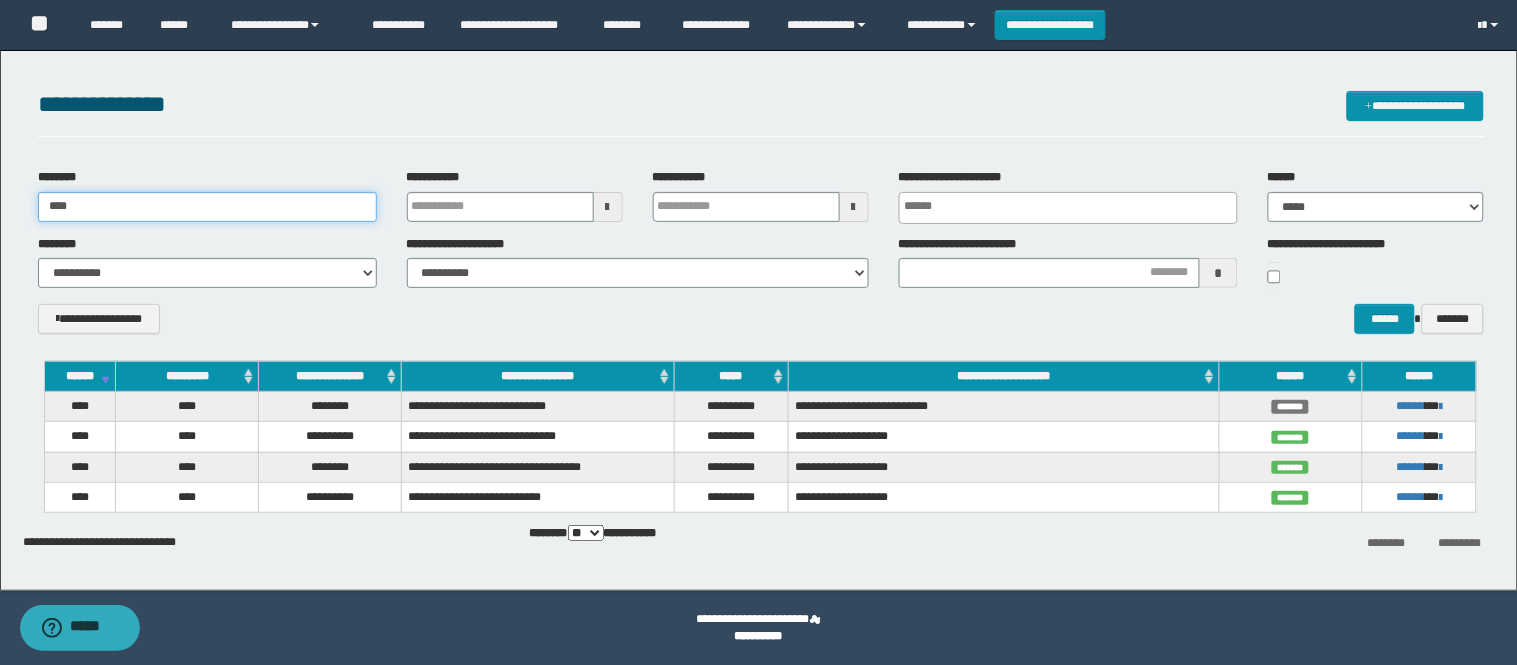 type on "**********" 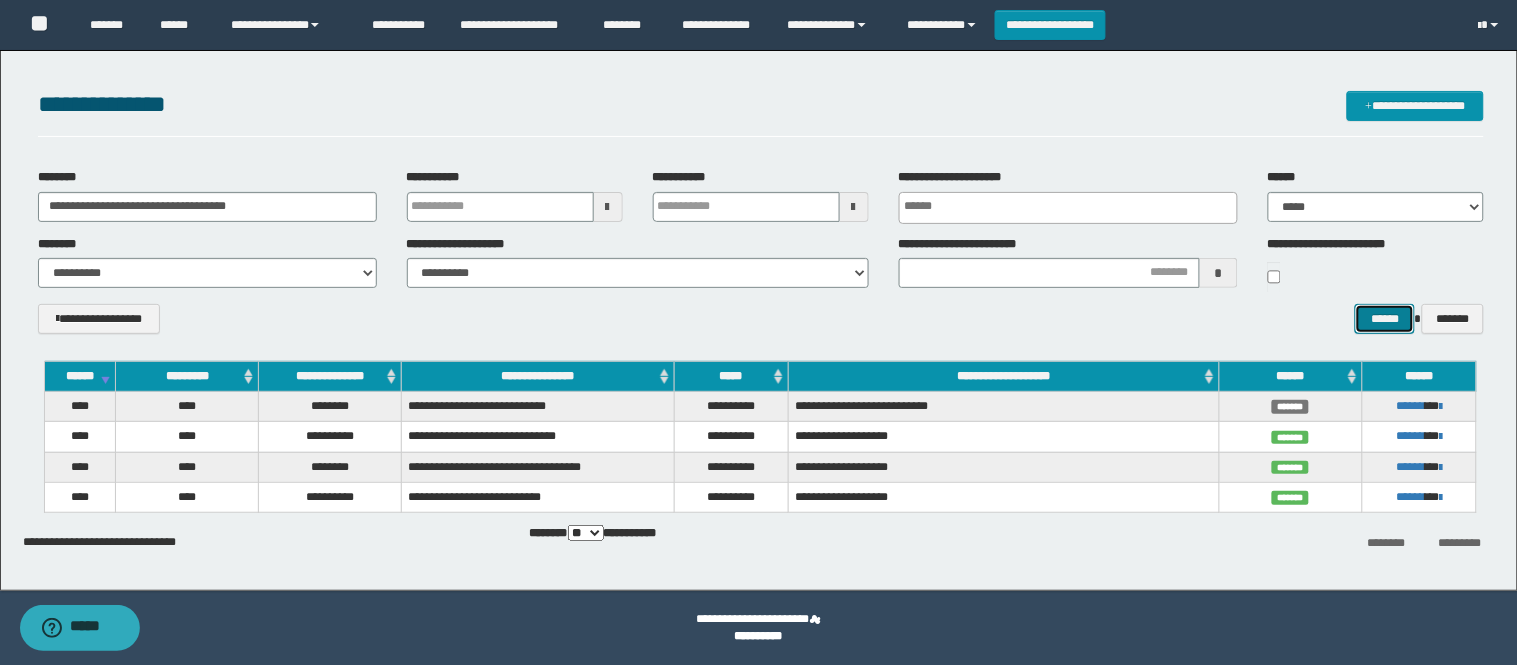 click on "******" at bounding box center [1385, 319] 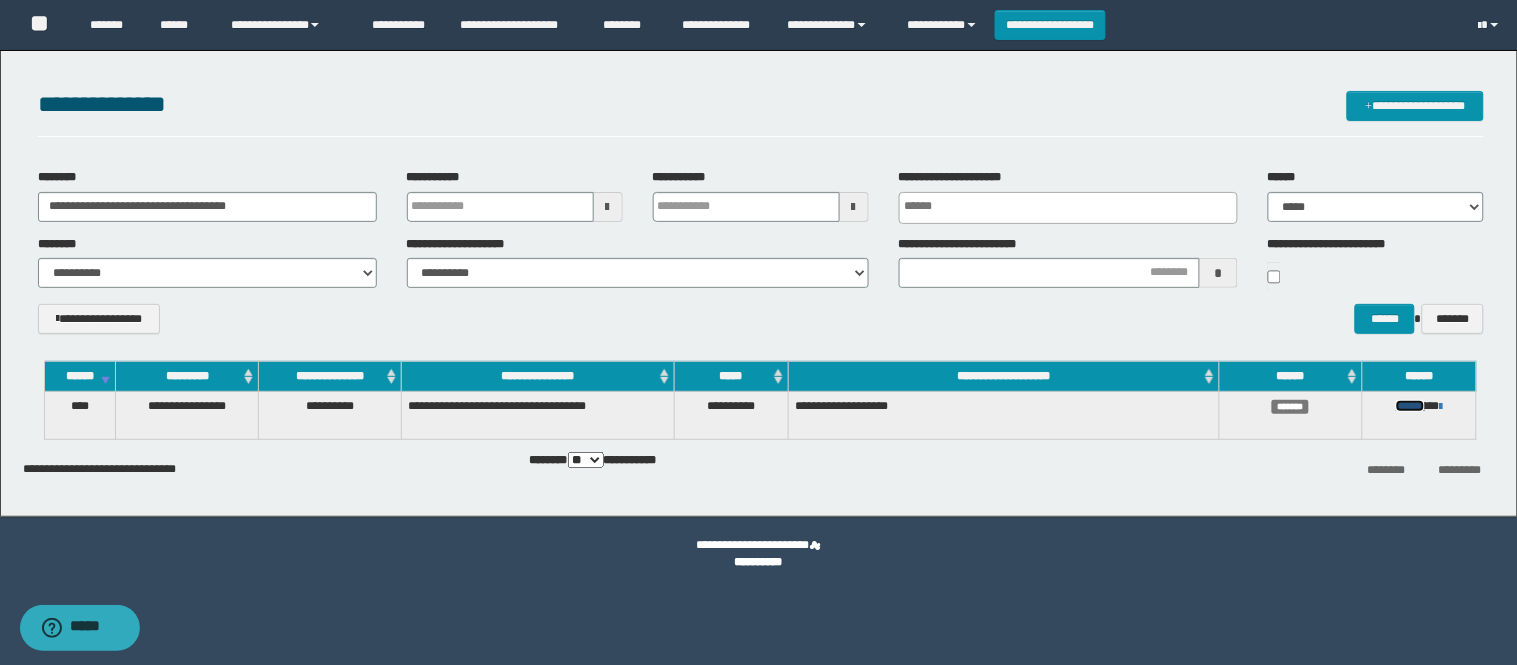 click on "******" at bounding box center (1410, 406) 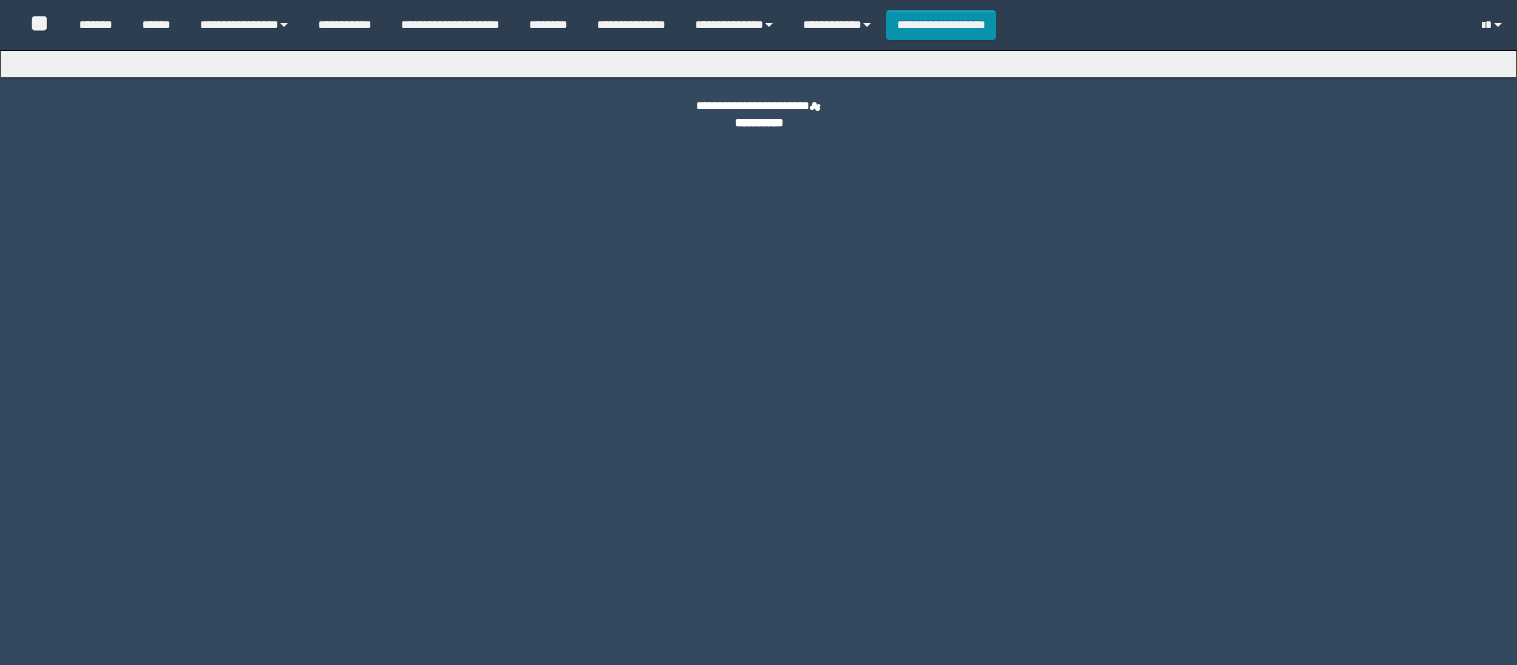 scroll, scrollTop: 0, scrollLeft: 0, axis: both 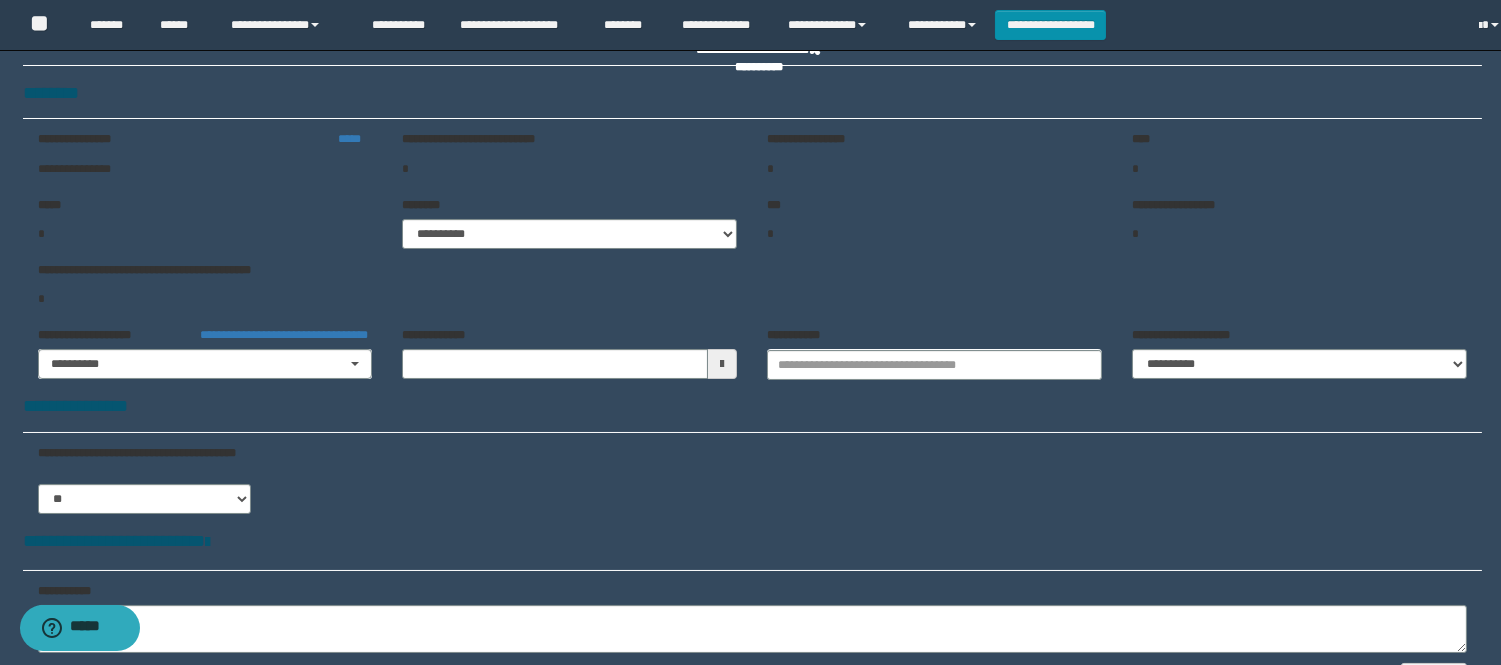 type on "**********" 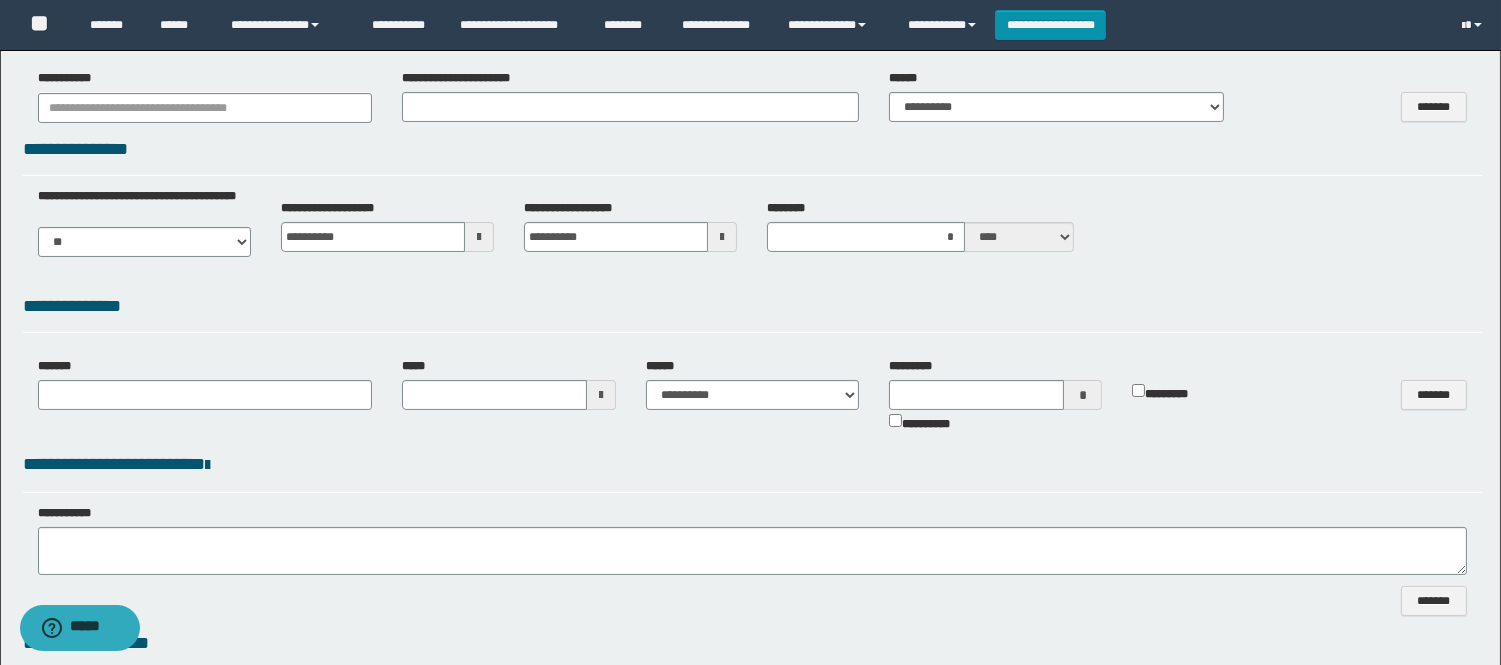 select on "***" 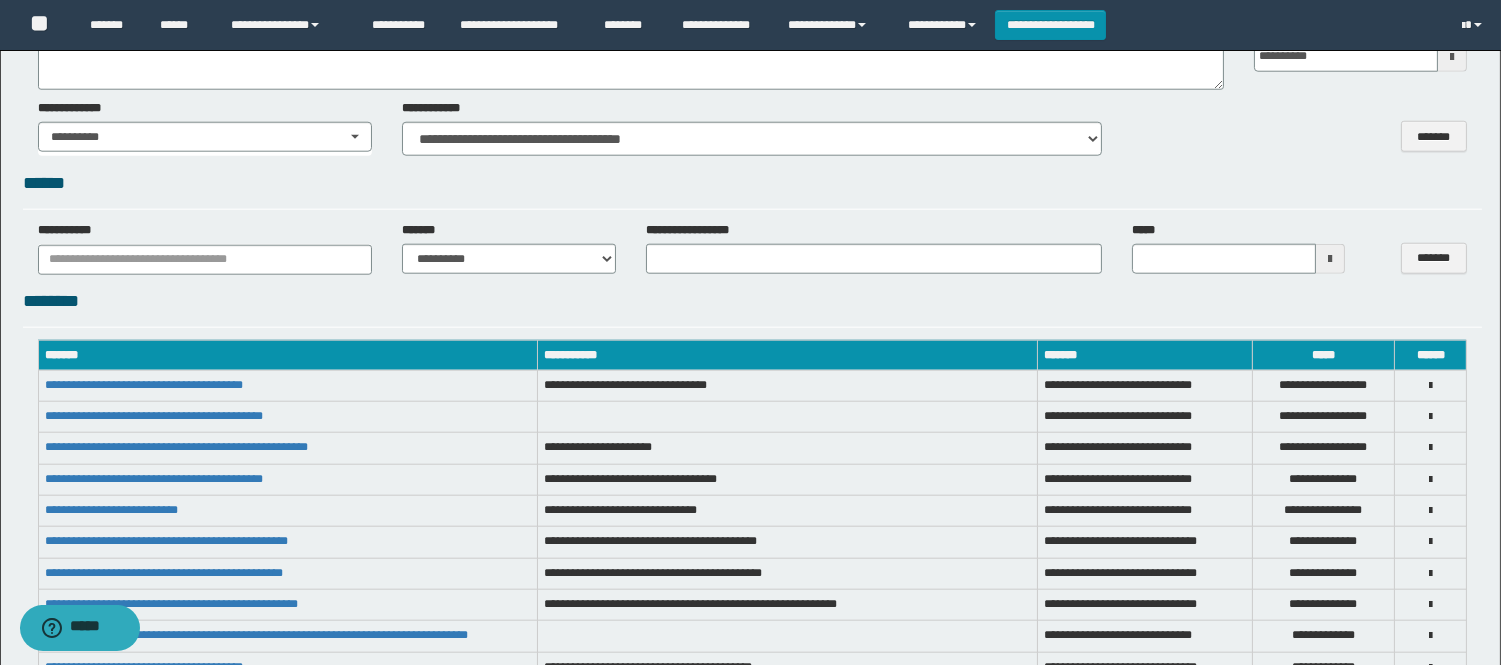 scroll, scrollTop: 3877, scrollLeft: 0, axis: vertical 